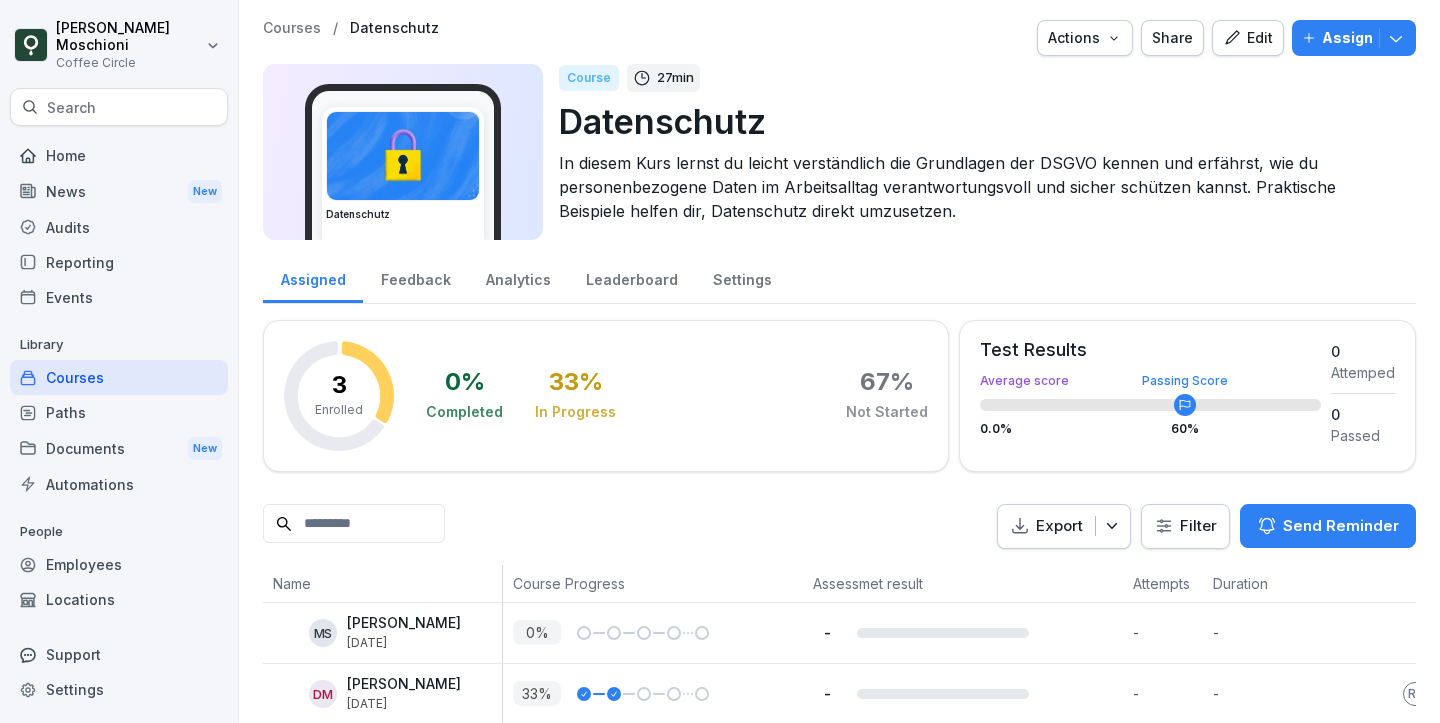 scroll, scrollTop: 0, scrollLeft: 0, axis: both 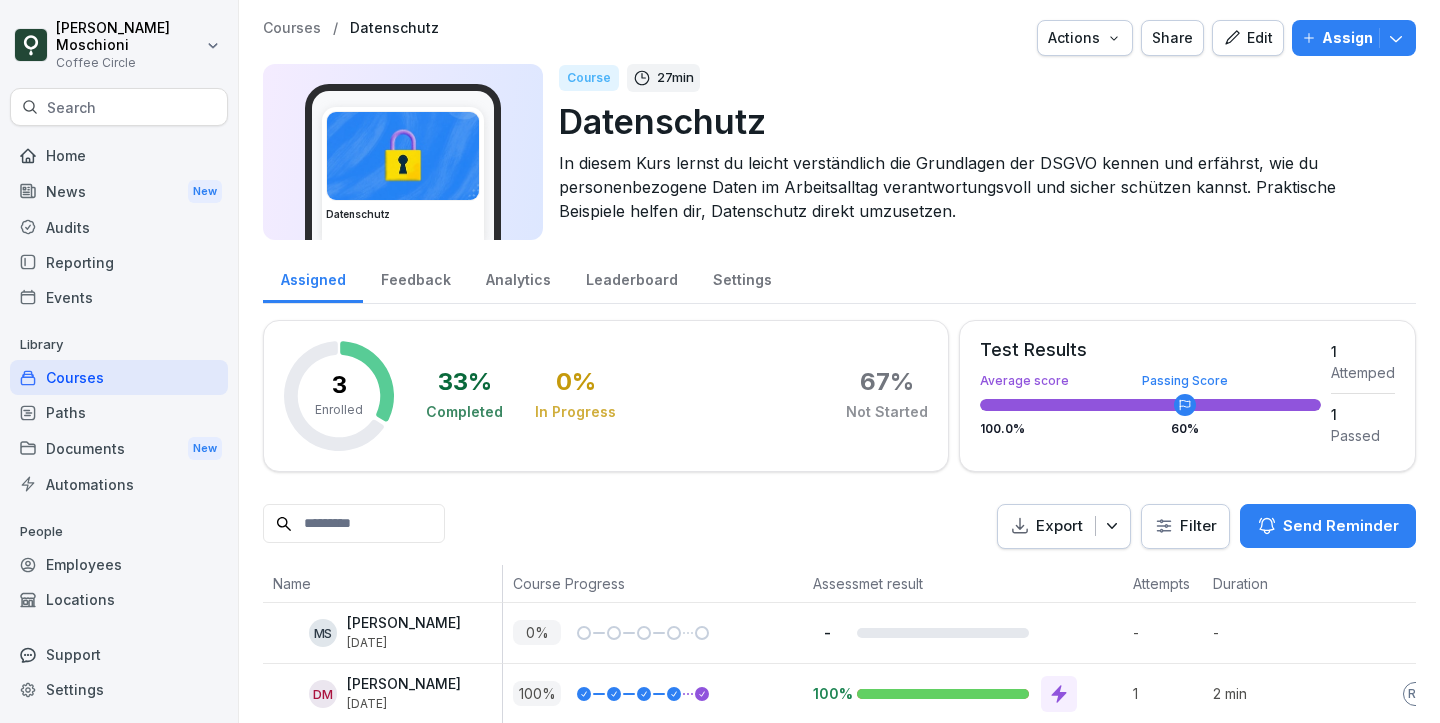 click on "Actions" at bounding box center [1085, 38] 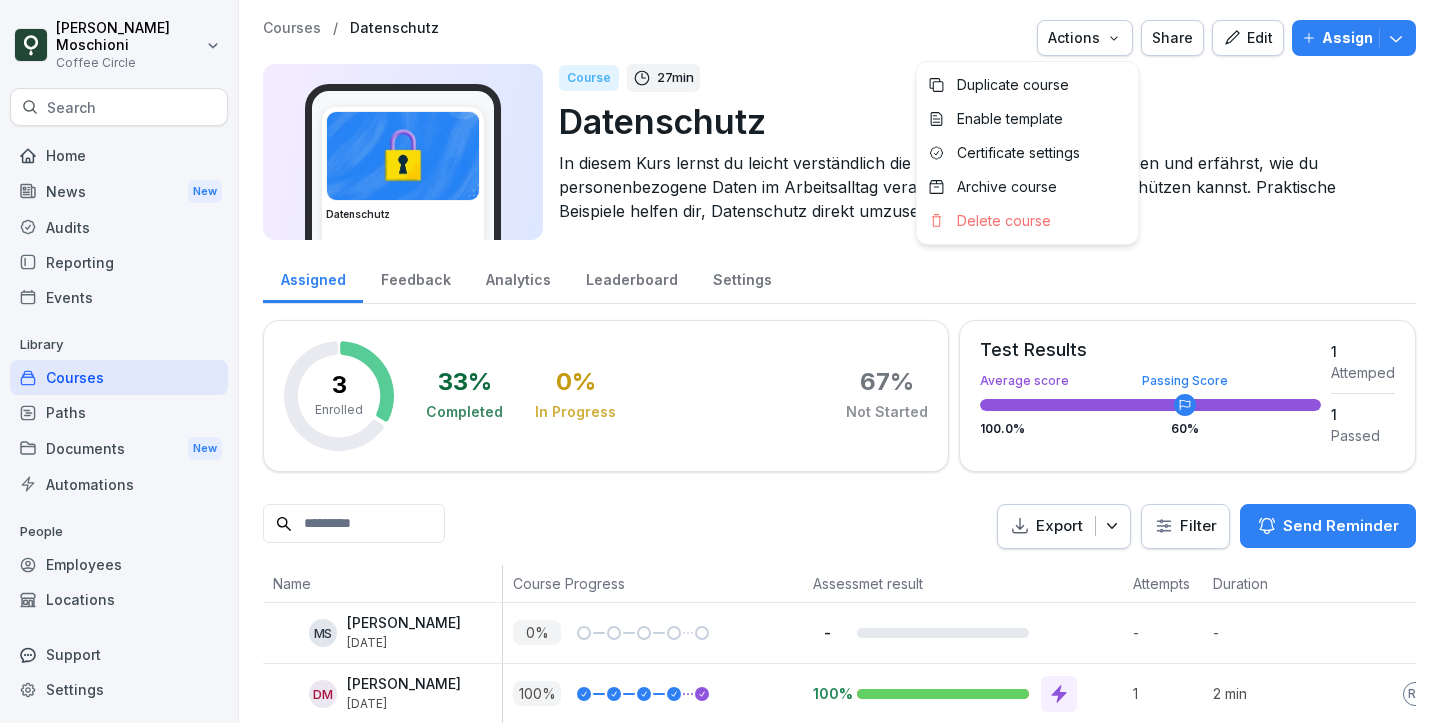 click on "[PERSON_NAME] Coffee Circle Search Home News New Audits Reporting Events Library Courses Paths Documents New Automations People Employees Locations Support Settings Courses / Datenschutz Actions   Share Edit Assign Datenschutz Course 27  min Datenschutz In diesem Kurs lernst du leicht verständlich die Grundlagen der DSGVO kennen und erfährst, wie du personenbezogene Daten im Arbeitsalltag verantwortungsvoll und sicher schützen kannst. Praktische Beispiele helfen dir, Datenschutz direkt umzusetzen. Assigned Feedback Analytics Leaderboard Settings 3 Enrolled 33 % Completed 0 % In Progress 67 % Not Started Test Results Average score Passing Score 100.0 % 60 % 1 Attemped 1 Passed Export Filter Send Reminder Name Course Progress Assessmet result Attempts Duration Last Activity MS [PERSON_NAME] [DATE] 0 % - - - Pending DM [PERSON_NAME] [DATE] 100 % 100% 1 2 min Responses 54 seconds ago CM [PERSON_NAME] [DATE] 0 % - - - Pending Duplicate course Enable template Certificate settings" at bounding box center (720, 361) 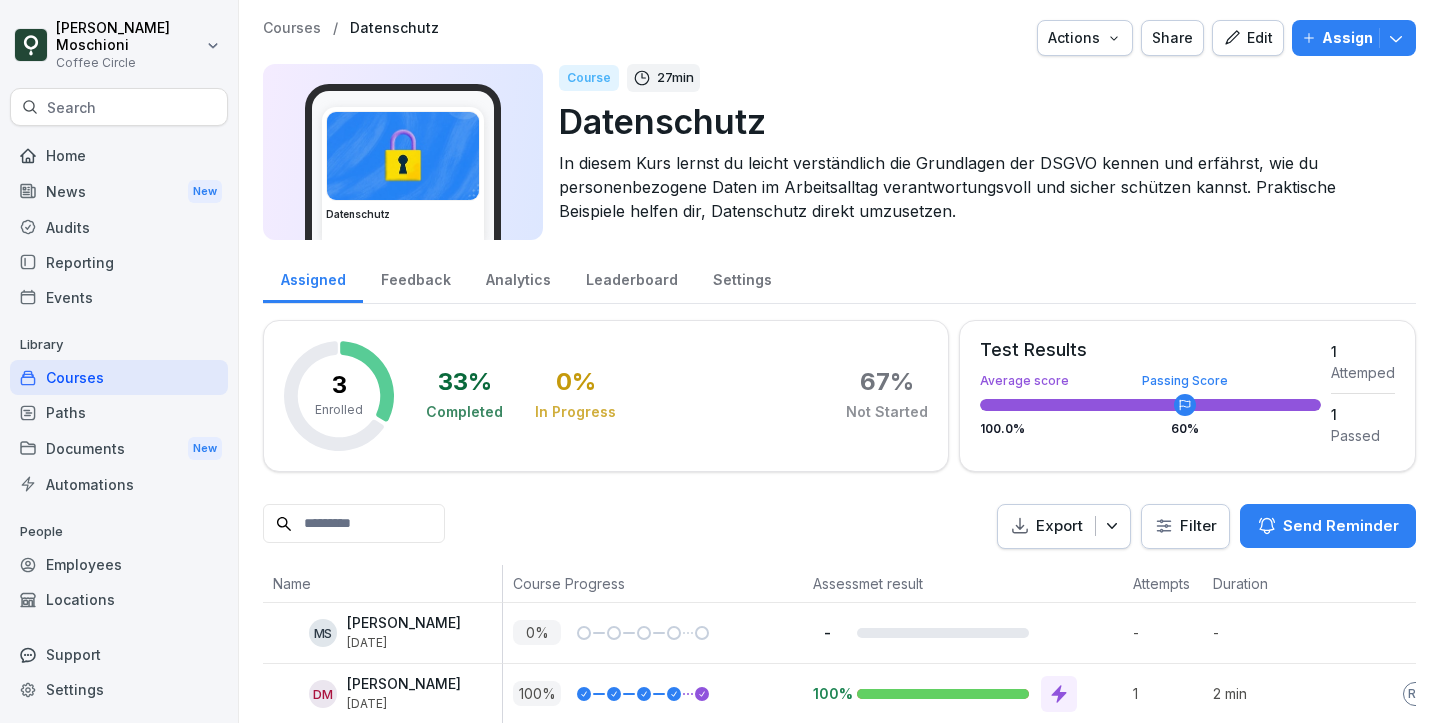 scroll, scrollTop: 82, scrollLeft: 0, axis: vertical 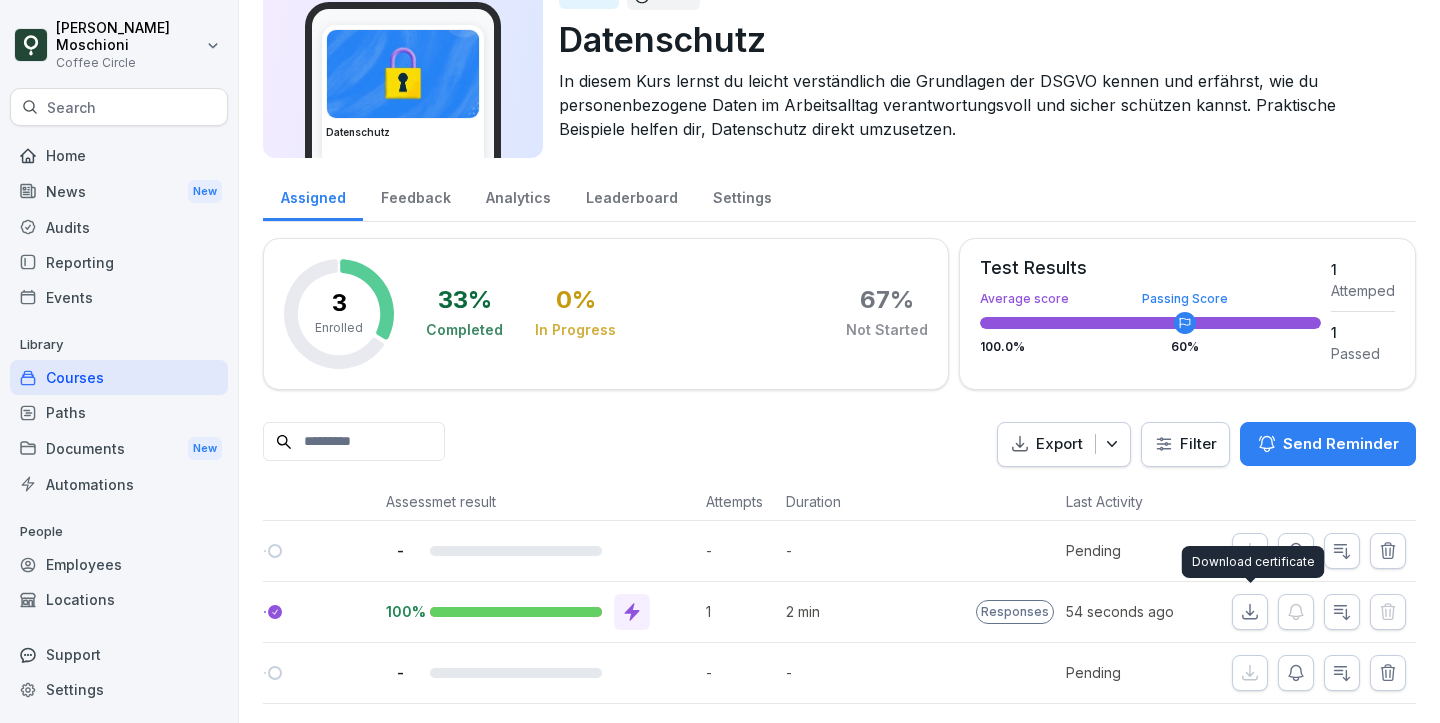 click 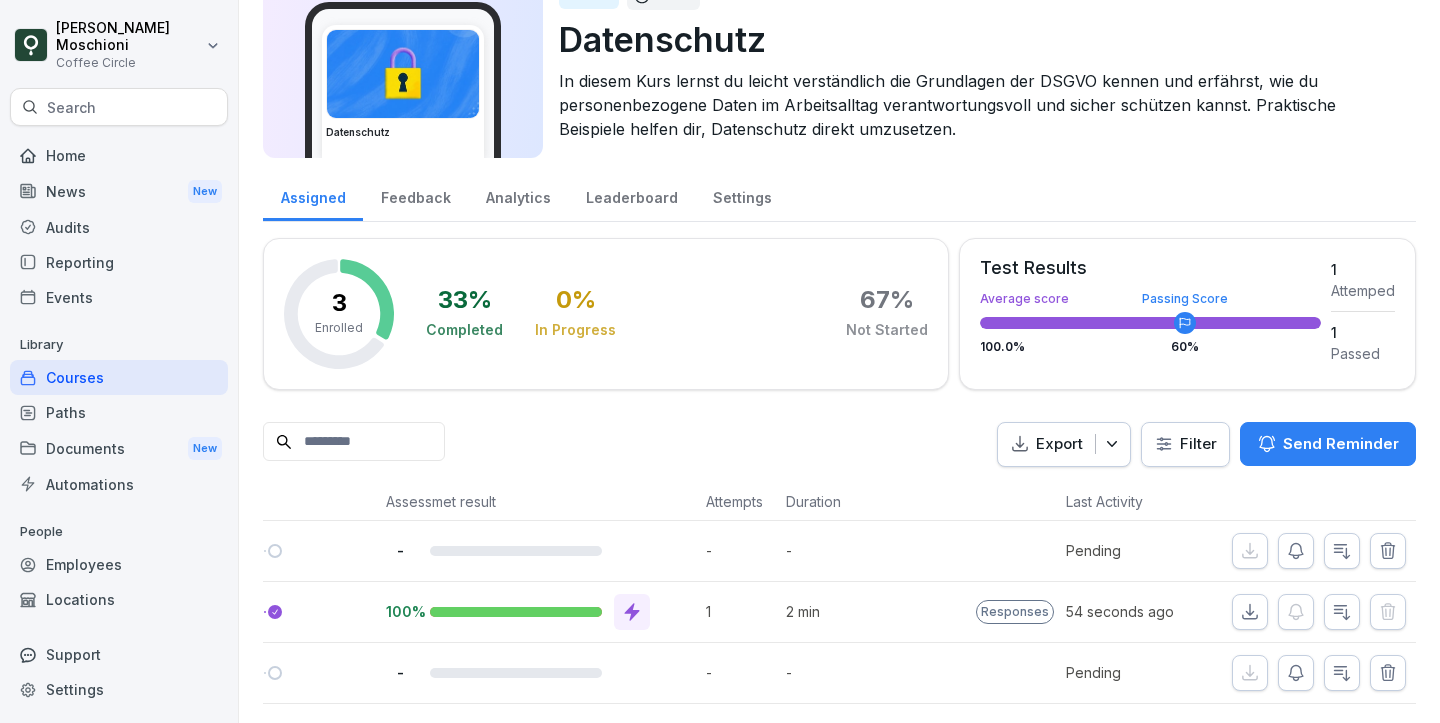 scroll, scrollTop: 0, scrollLeft: 0, axis: both 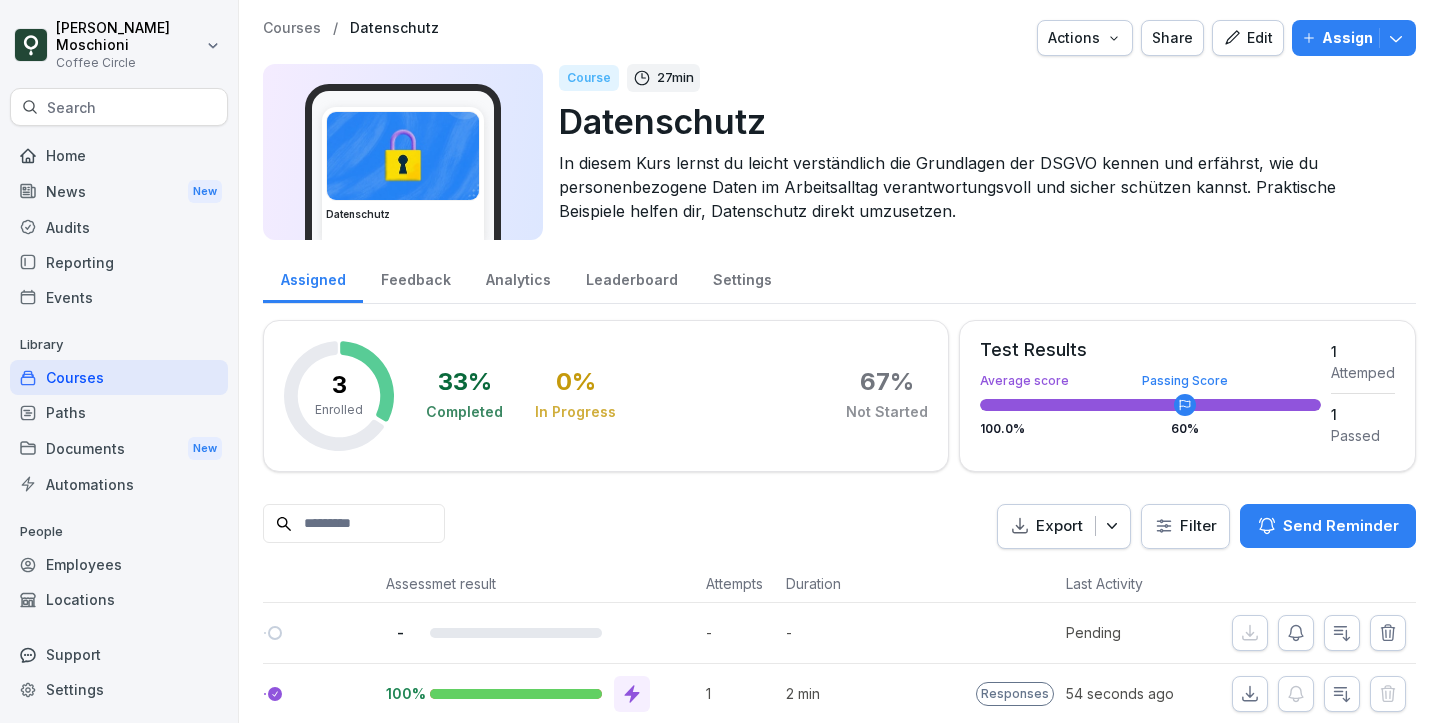 click on "Actions" at bounding box center (1085, 38) 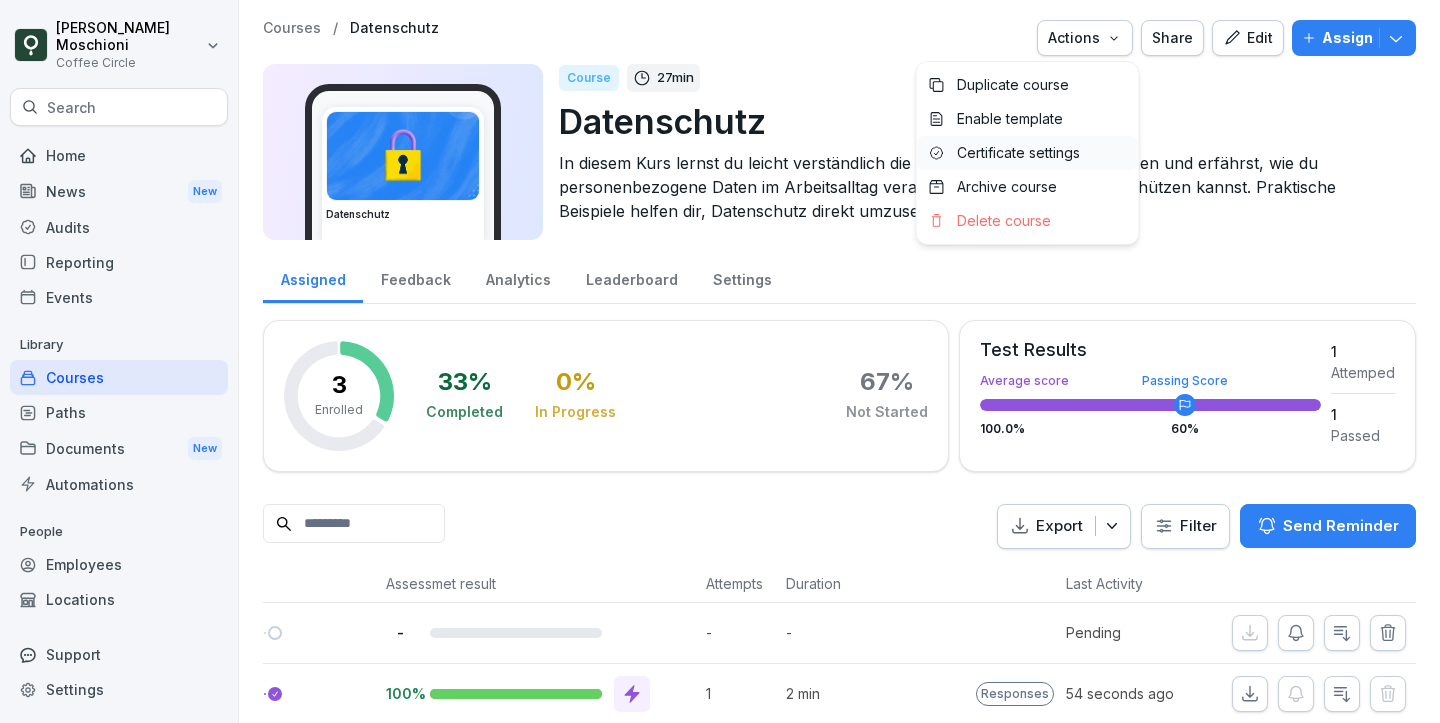 click on "Certificate settings" at bounding box center [1018, 153] 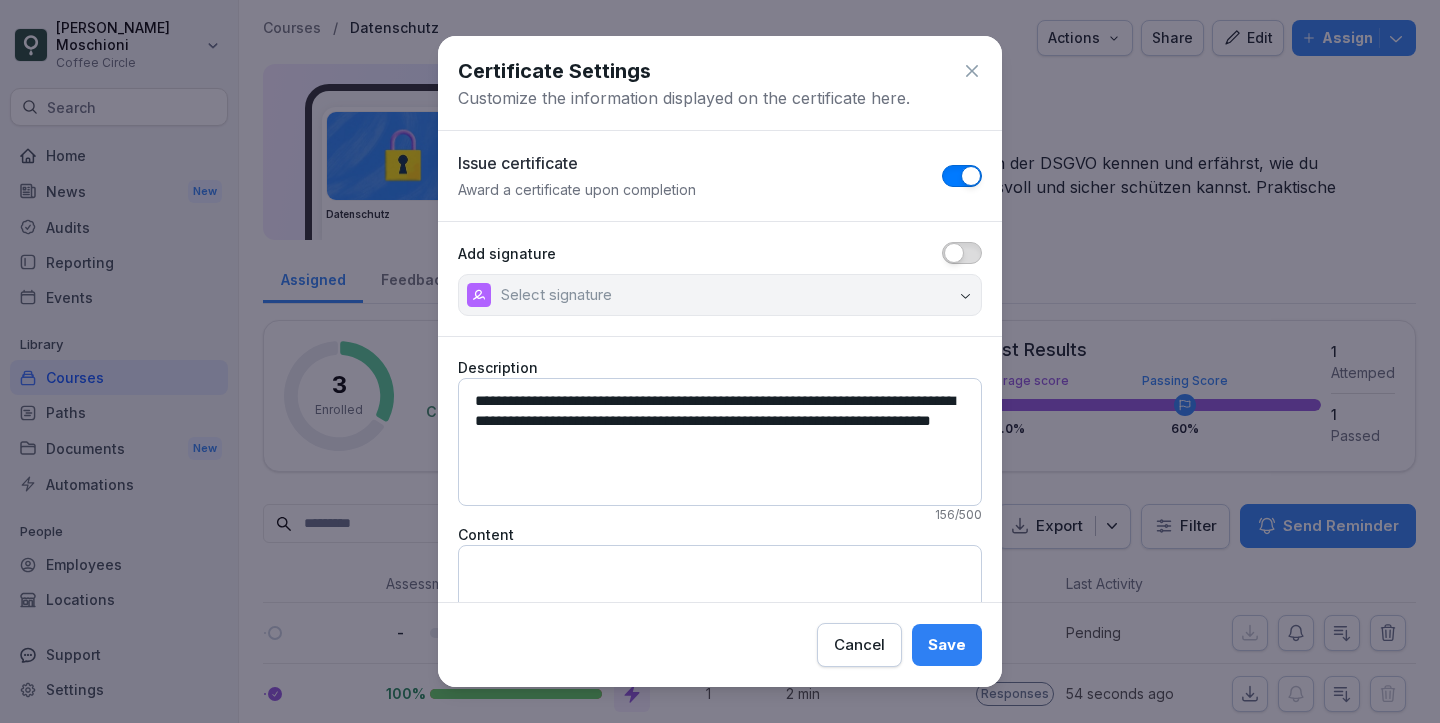 click on "**********" at bounding box center (720, 442) 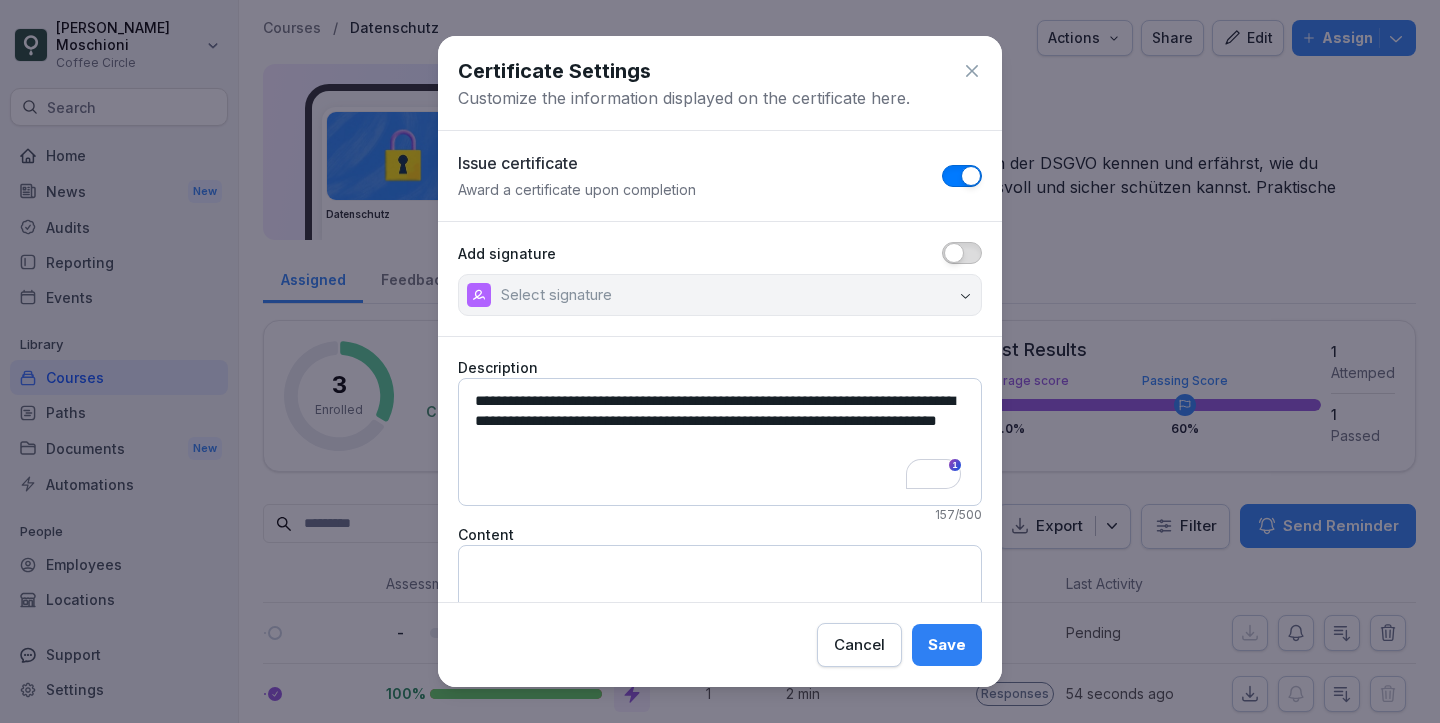 paste on "**********" 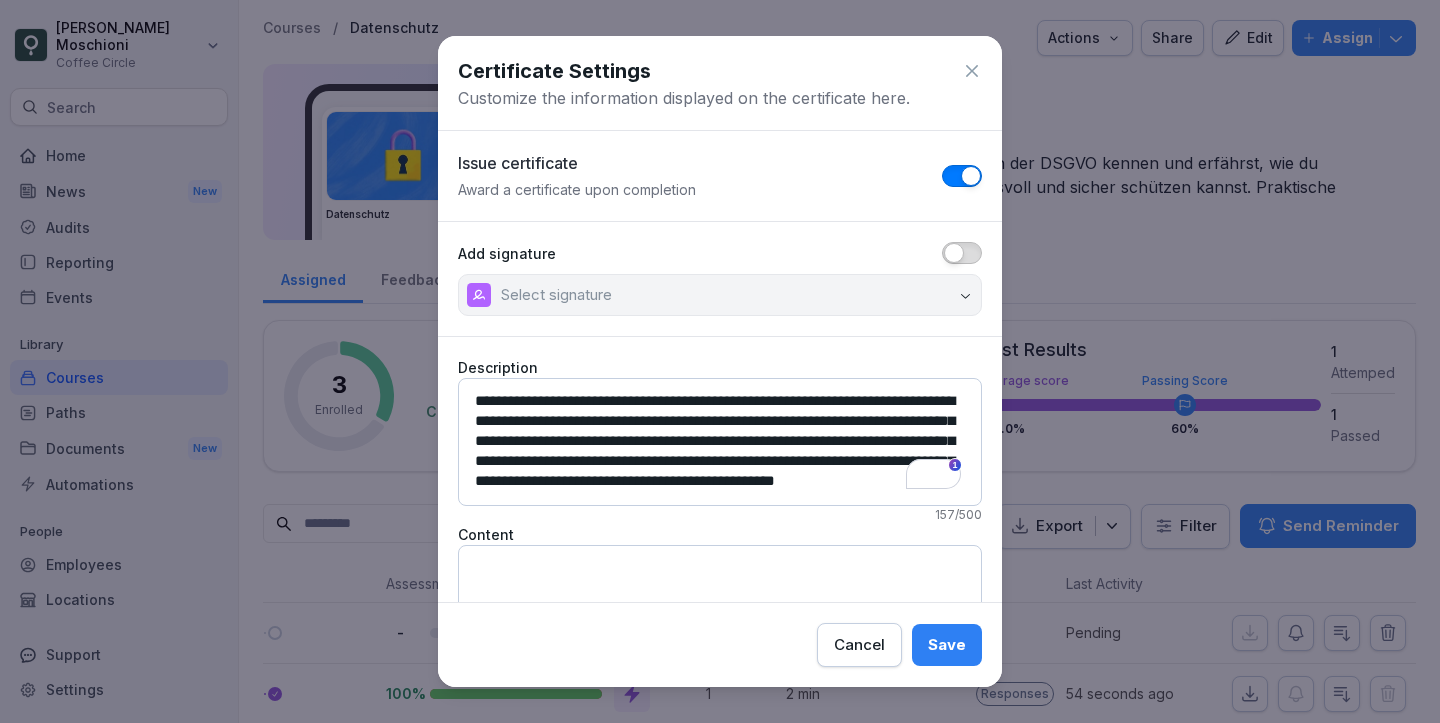 scroll, scrollTop: 5, scrollLeft: 0, axis: vertical 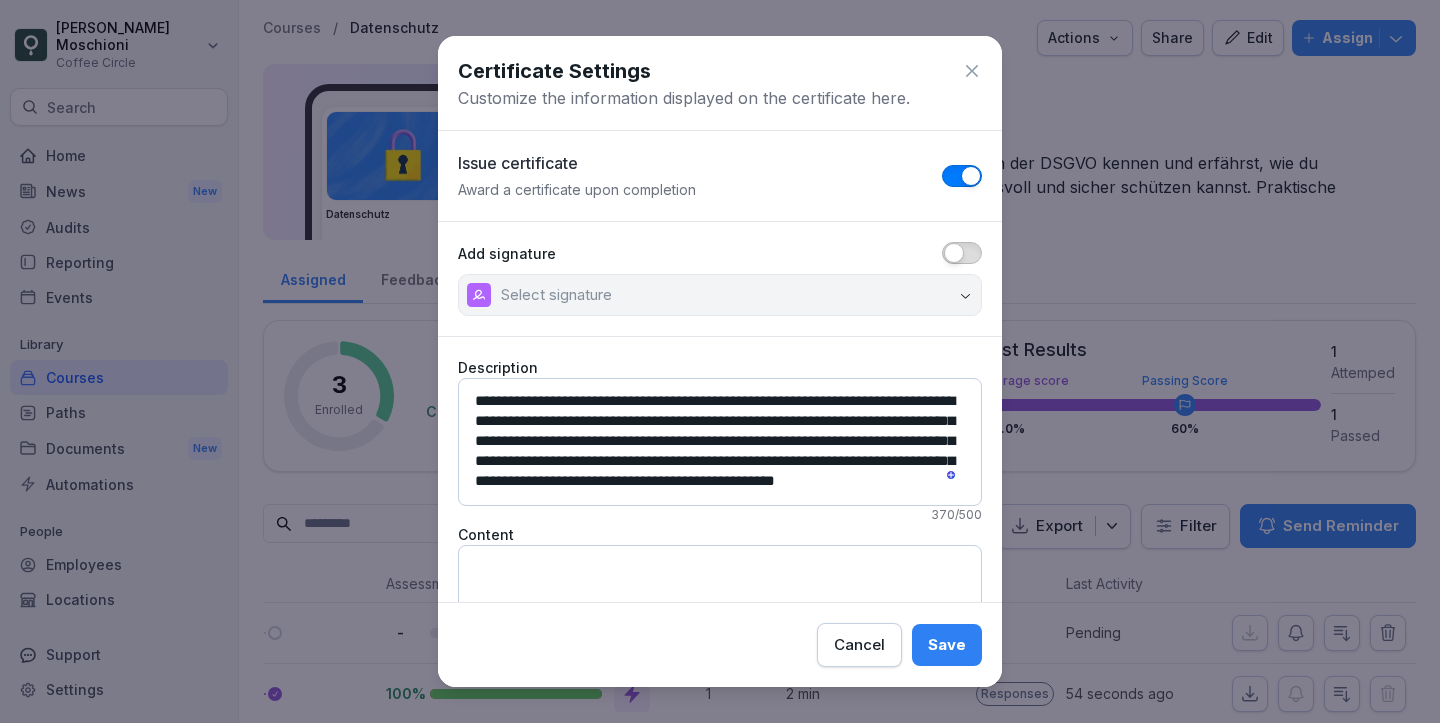type on "**********" 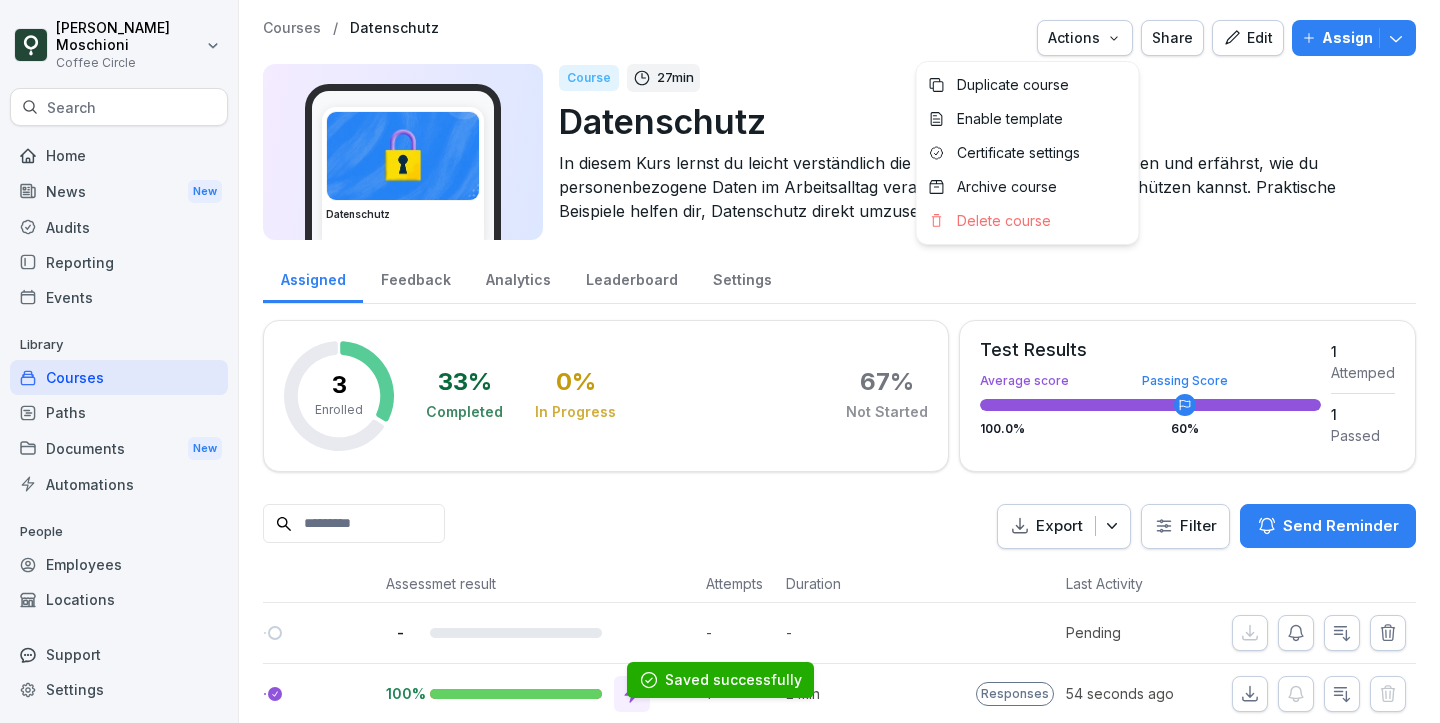 click on "Actions" at bounding box center (1085, 38) 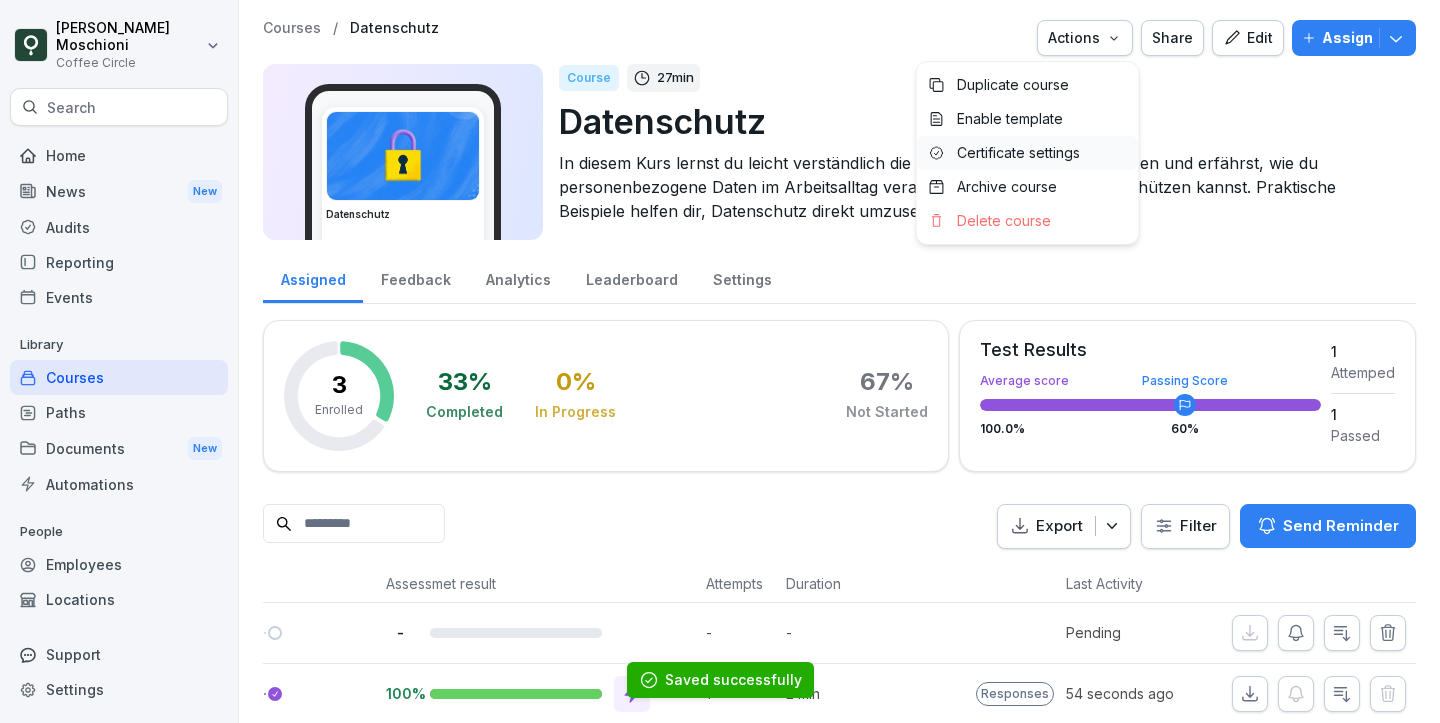 click on "Certificate settings" at bounding box center [1018, 153] 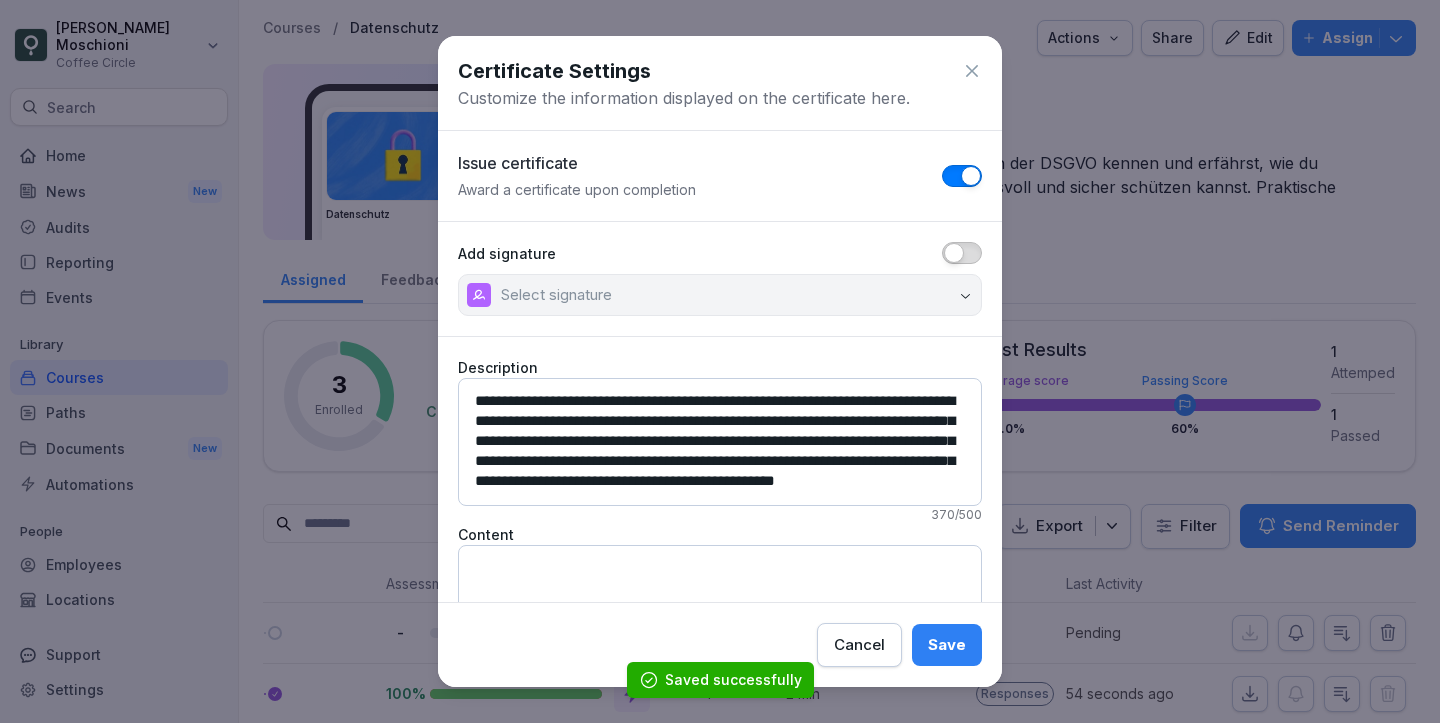 click at bounding box center (954, 253) 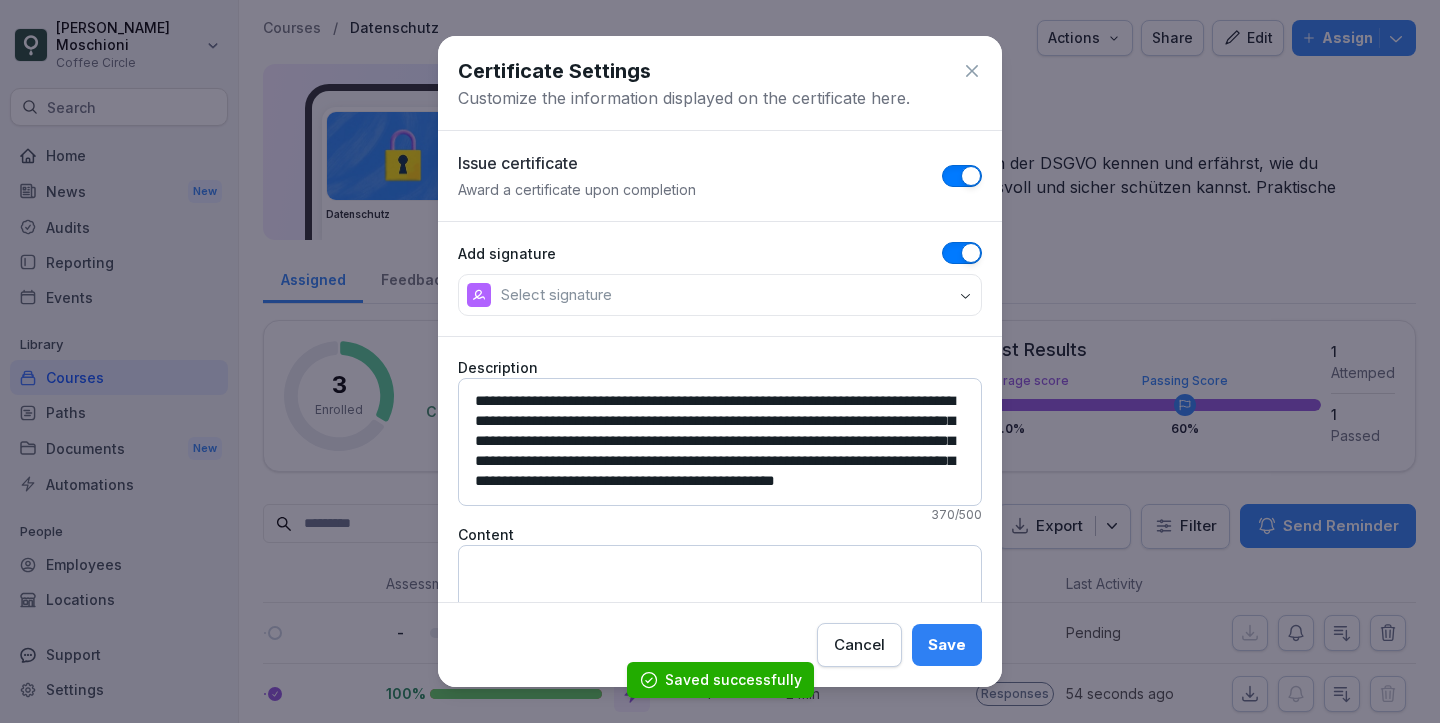 click on "Select signature" at bounding box center (720, 295) 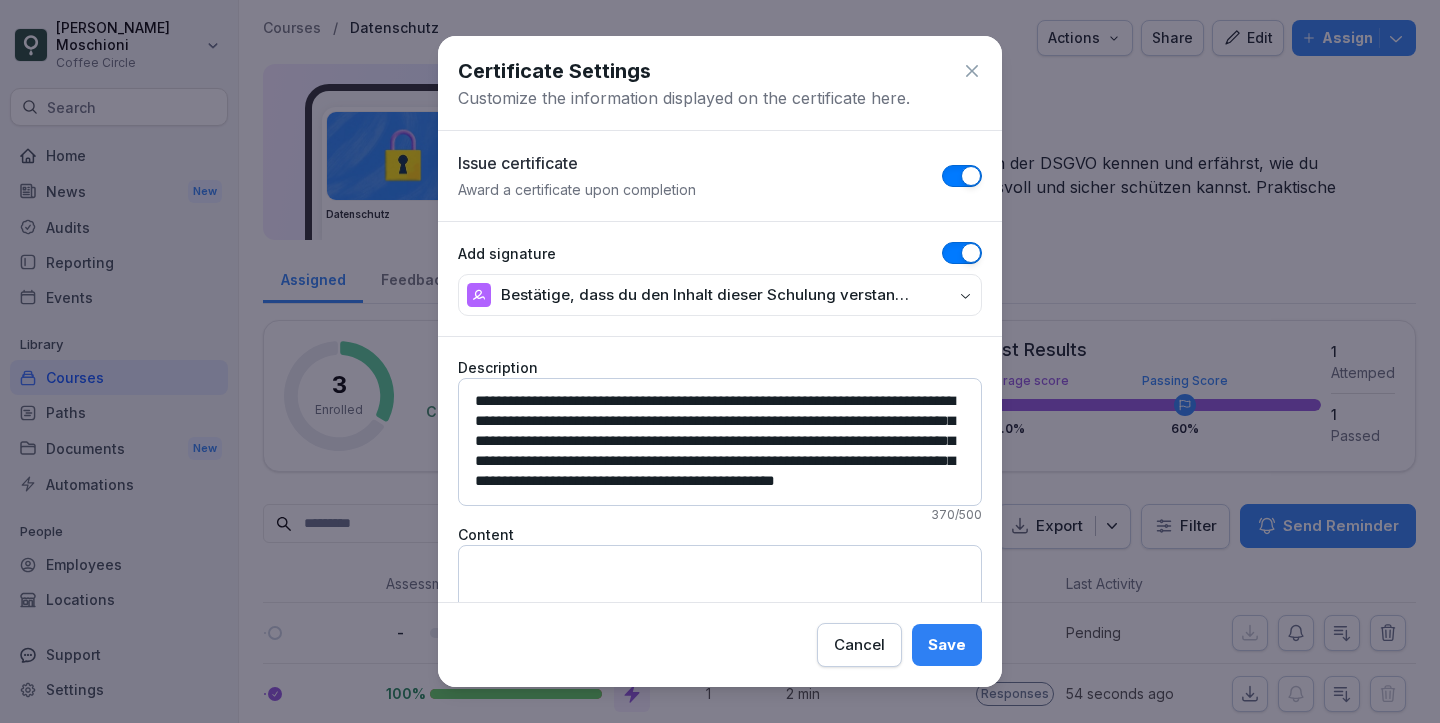 click on "Save" at bounding box center [947, 645] 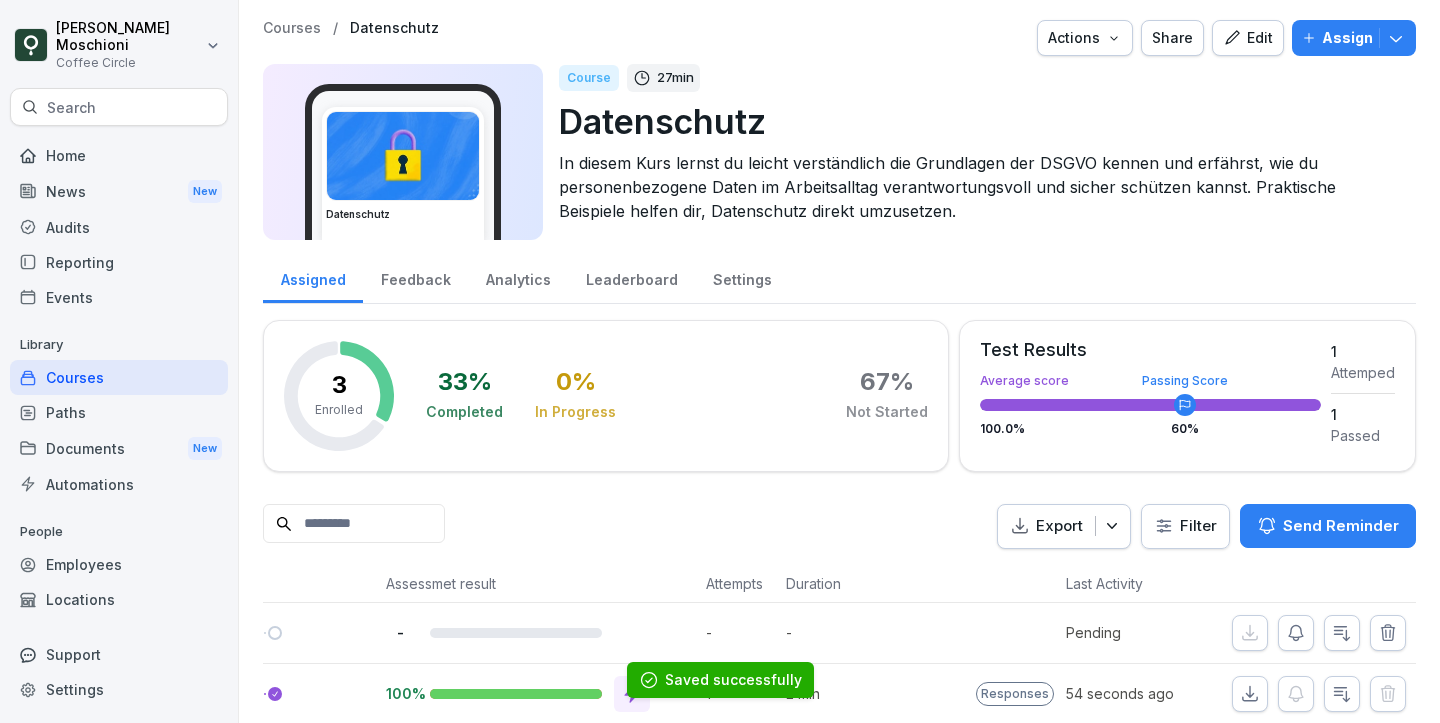 scroll, scrollTop: 82, scrollLeft: 0, axis: vertical 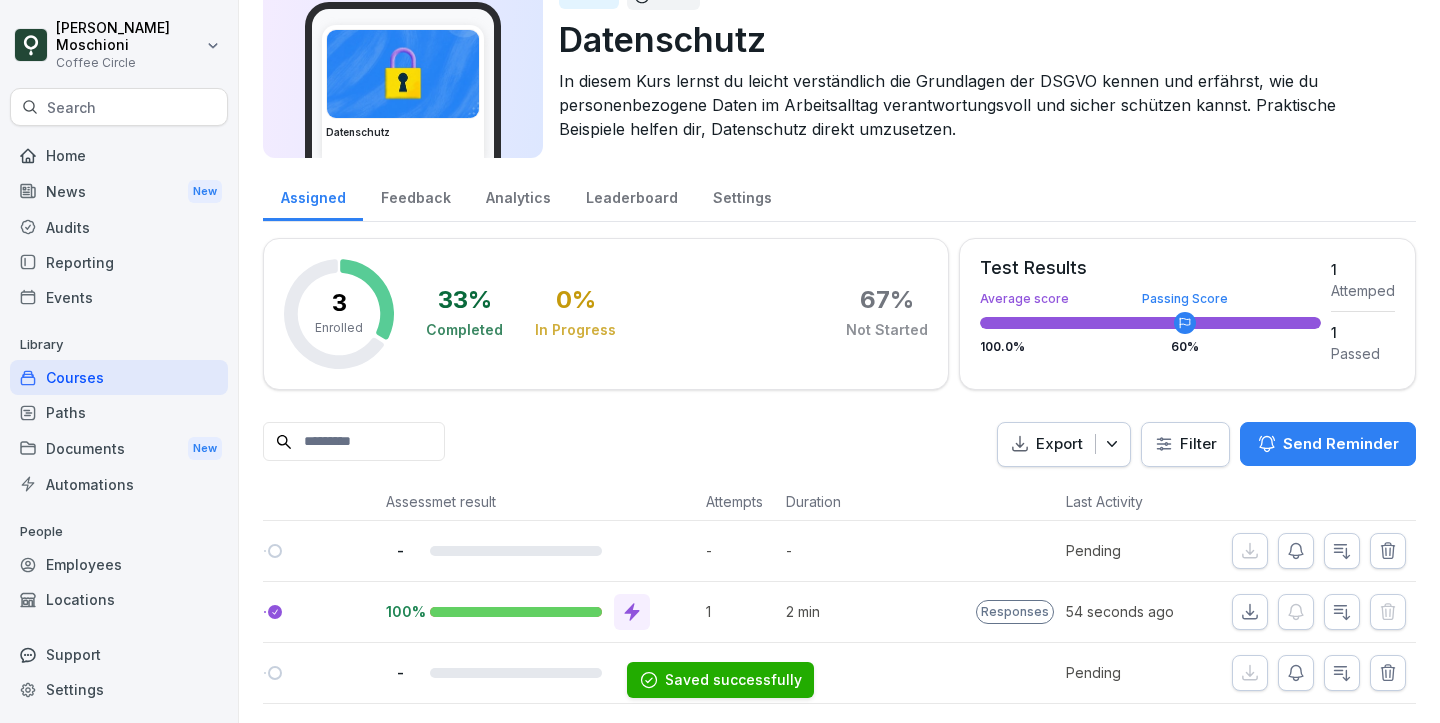 click on "Responses" at bounding box center [1015, 612] 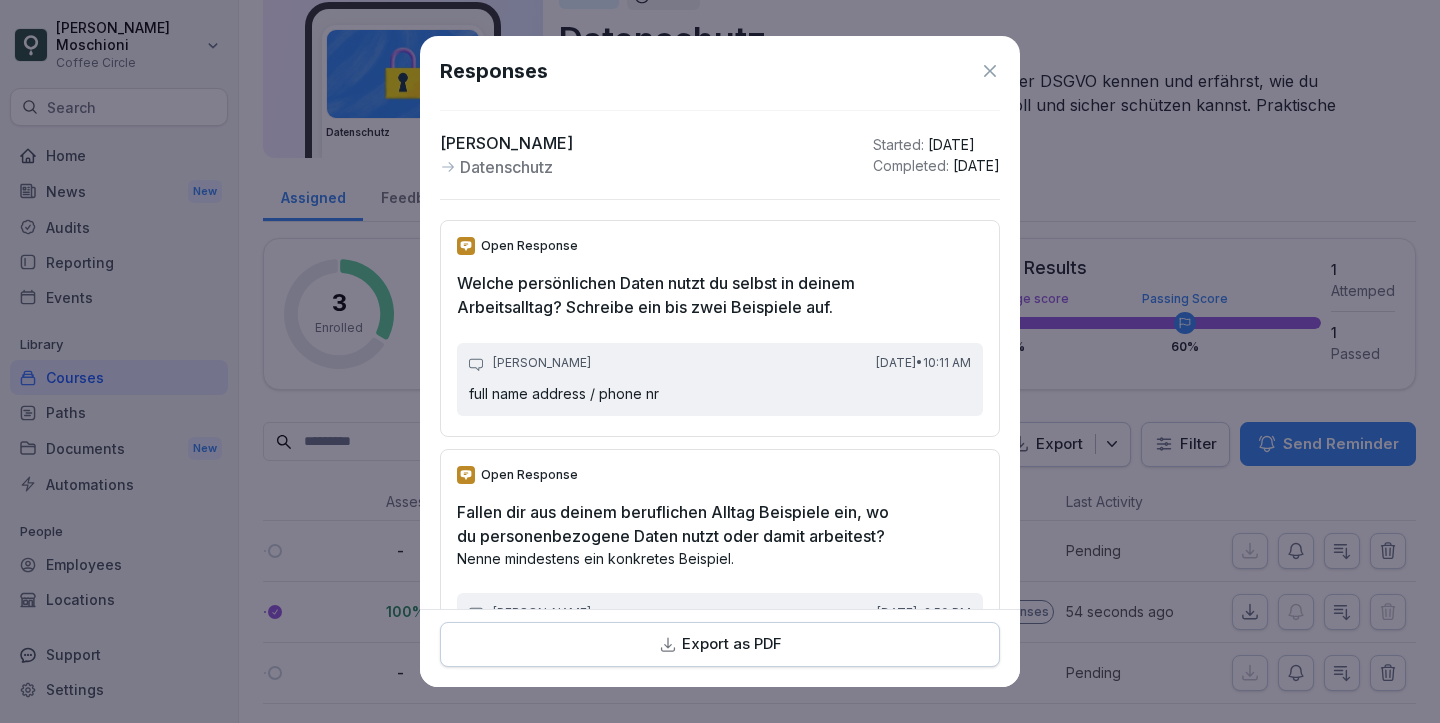 scroll, scrollTop: 980, scrollLeft: 0, axis: vertical 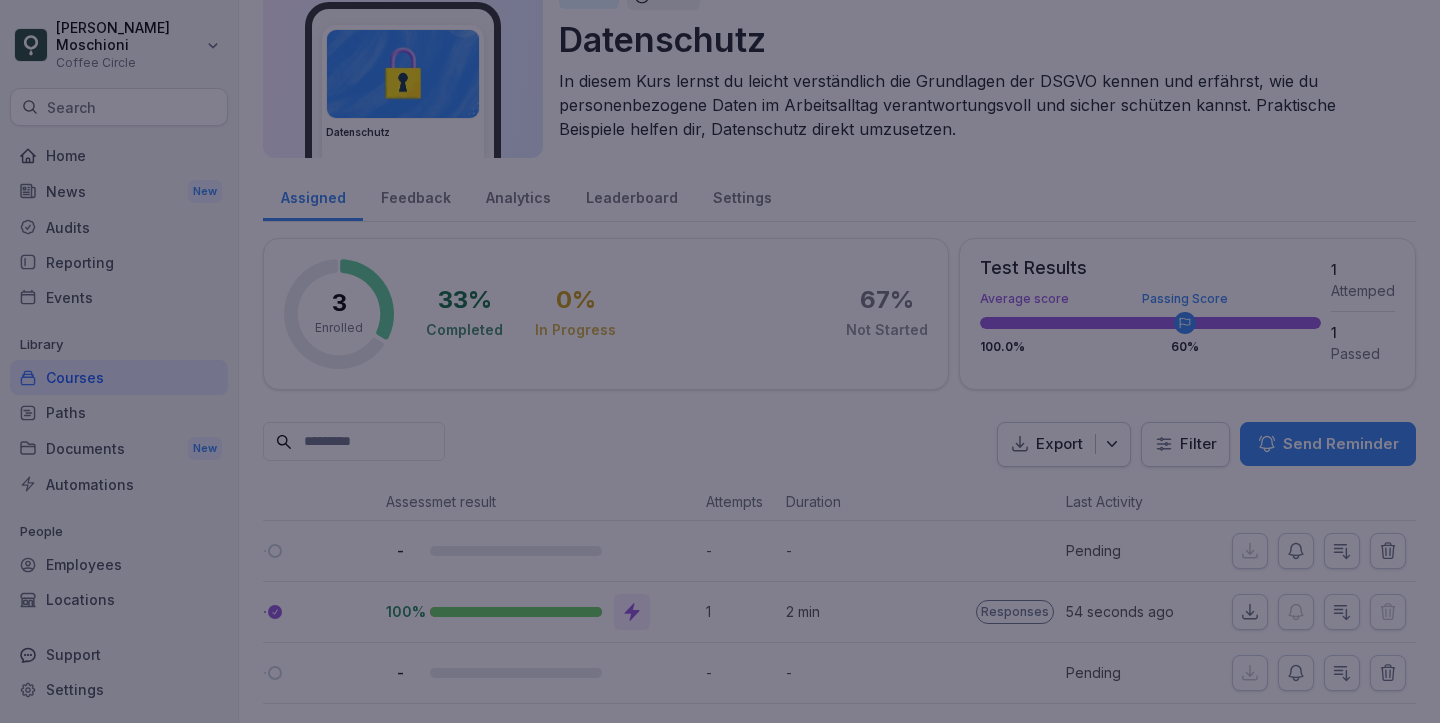 click at bounding box center [720, 361] 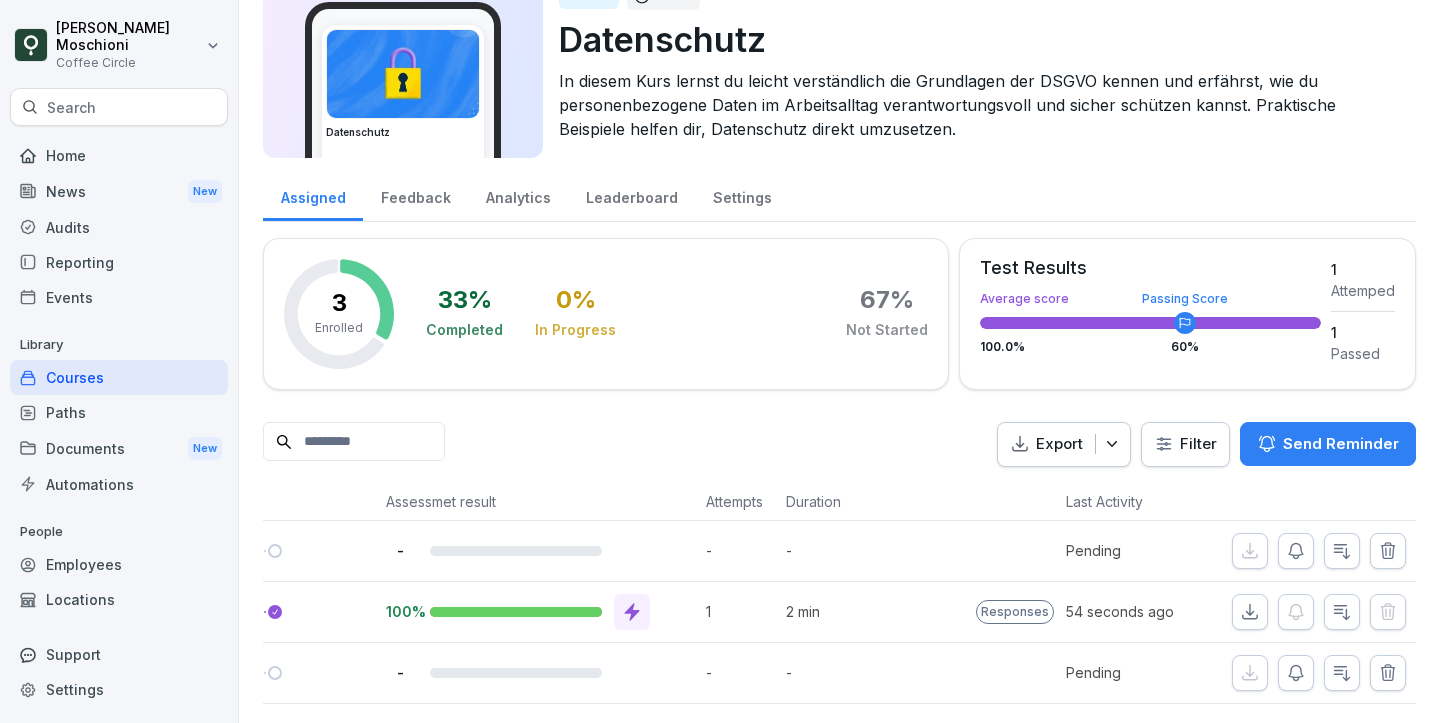 scroll, scrollTop: 0, scrollLeft: 0, axis: both 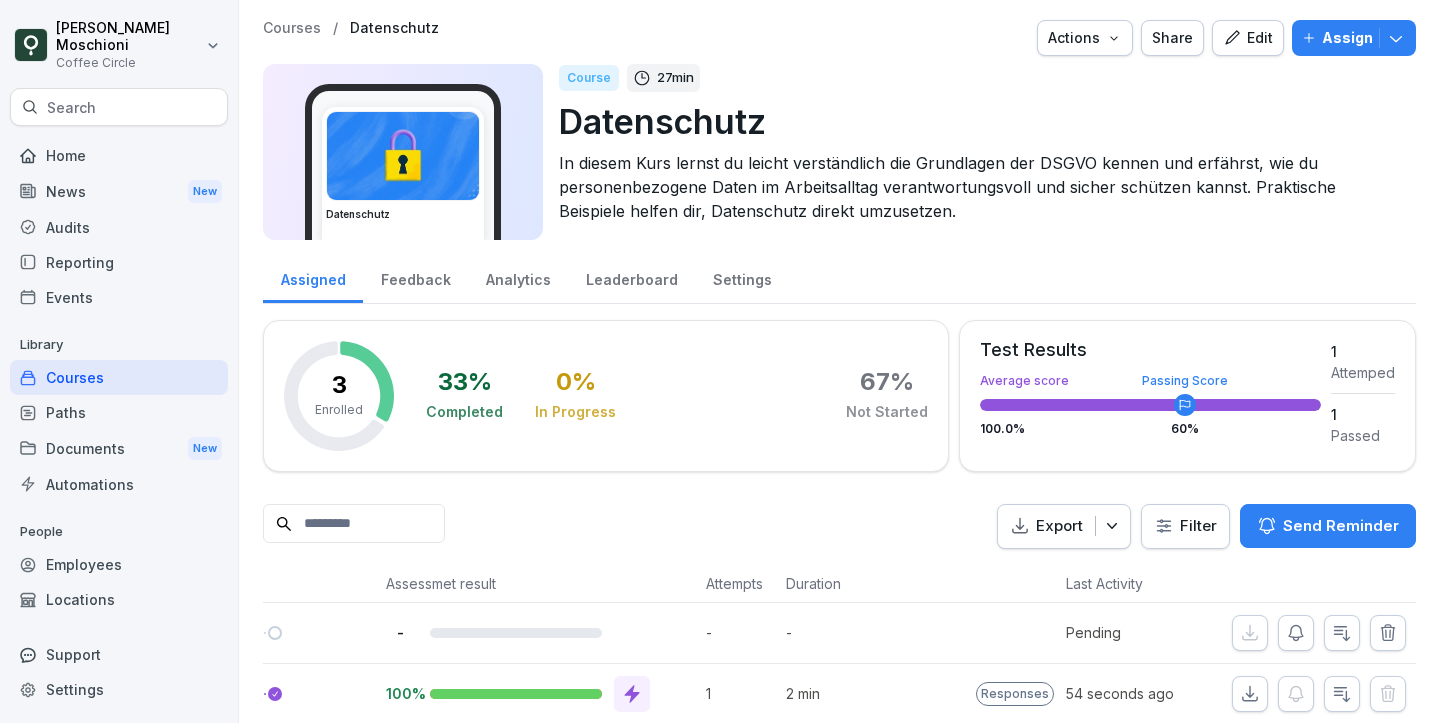click on "Actions" at bounding box center [1085, 38] 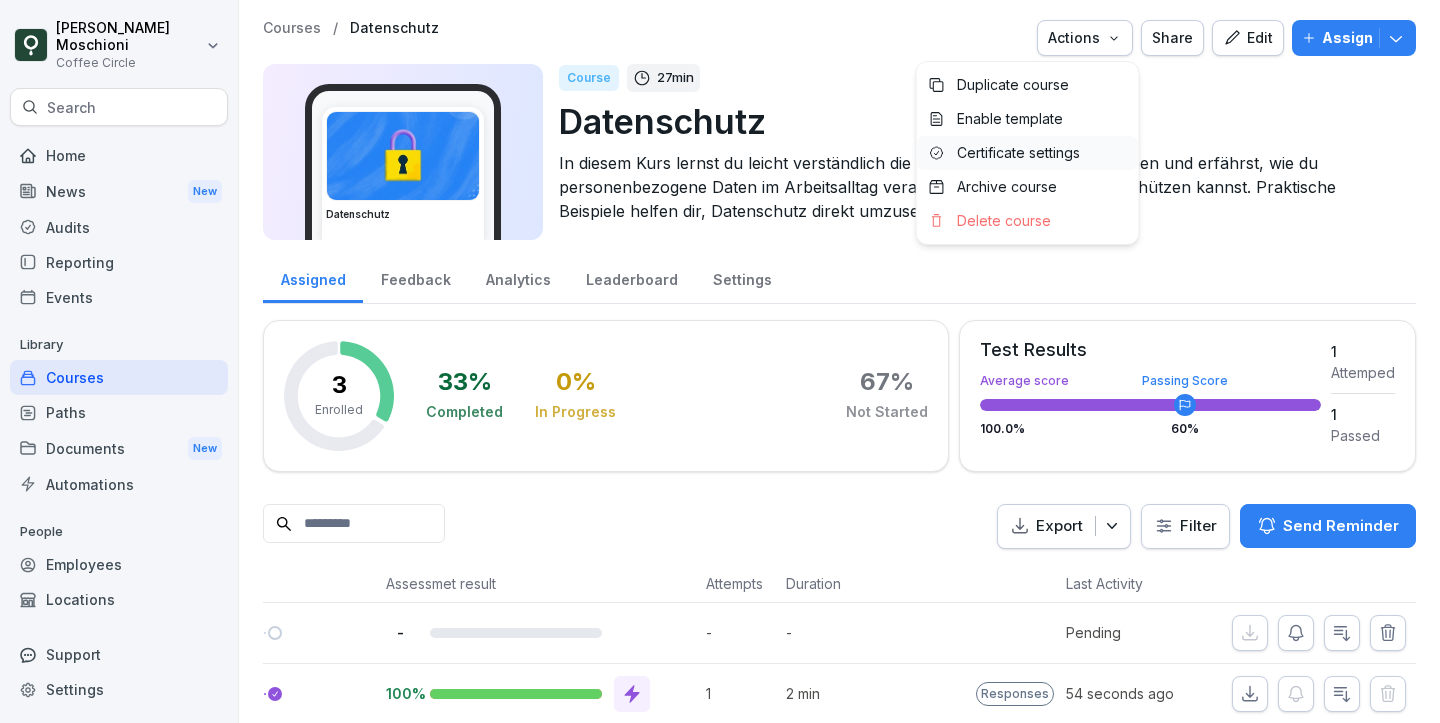 click on "Certificate settings" at bounding box center [1018, 153] 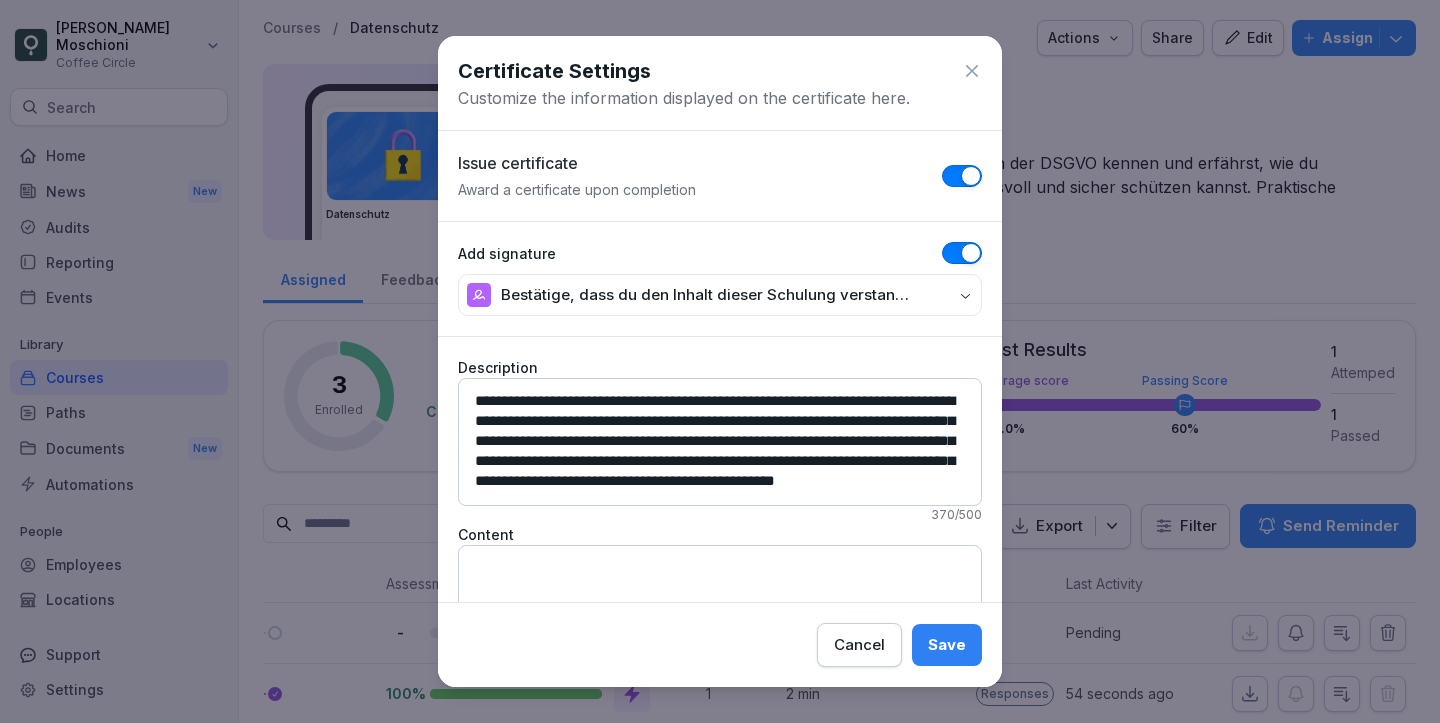 scroll, scrollTop: 18, scrollLeft: 0, axis: vertical 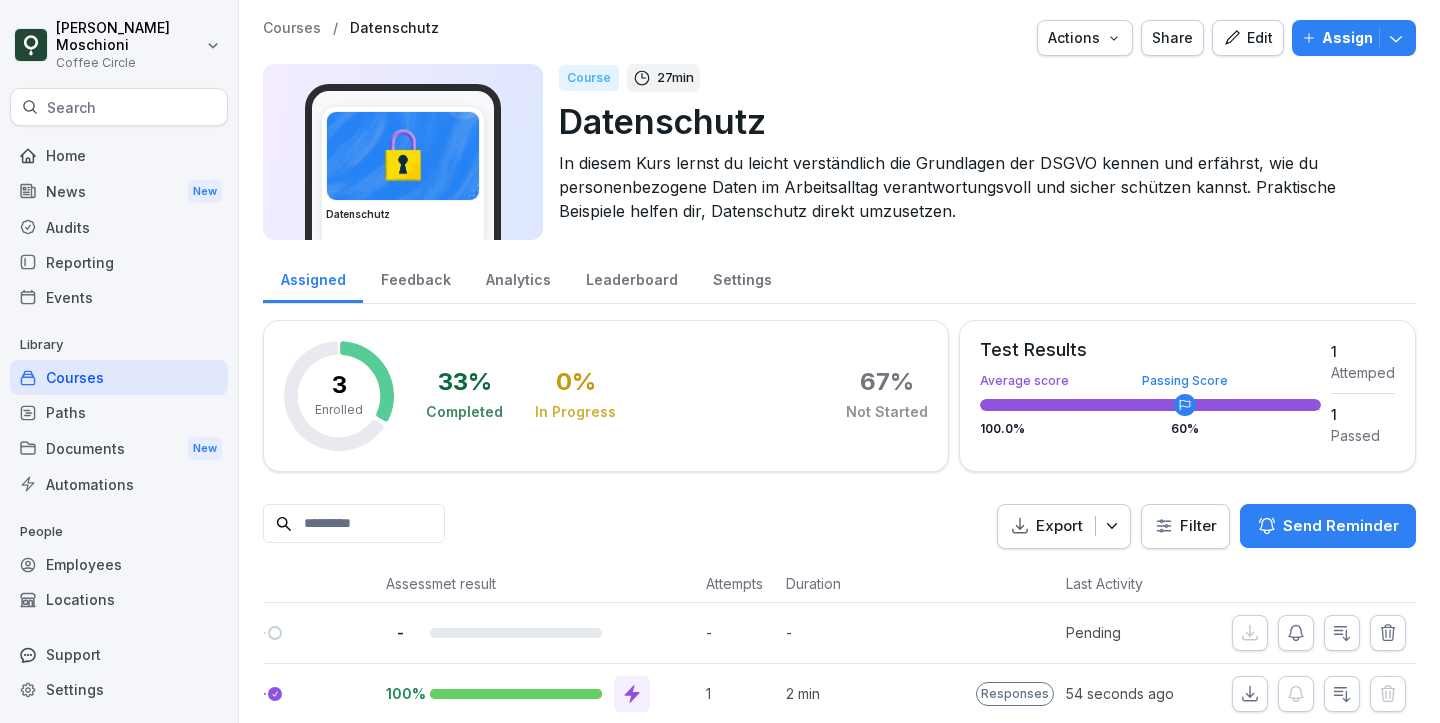 click on "Paths" at bounding box center [119, 412] 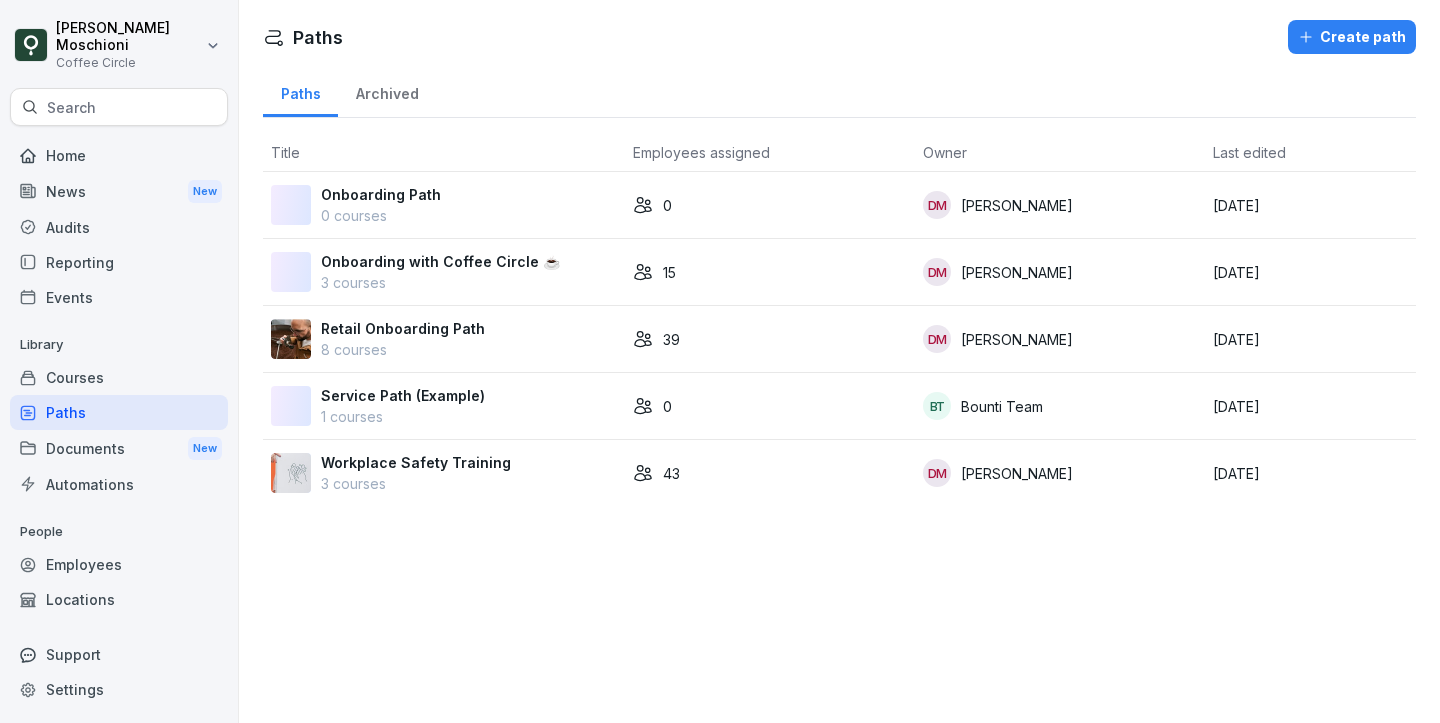 click on "8 courses" at bounding box center (403, 349) 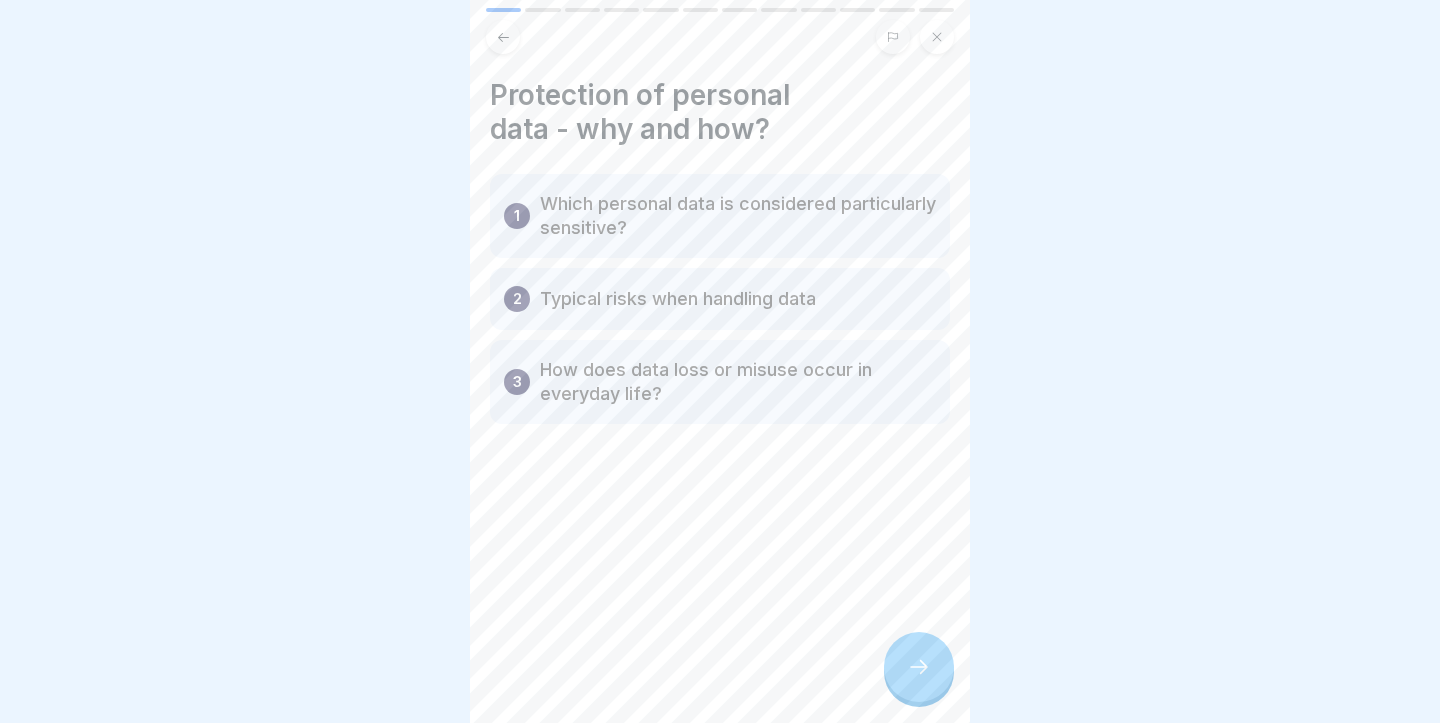 scroll, scrollTop: 0, scrollLeft: 0, axis: both 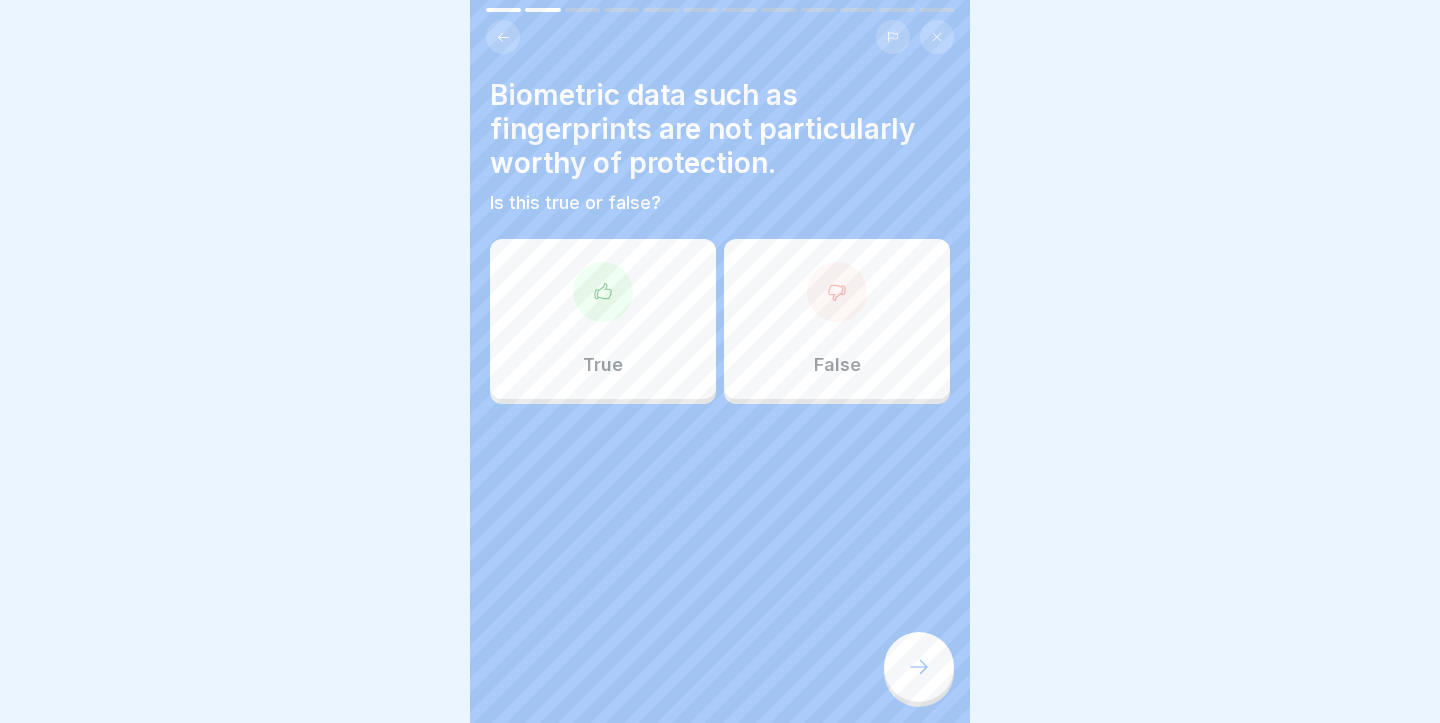 click on "False" at bounding box center [837, 319] 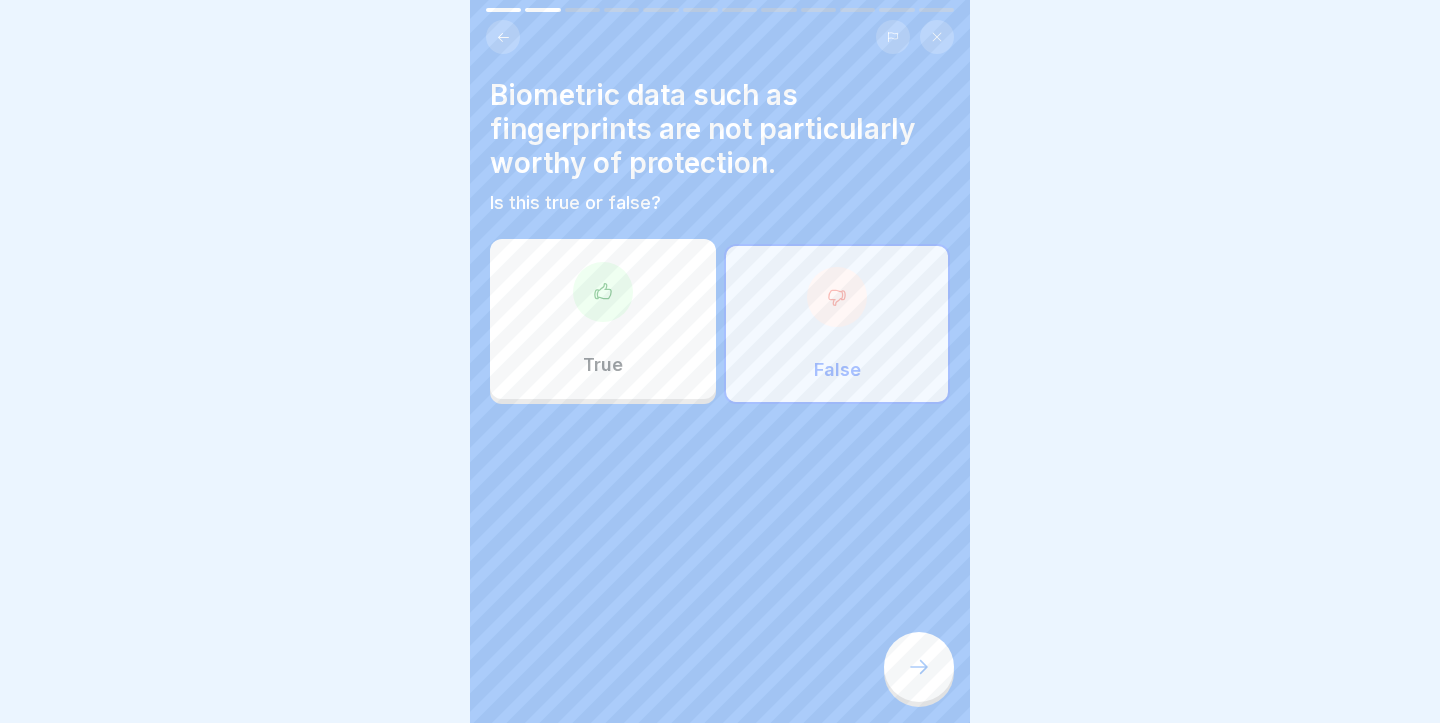 click at bounding box center (919, 667) 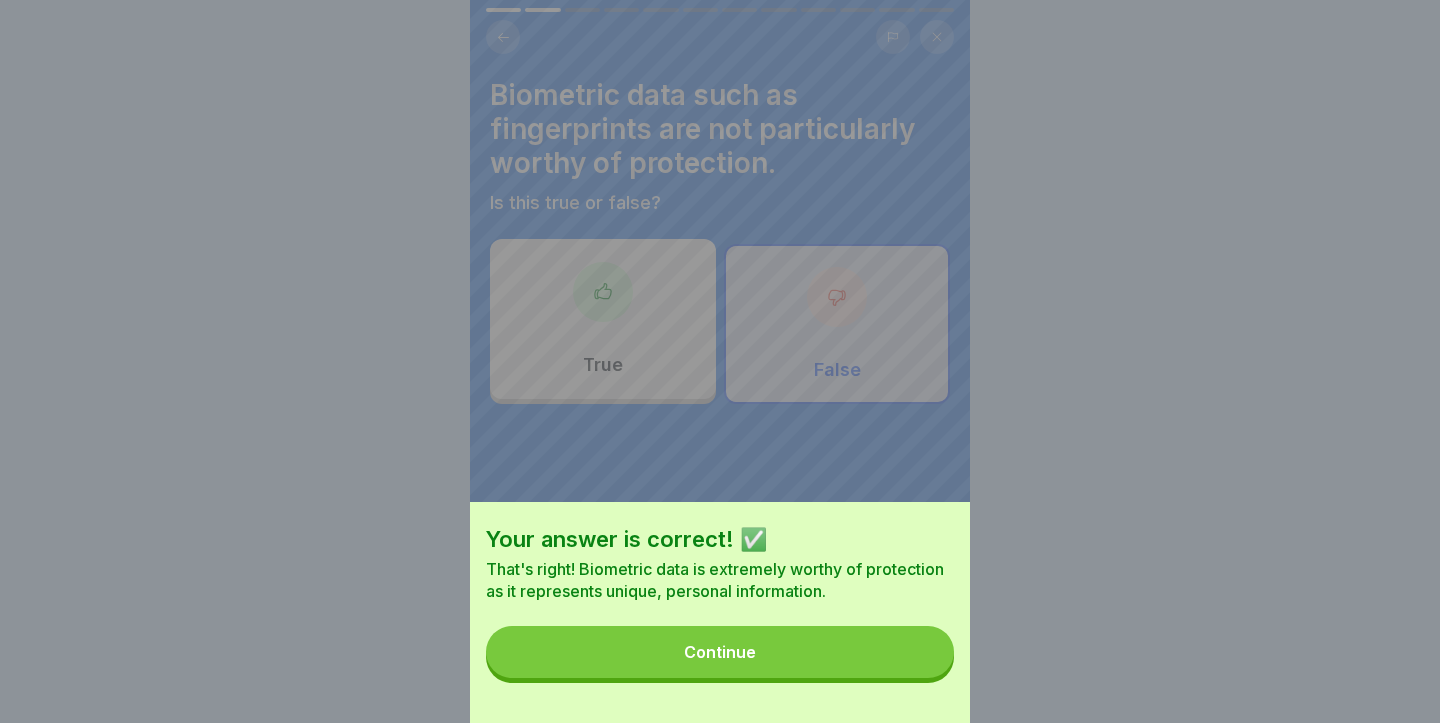 click on "Continue" at bounding box center (720, 652) 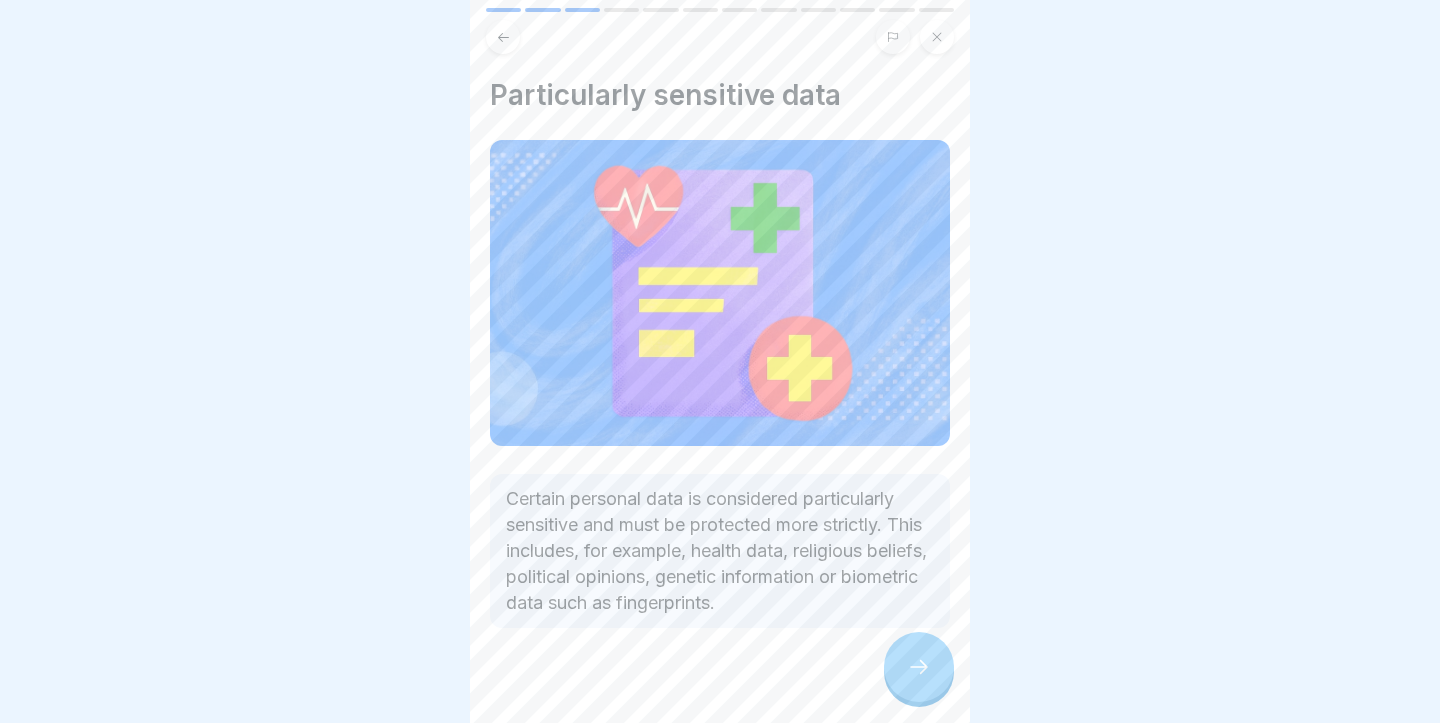 scroll, scrollTop: 25, scrollLeft: 0, axis: vertical 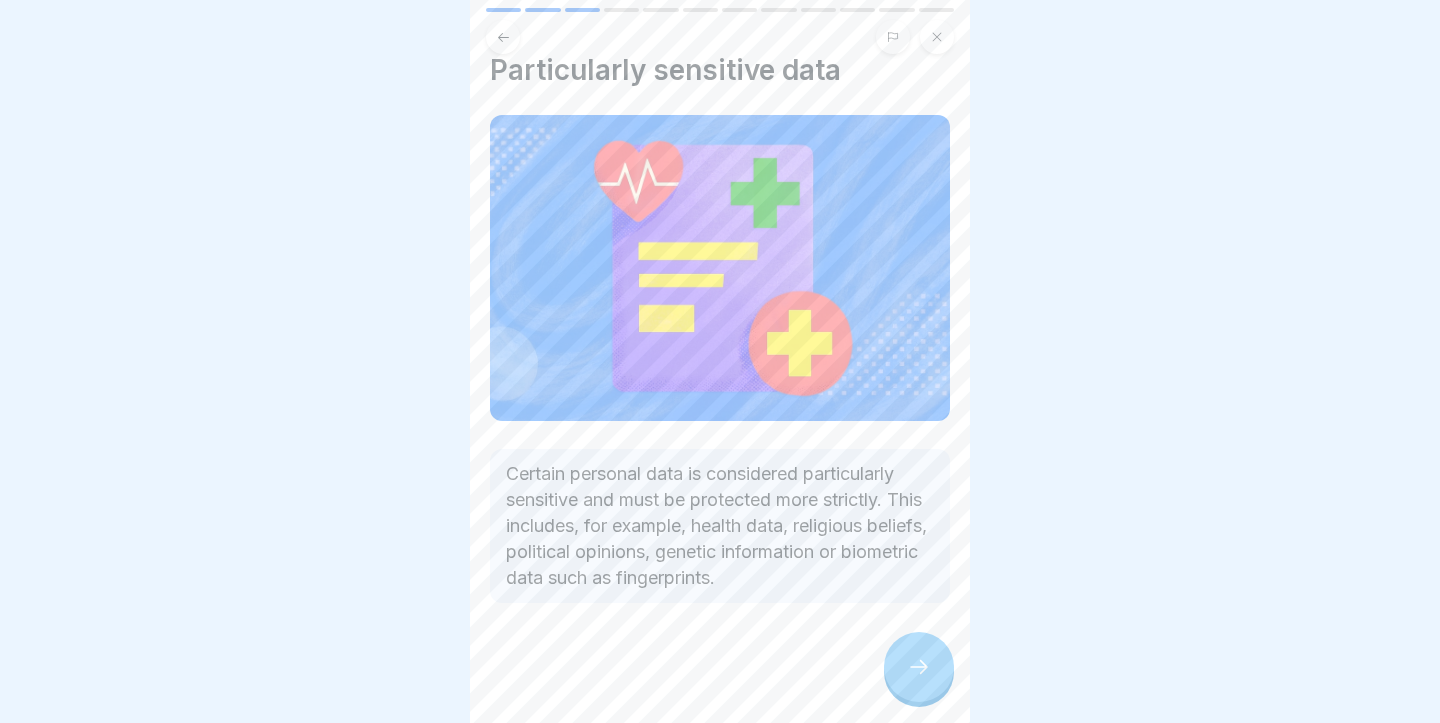 click 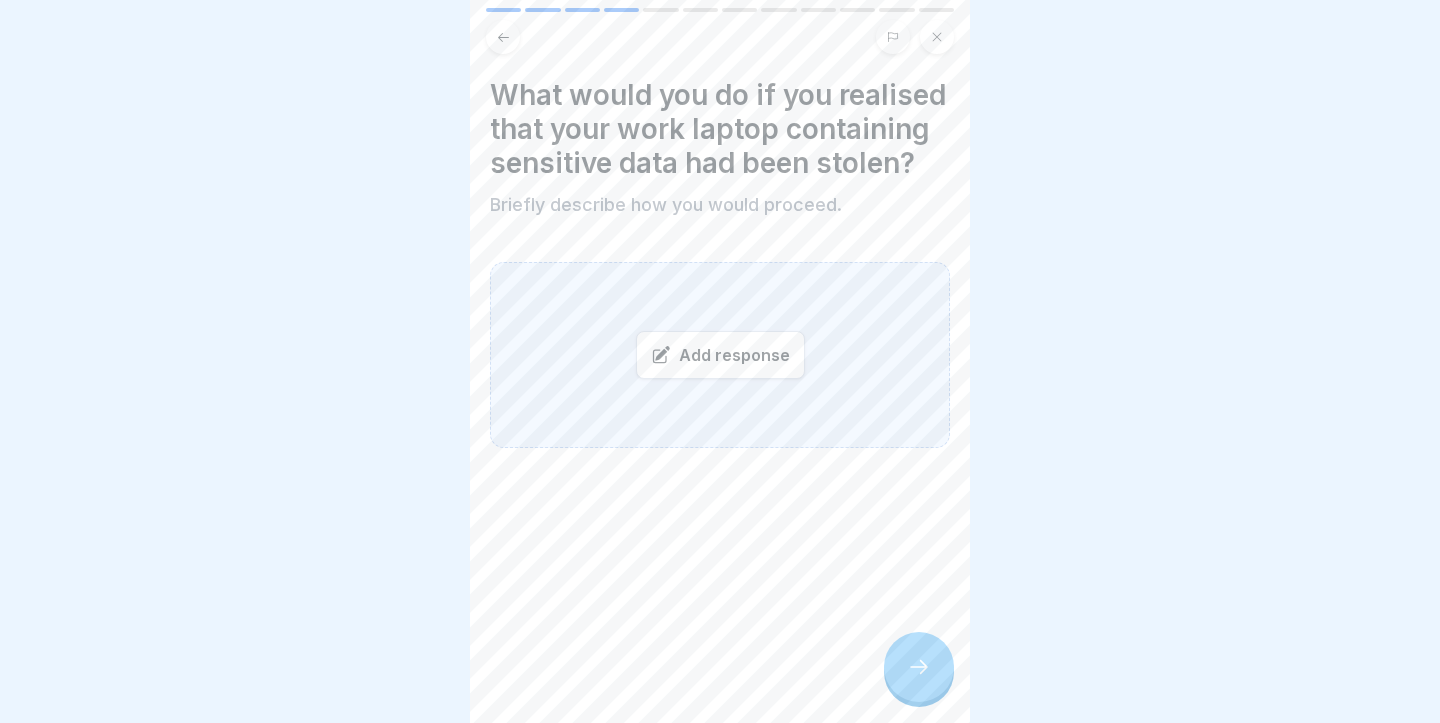 click on "Add response" at bounding box center [720, 355] 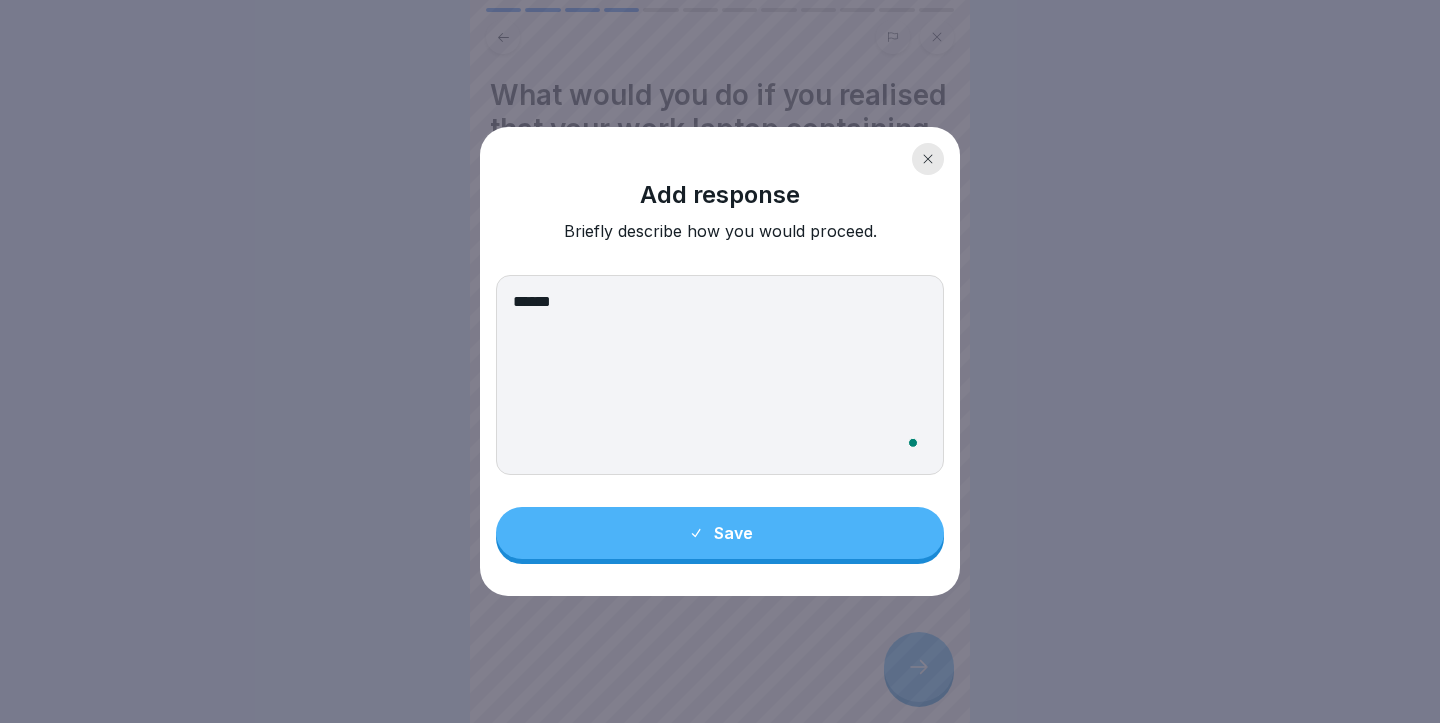 type on "******" 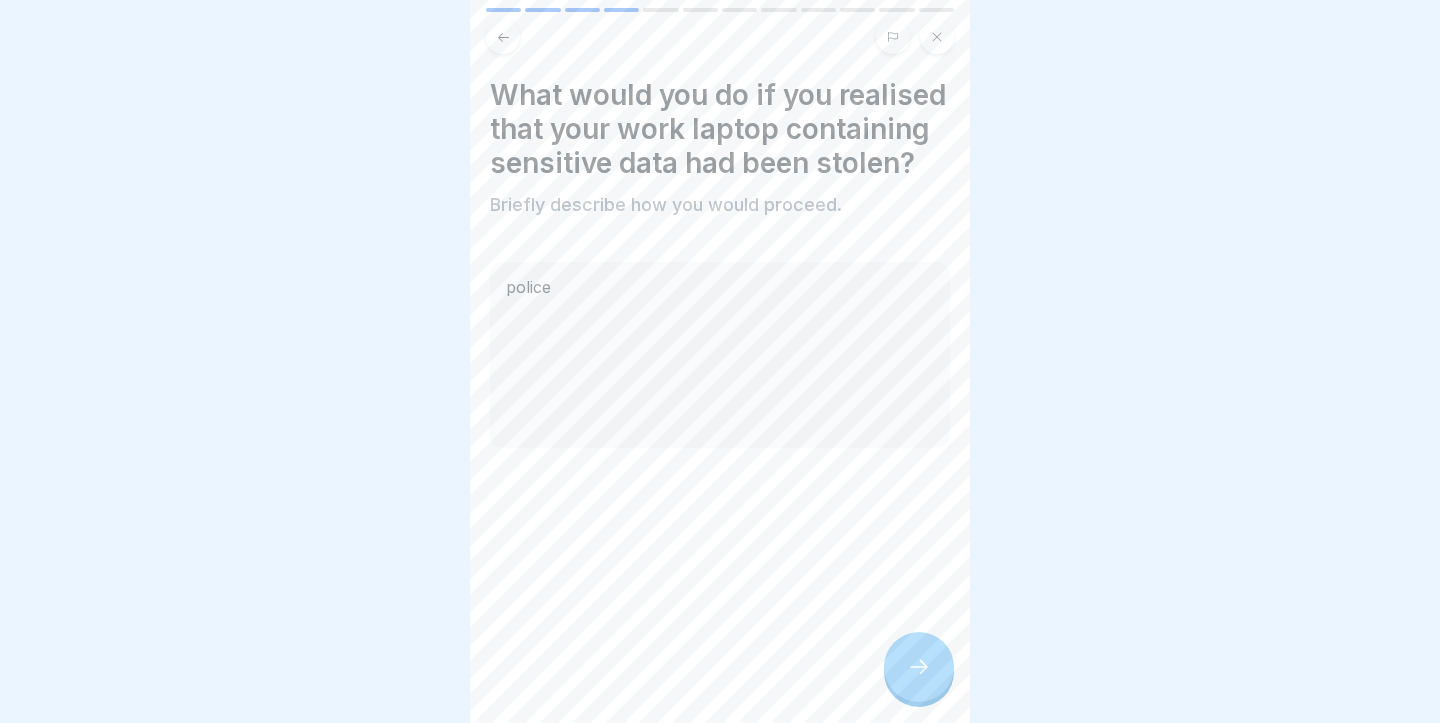 click 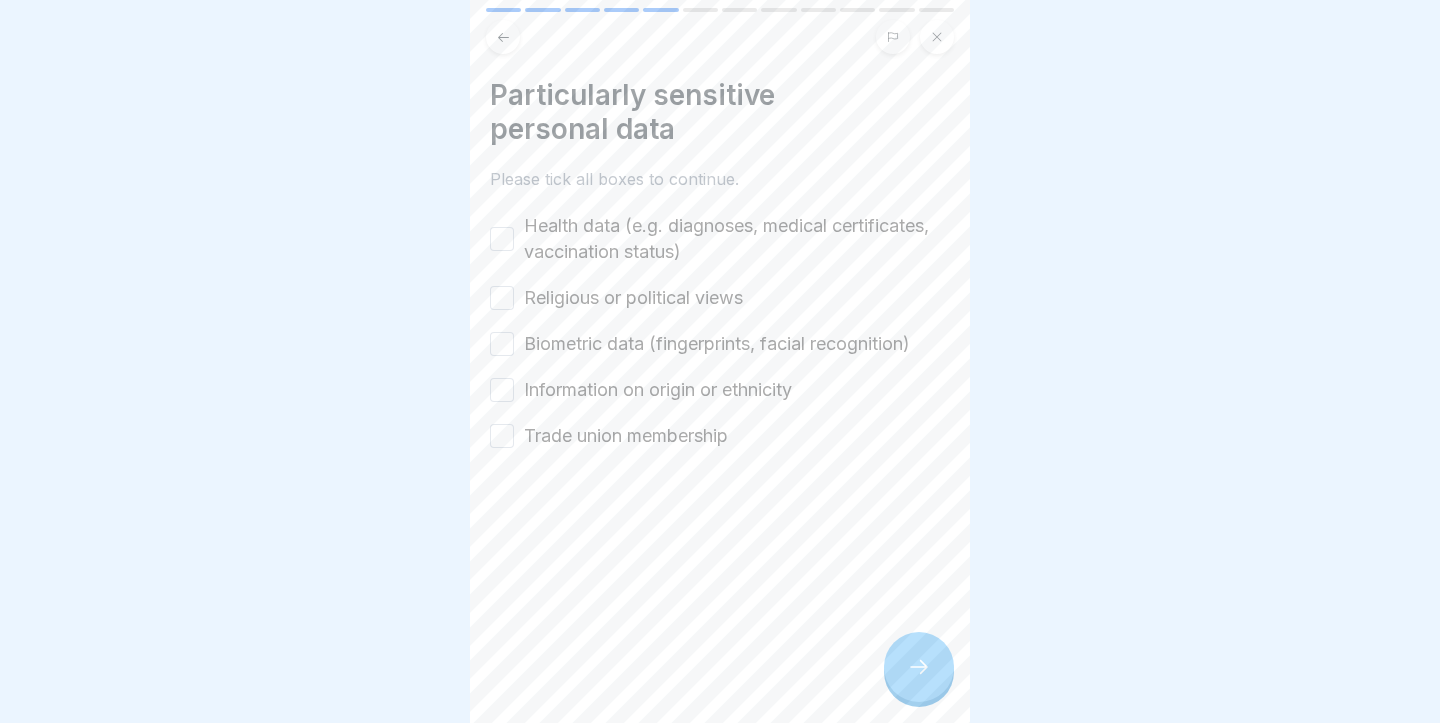 click on "Health data (e.g. diagnoses, medical certificates, vaccination status)" at bounding box center (737, 239) 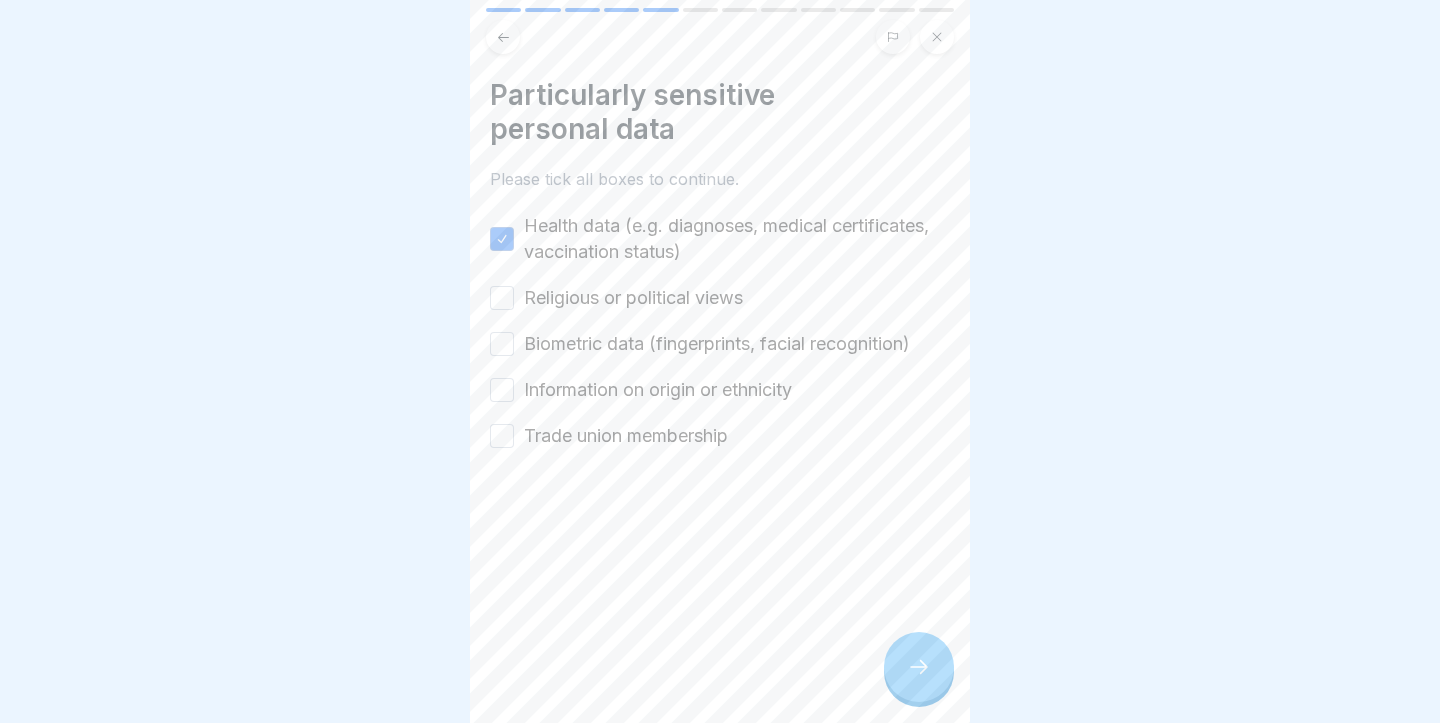 click on "Religious or political views" at bounding box center (633, 298) 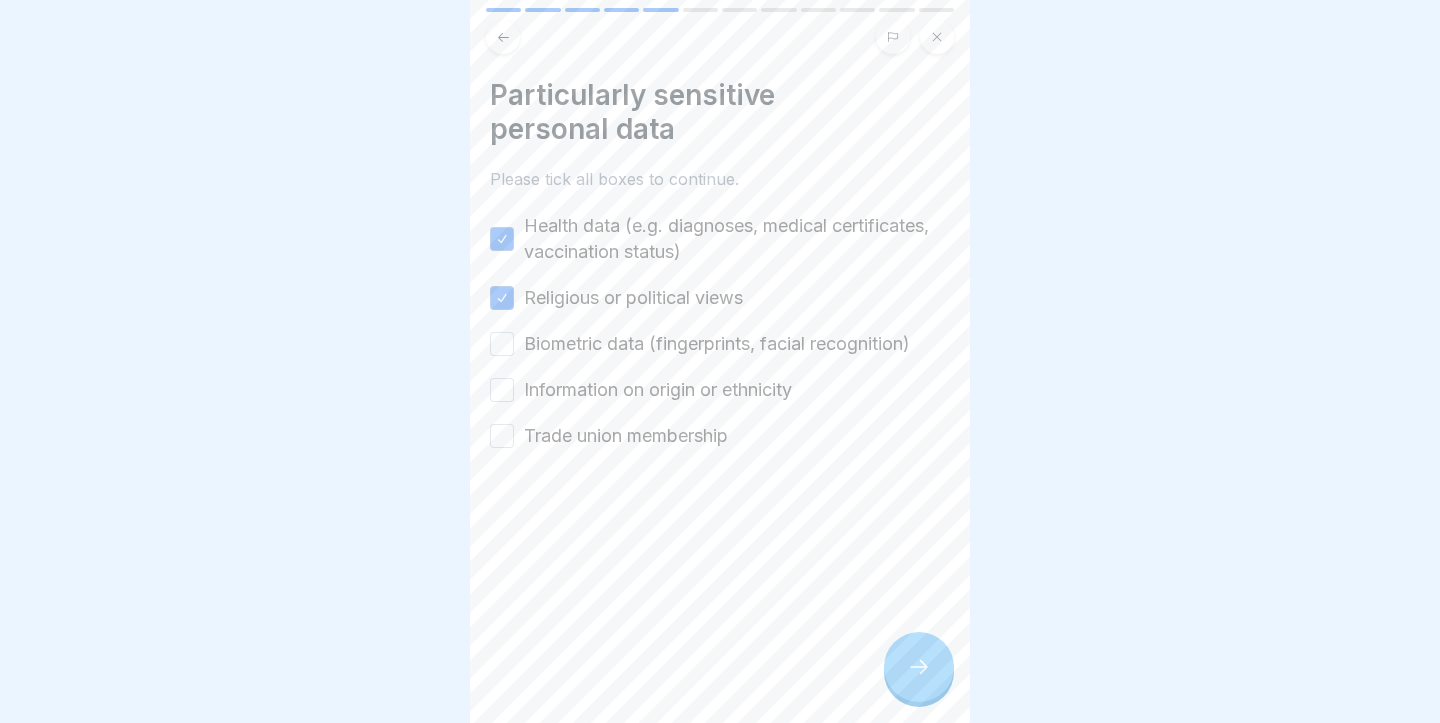 click on "Biometric data (fingerprints, facial recognition)" at bounding box center (717, 344) 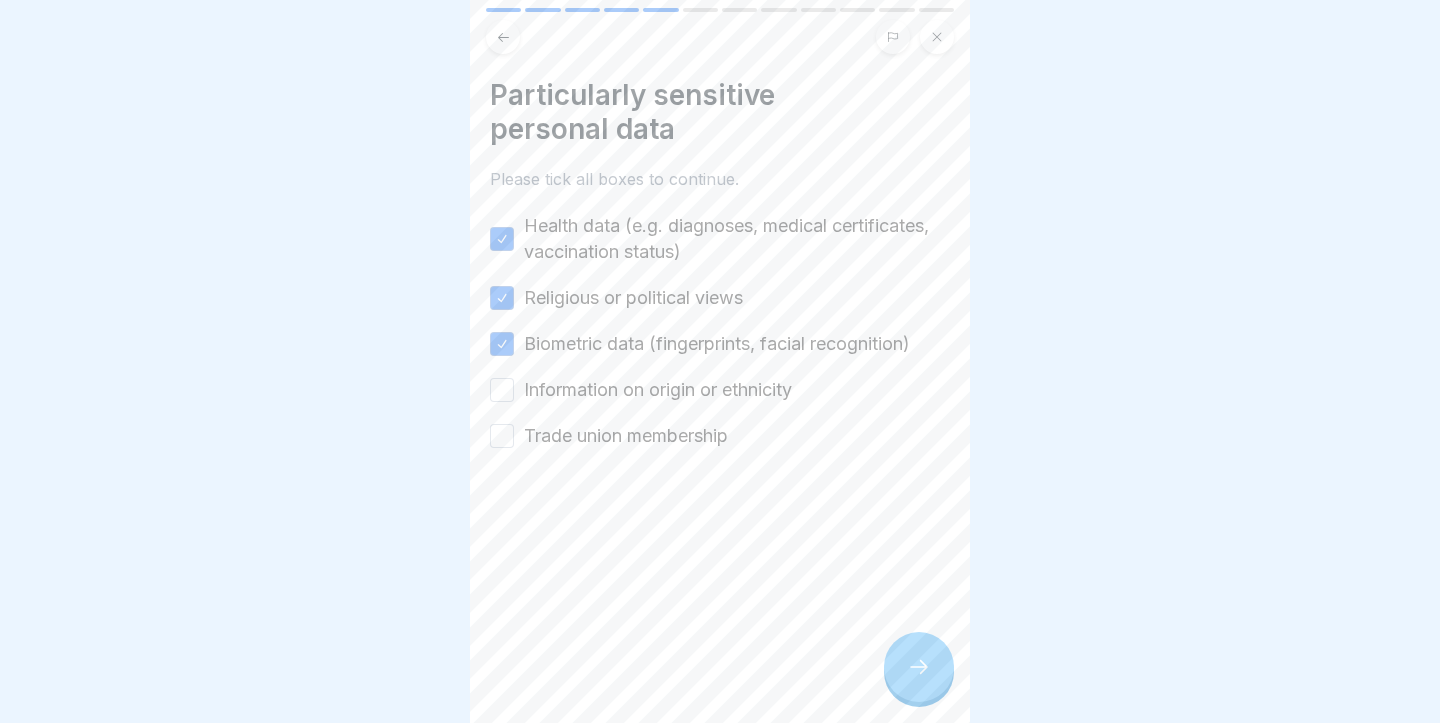 click on "Health data (e.g. diagnoses, medical certificates, vaccination status) Religious or political views Biometric data (fingerprints, facial recognition) Information on origin or ethnicity Trade union membership" at bounding box center [720, 331] 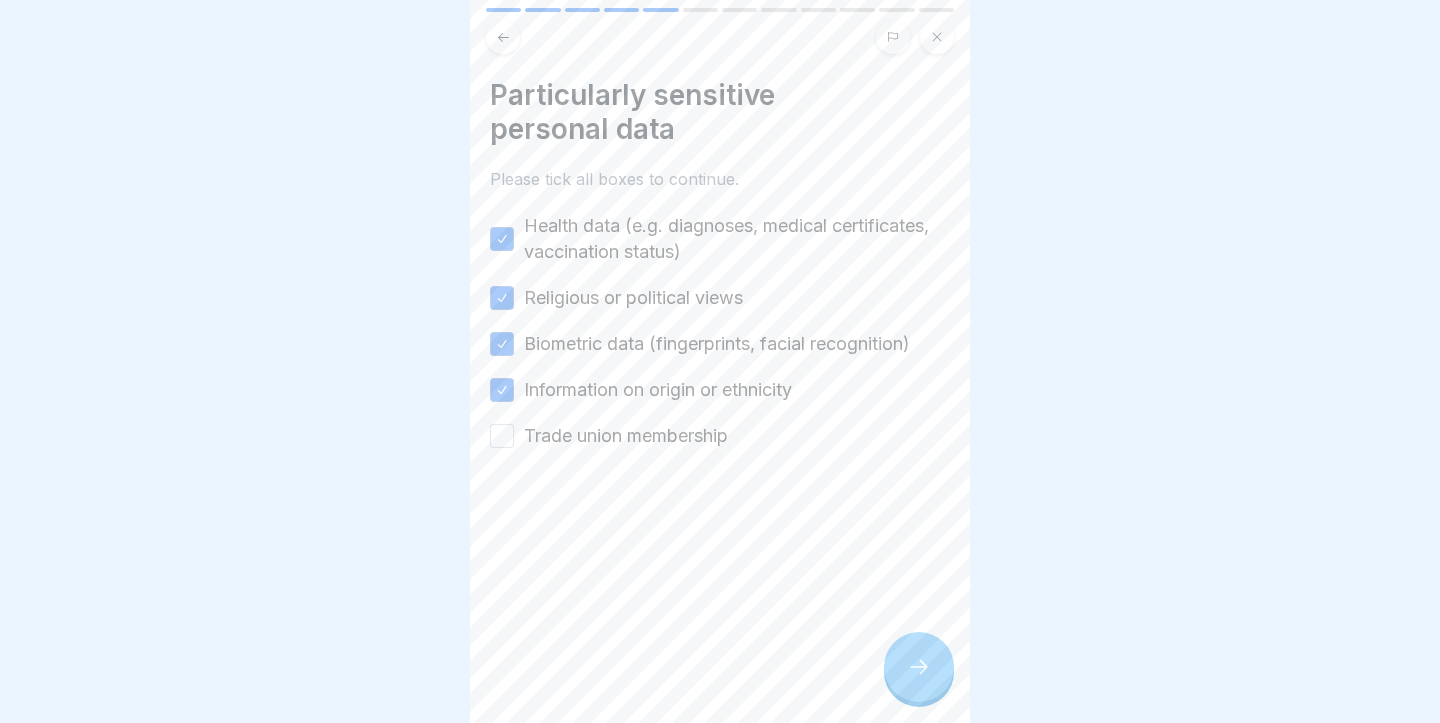 click on "Trade union membership" at bounding box center (626, 436) 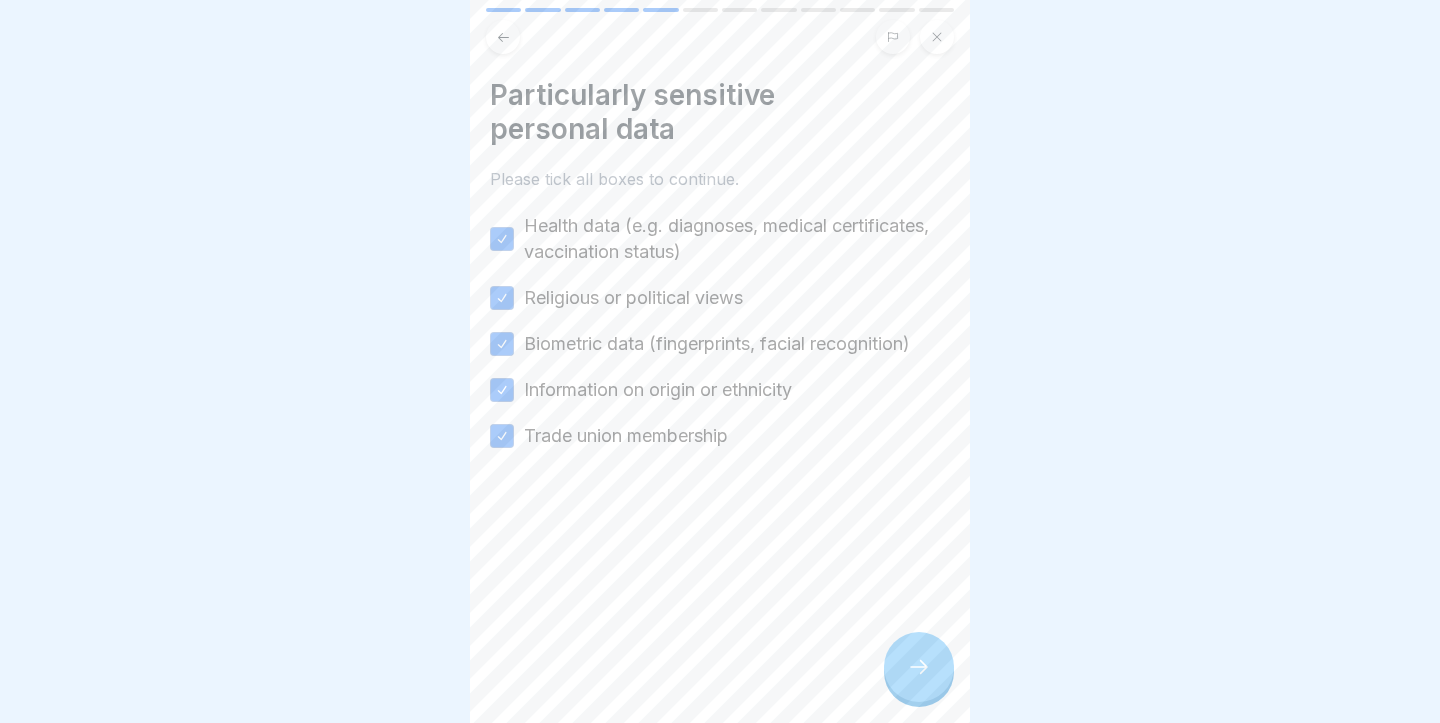 click on "Particularly sensitive personal data Please tick all boxes to continue. Health data (e.g. diagnoses, medical certificates, vaccination status) Religious or political views Biometric data (fingerprints, facial recognition) Information on origin or ethnicity Trade union membership" at bounding box center [720, 361] 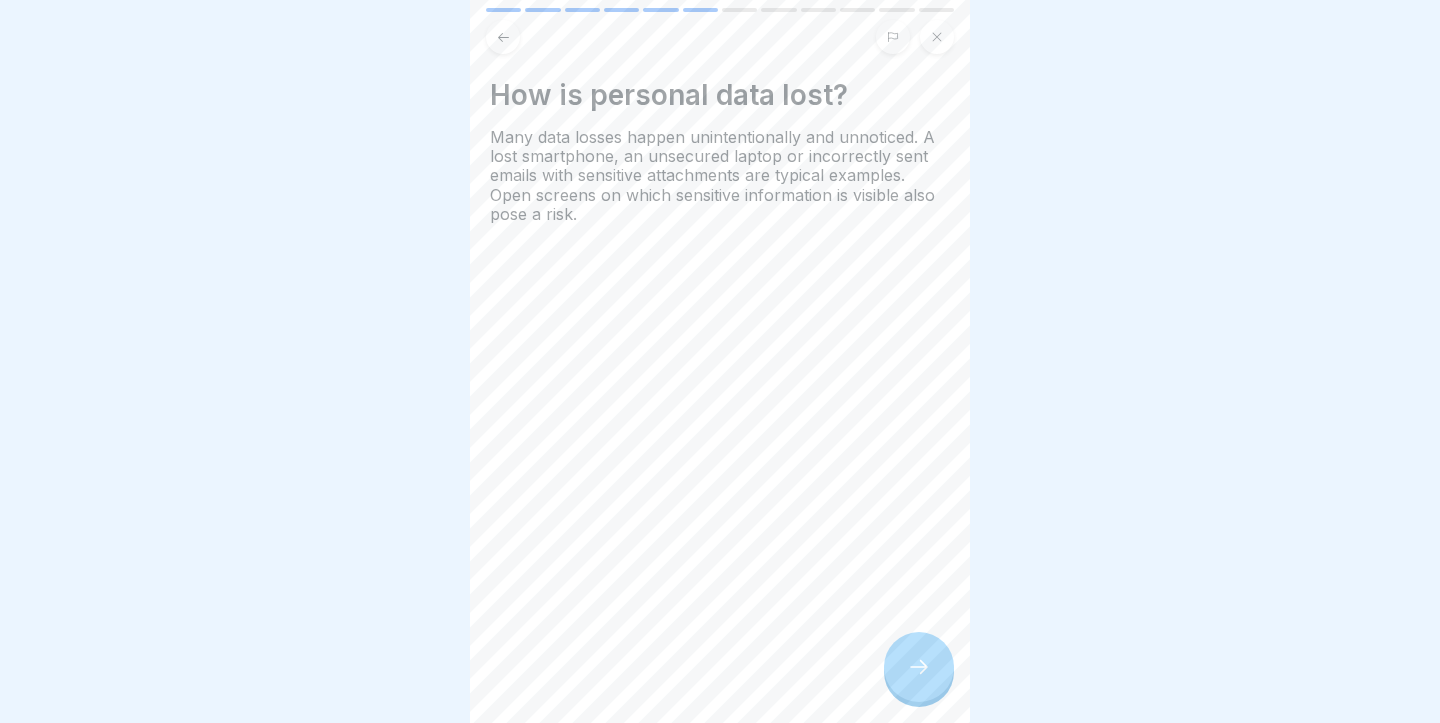 click 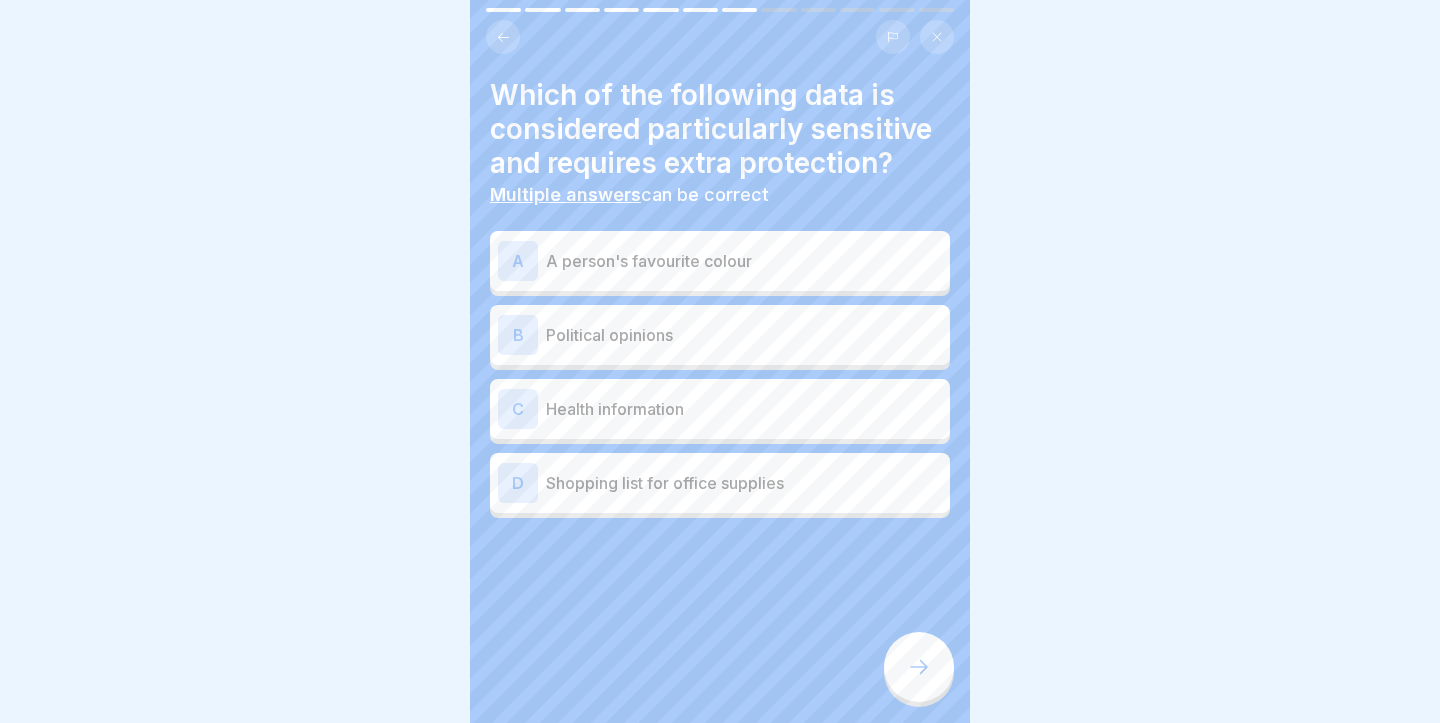 click on "Political opinions" at bounding box center (744, 335) 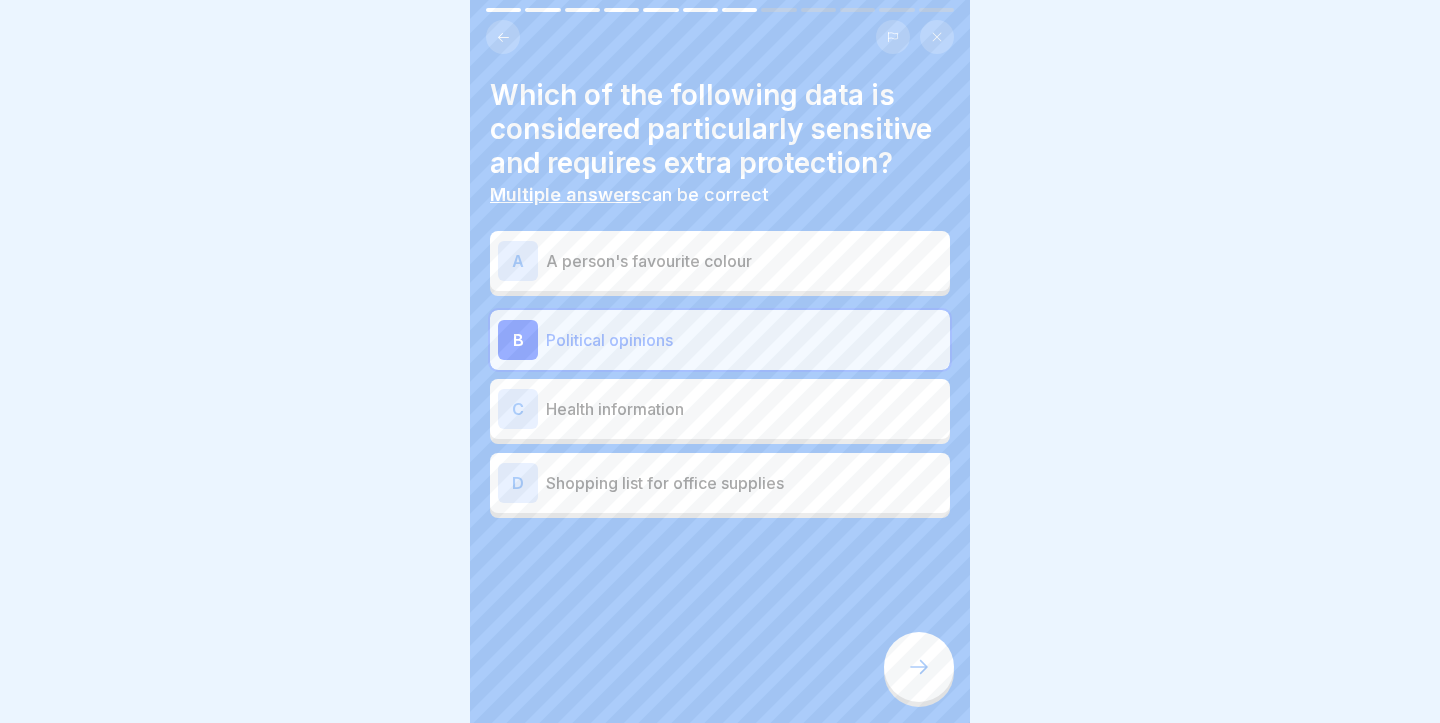 click on "C Health information" at bounding box center [720, 409] 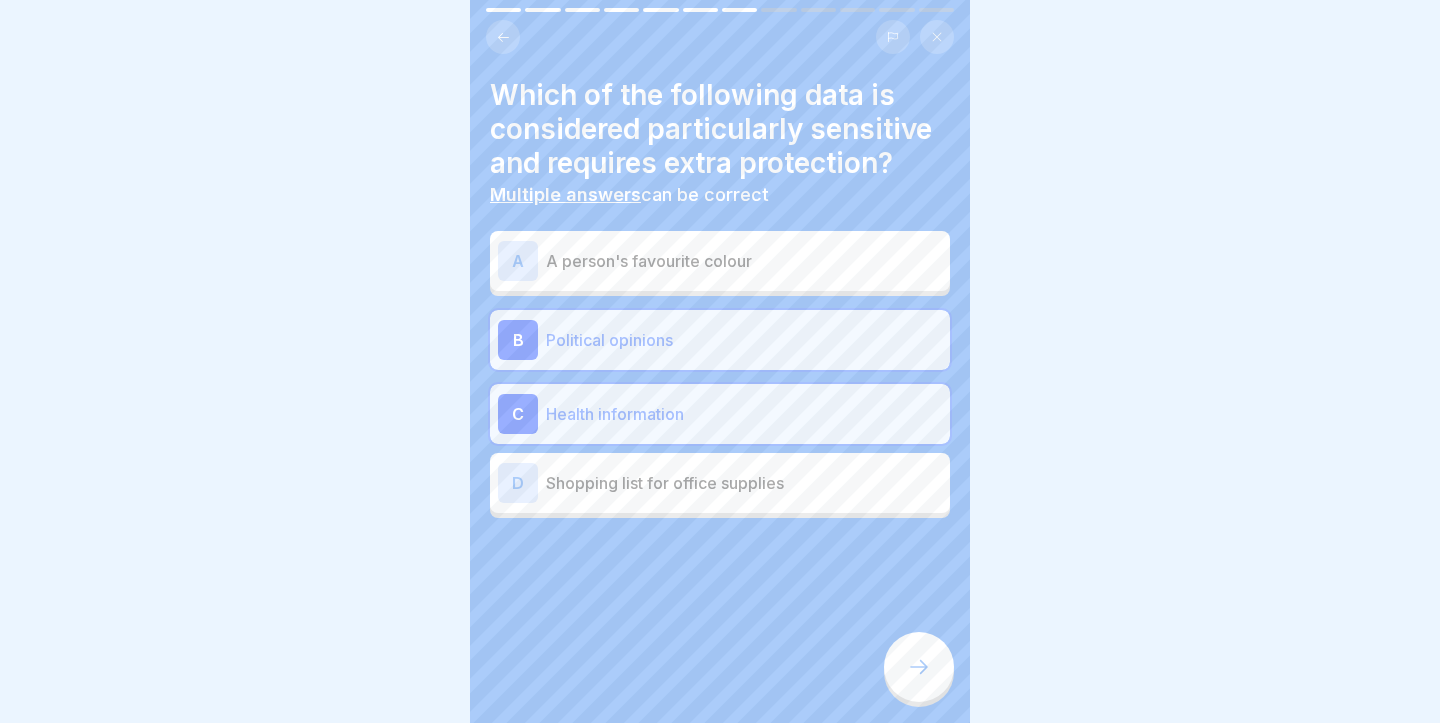 click 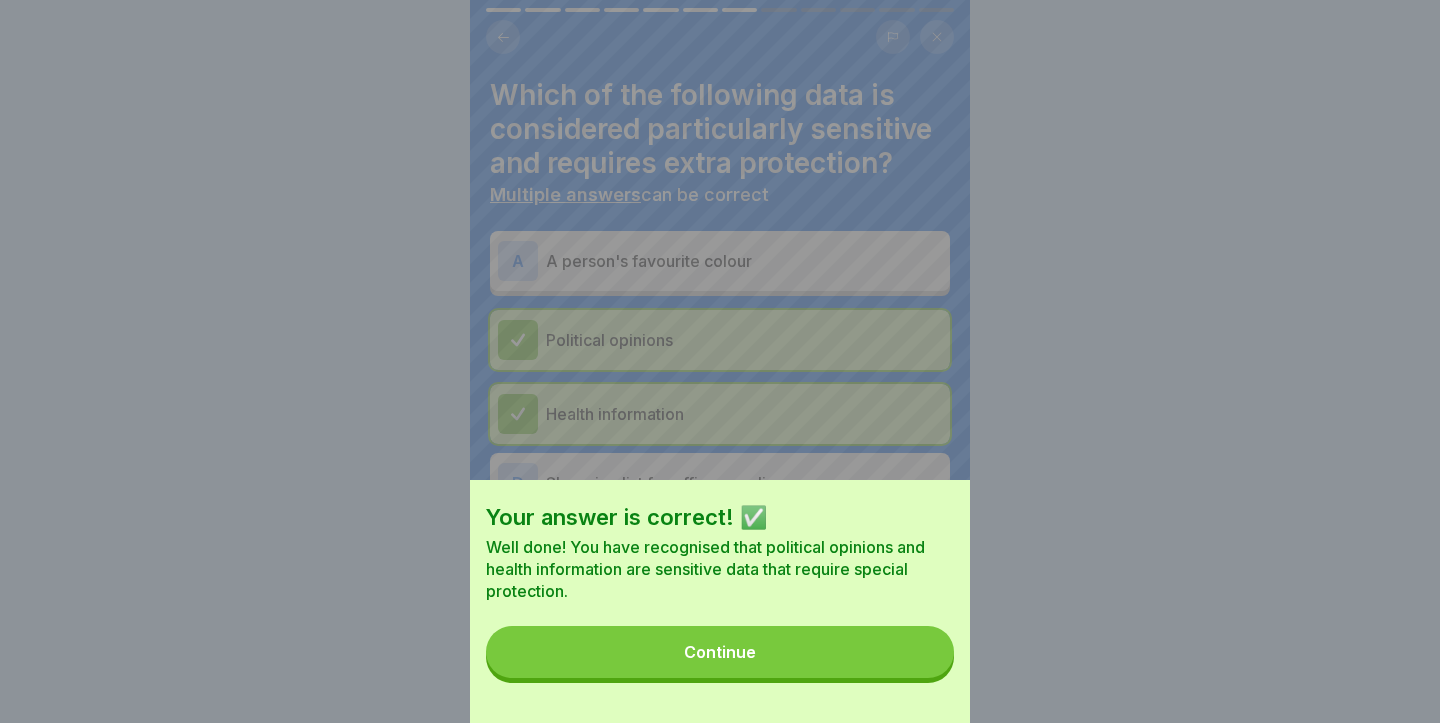 click on "Continue" at bounding box center [720, 652] 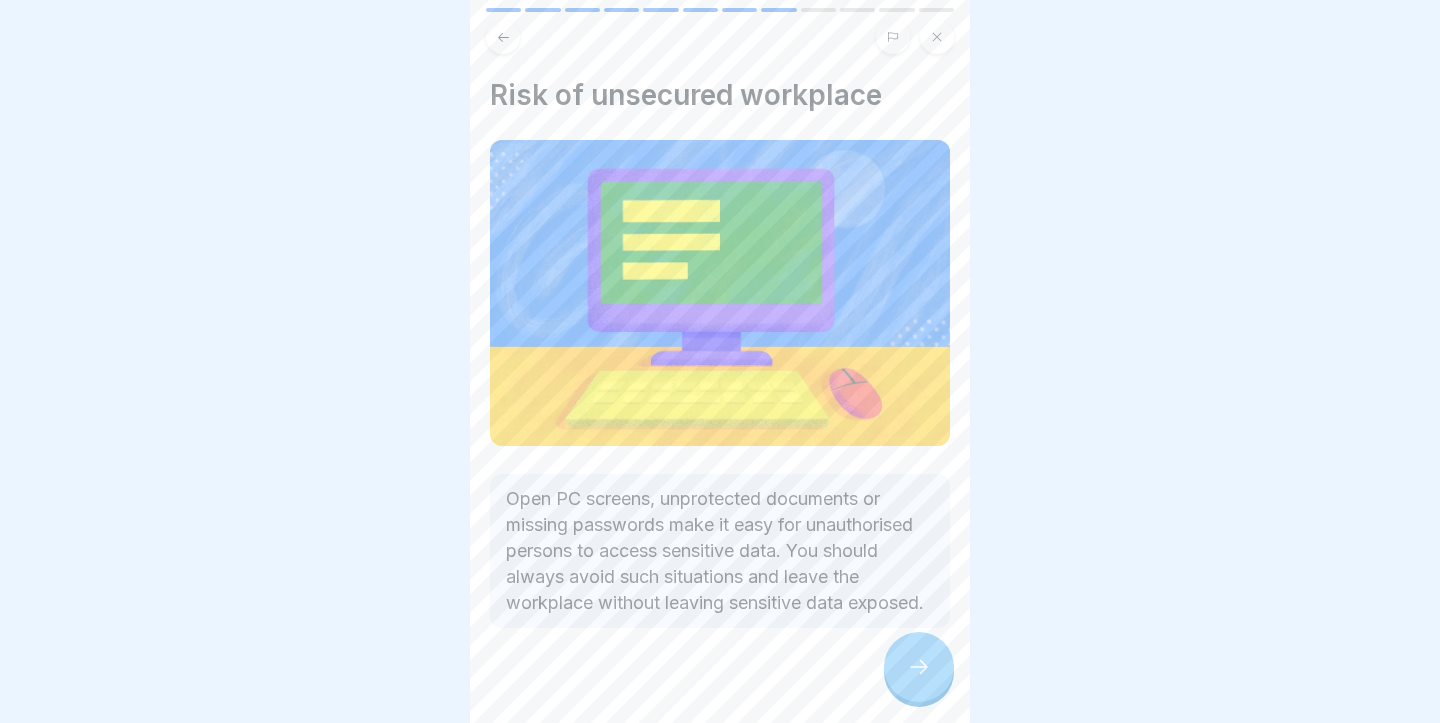 scroll, scrollTop: 25, scrollLeft: 0, axis: vertical 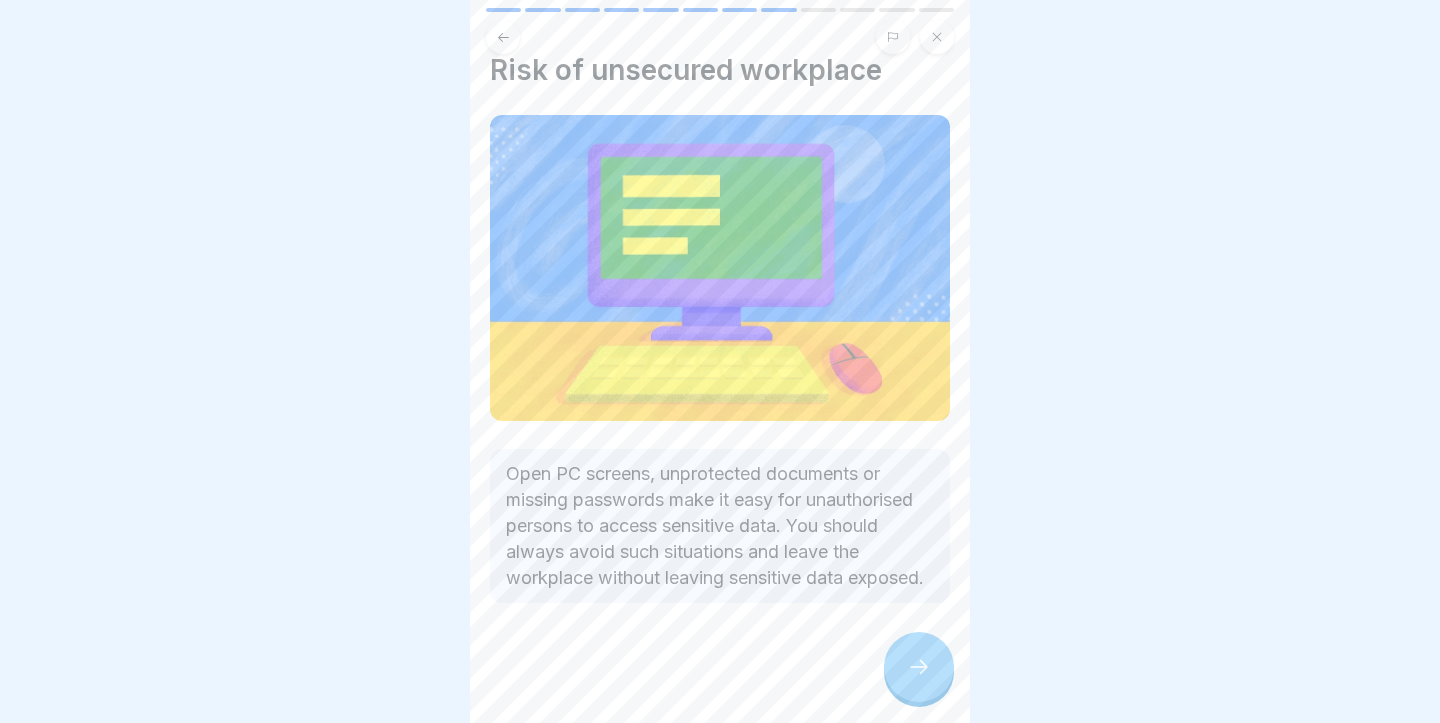 click on "Open PC screens, unprotected documents or missing passwords make it easy for unauthorised persons to access sensitive data. You should always avoid such situations and leave the workplace without leaving sensitive data exposed." at bounding box center (720, 526) 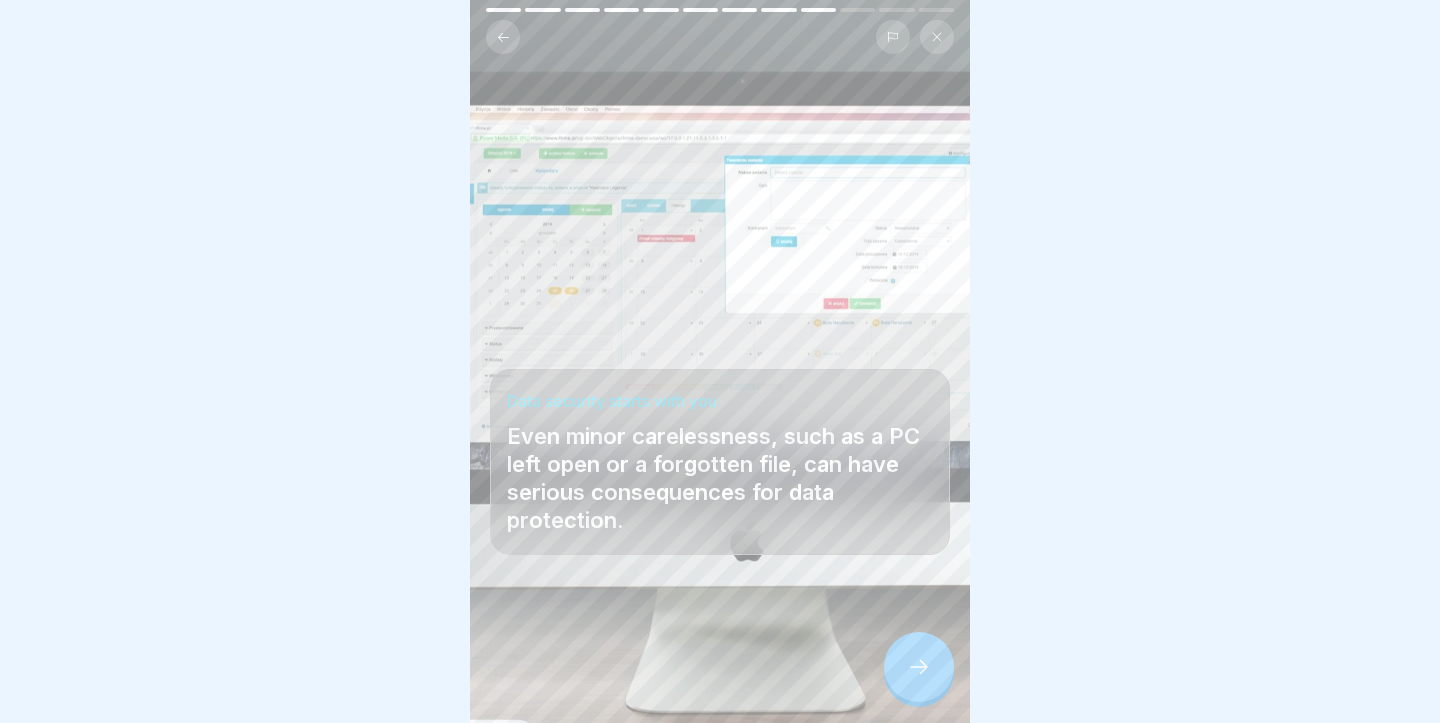 click at bounding box center [919, 667] 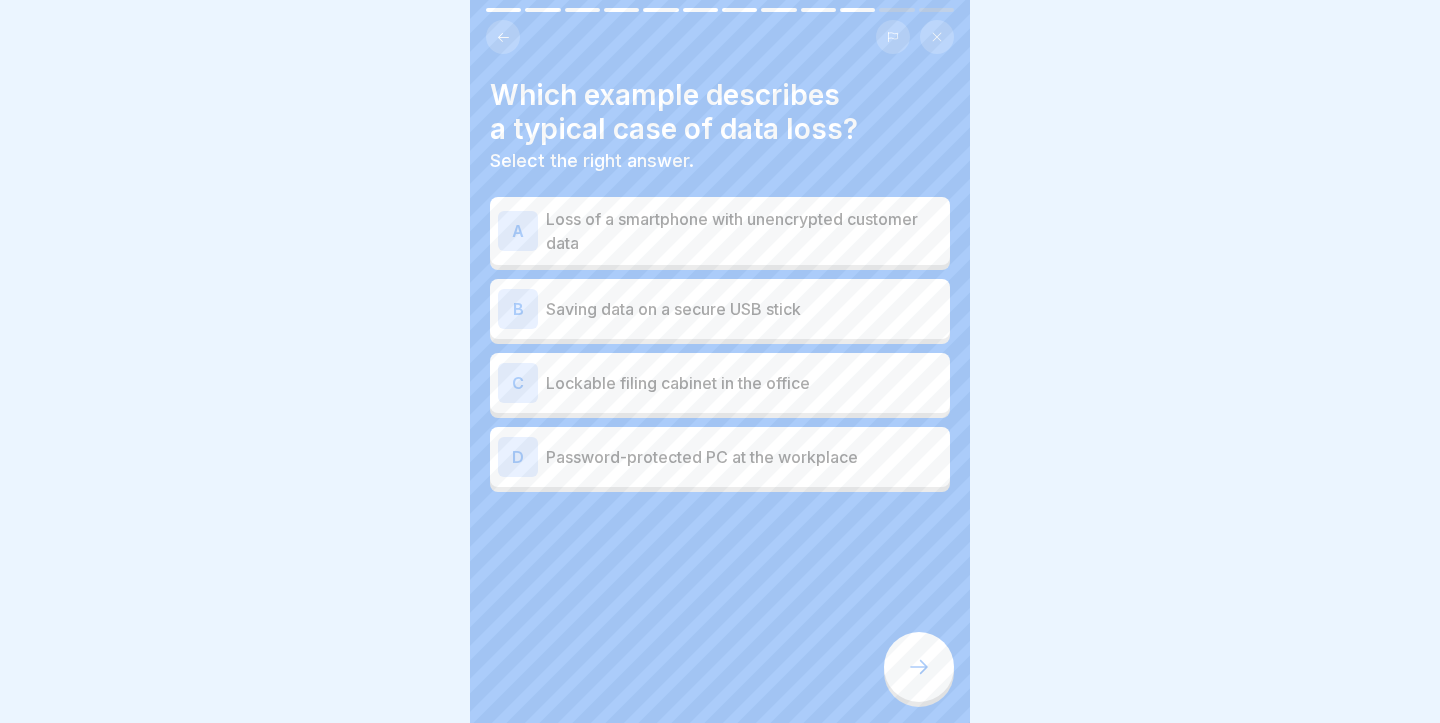 click on "Loss of a smartphone with unencrypted customer data" at bounding box center (744, 231) 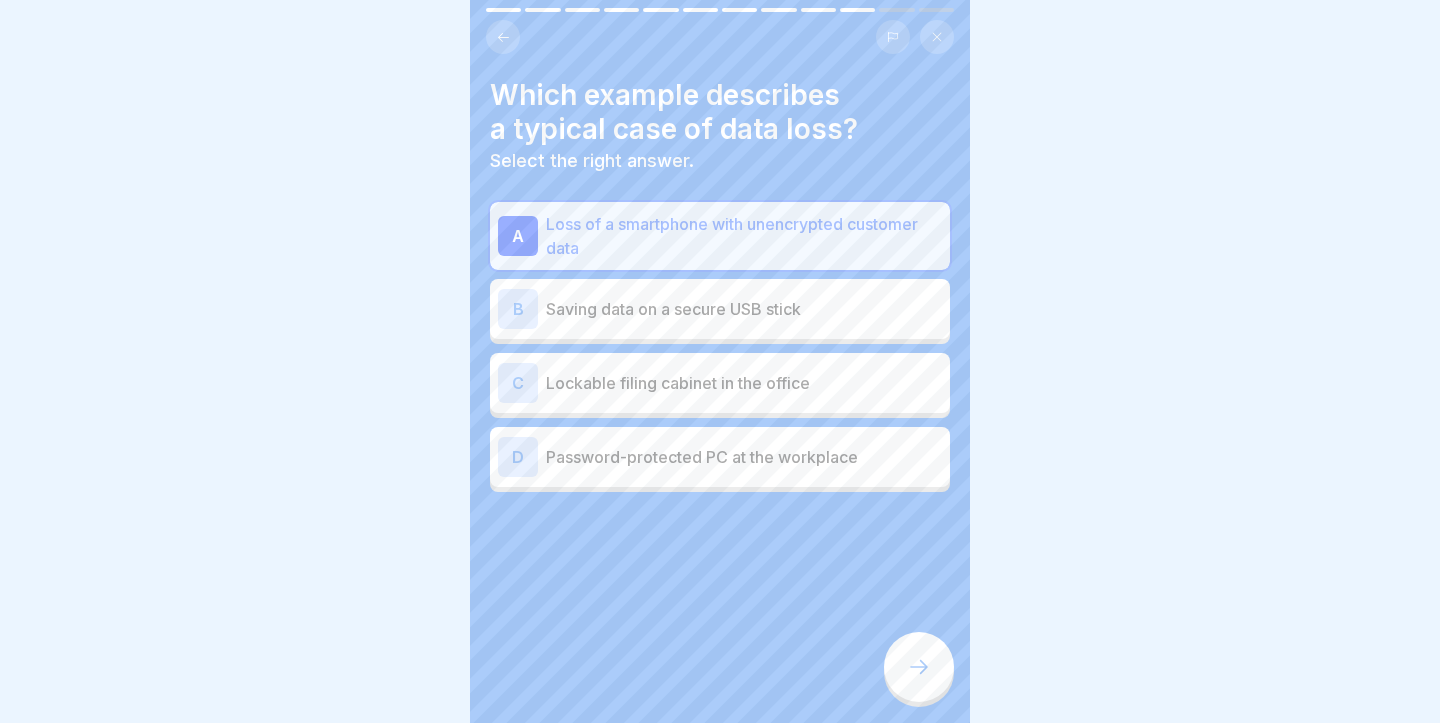 click 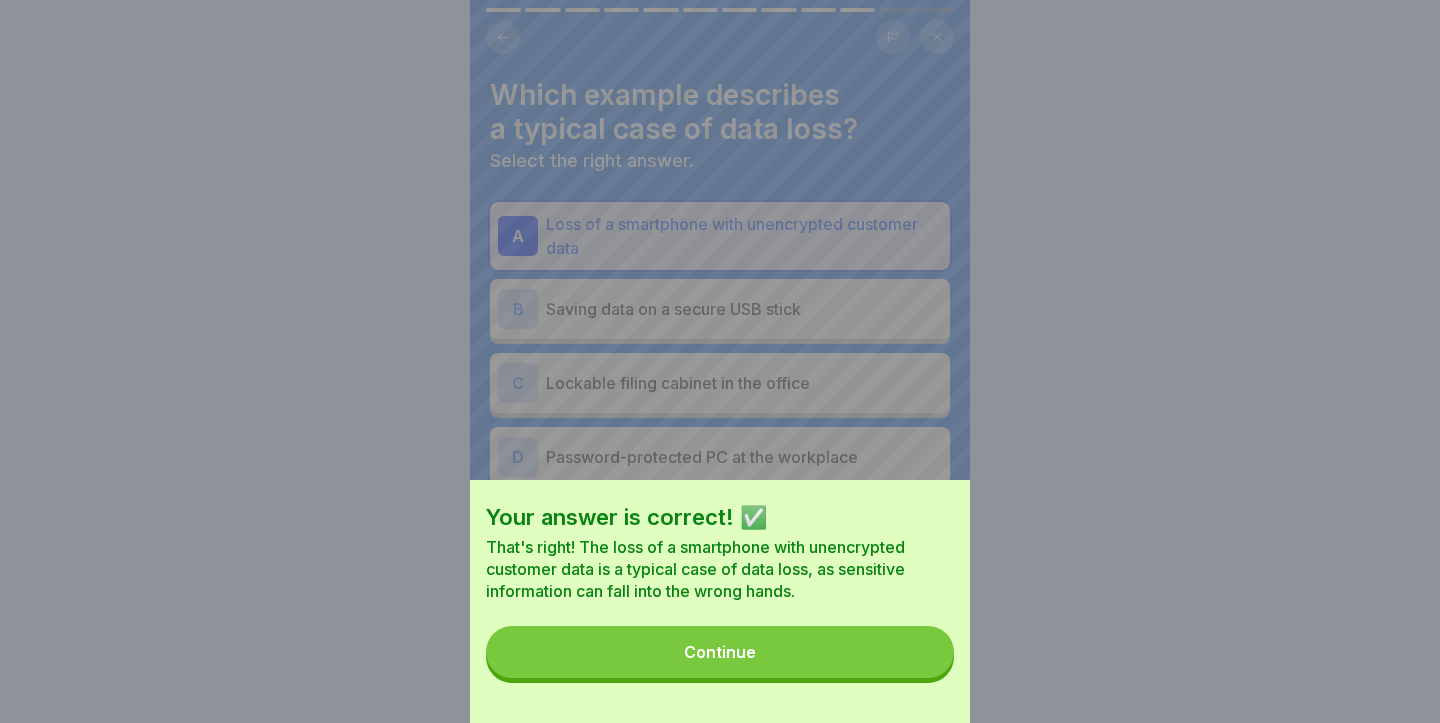 click on "Continue" at bounding box center (720, 652) 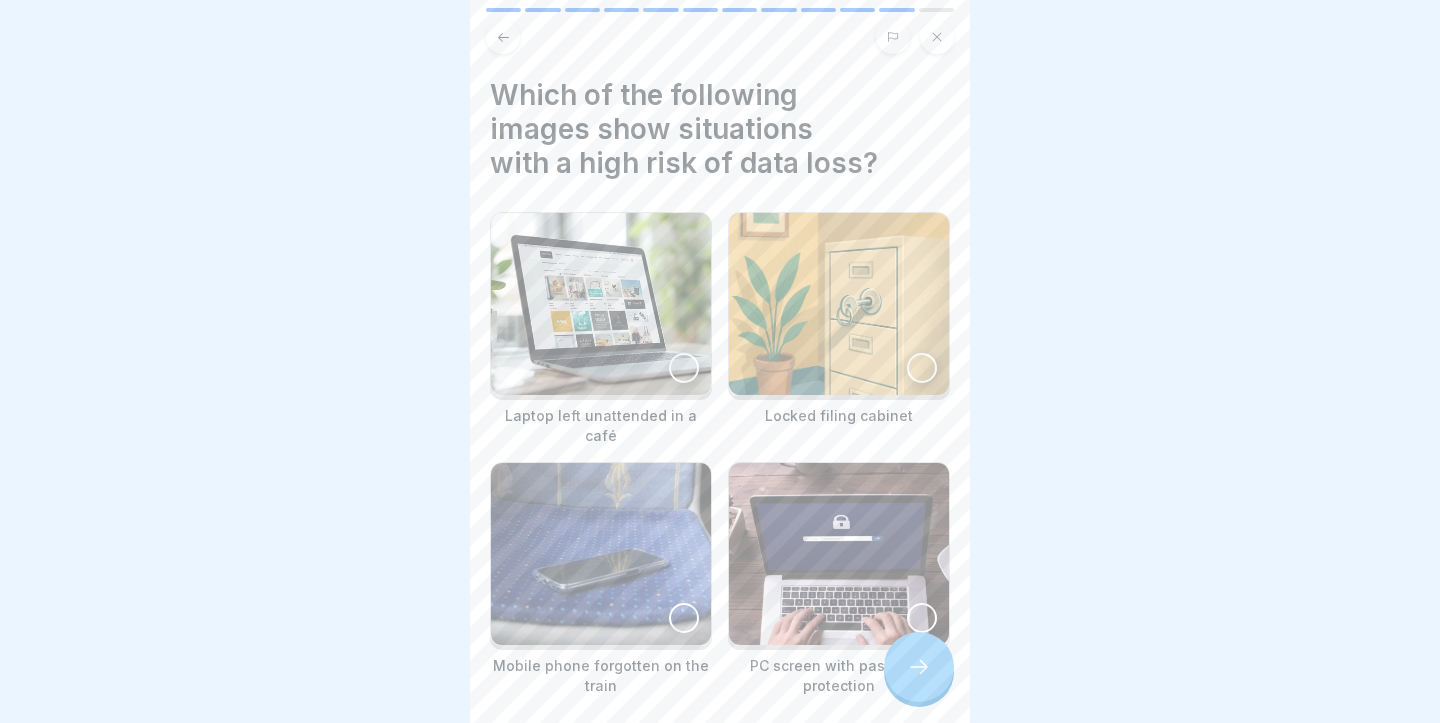 click at bounding box center (601, 304) 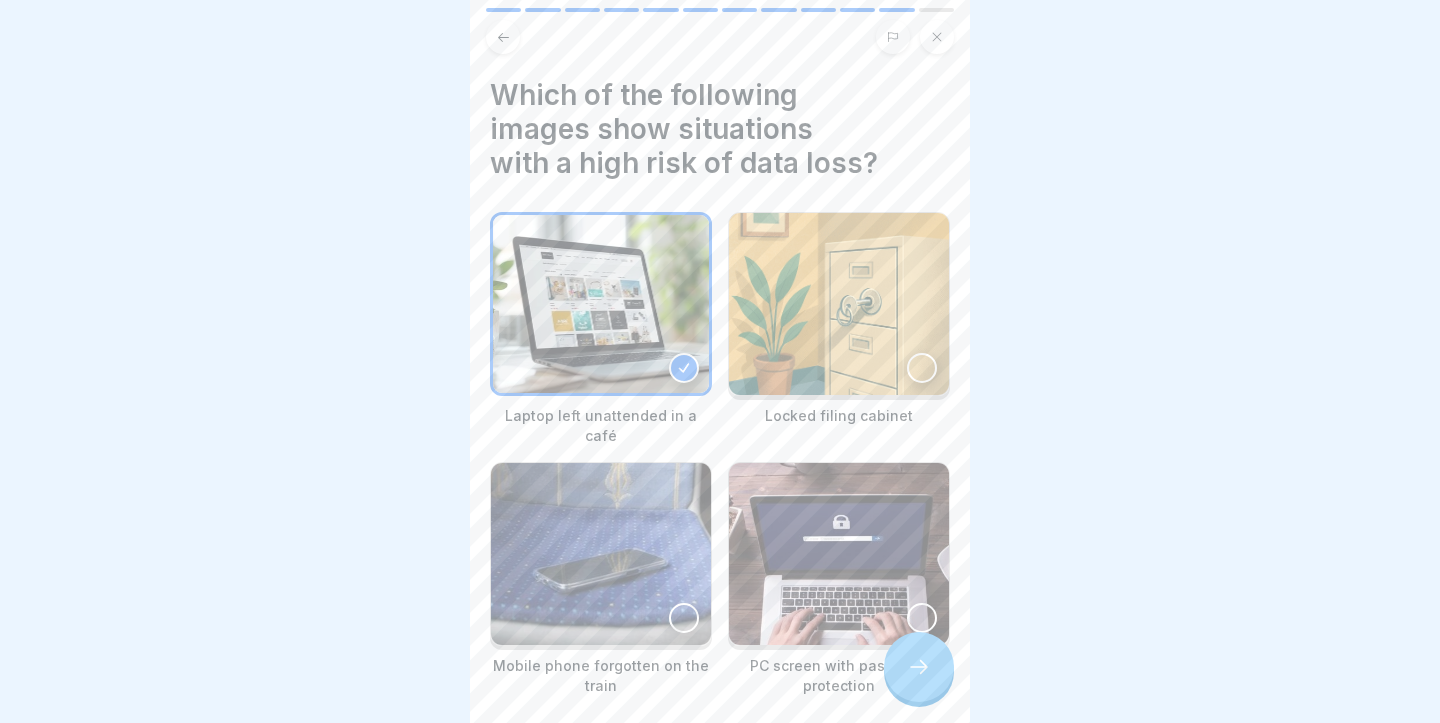 click at bounding box center (601, 554) 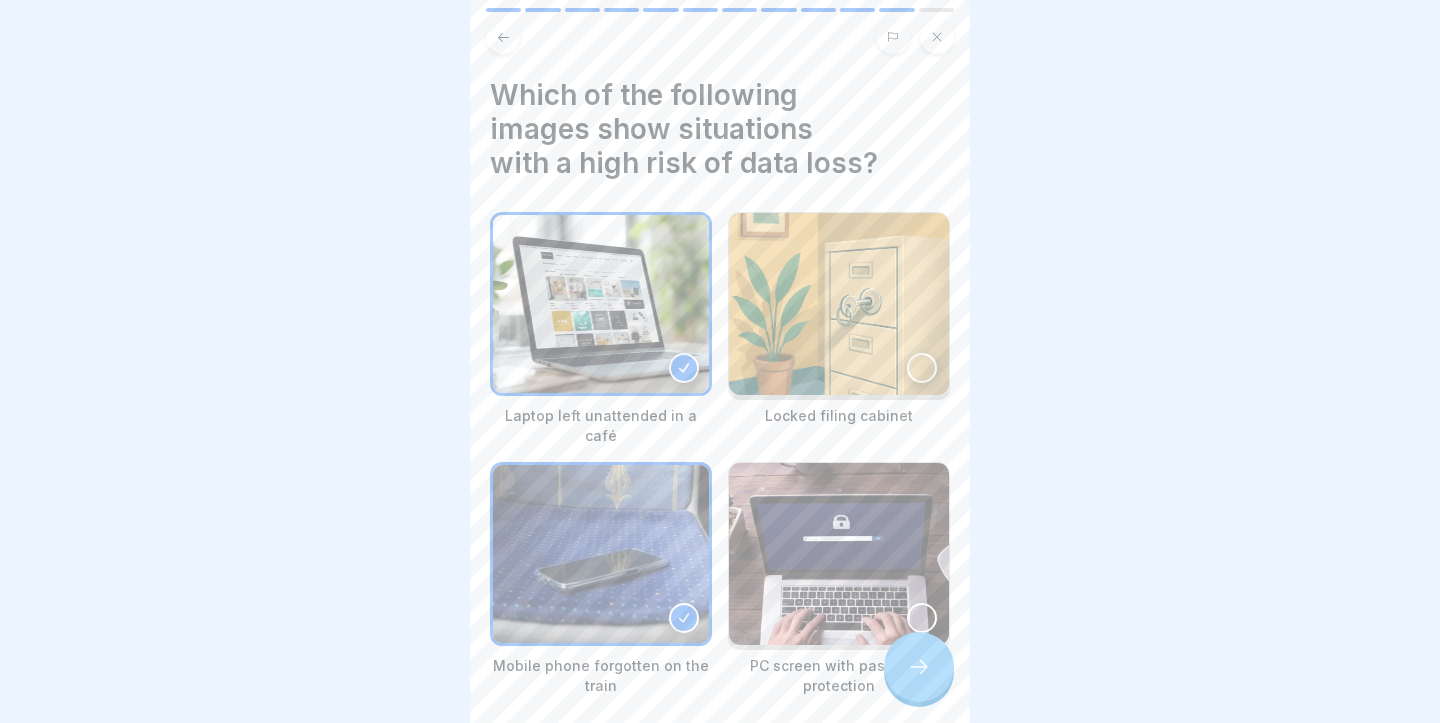 click 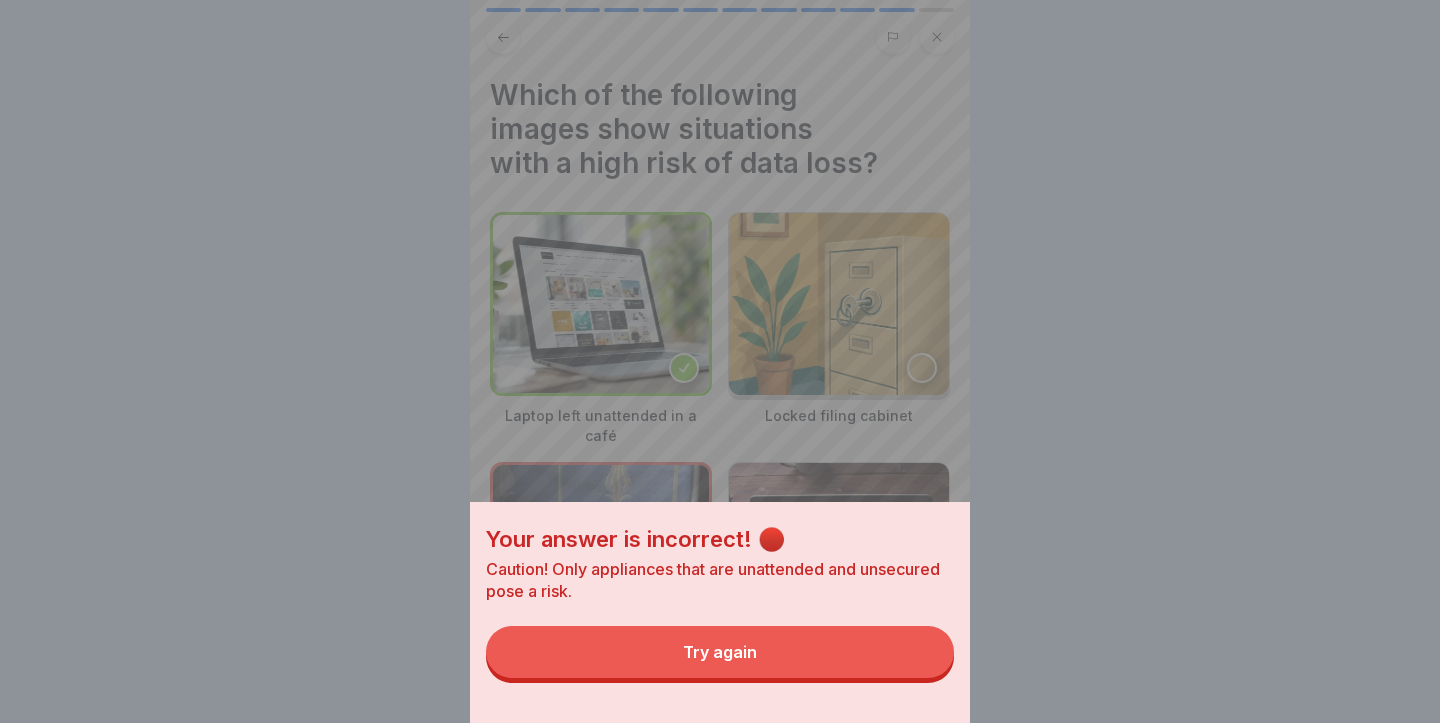 click on "Try again" at bounding box center (720, 652) 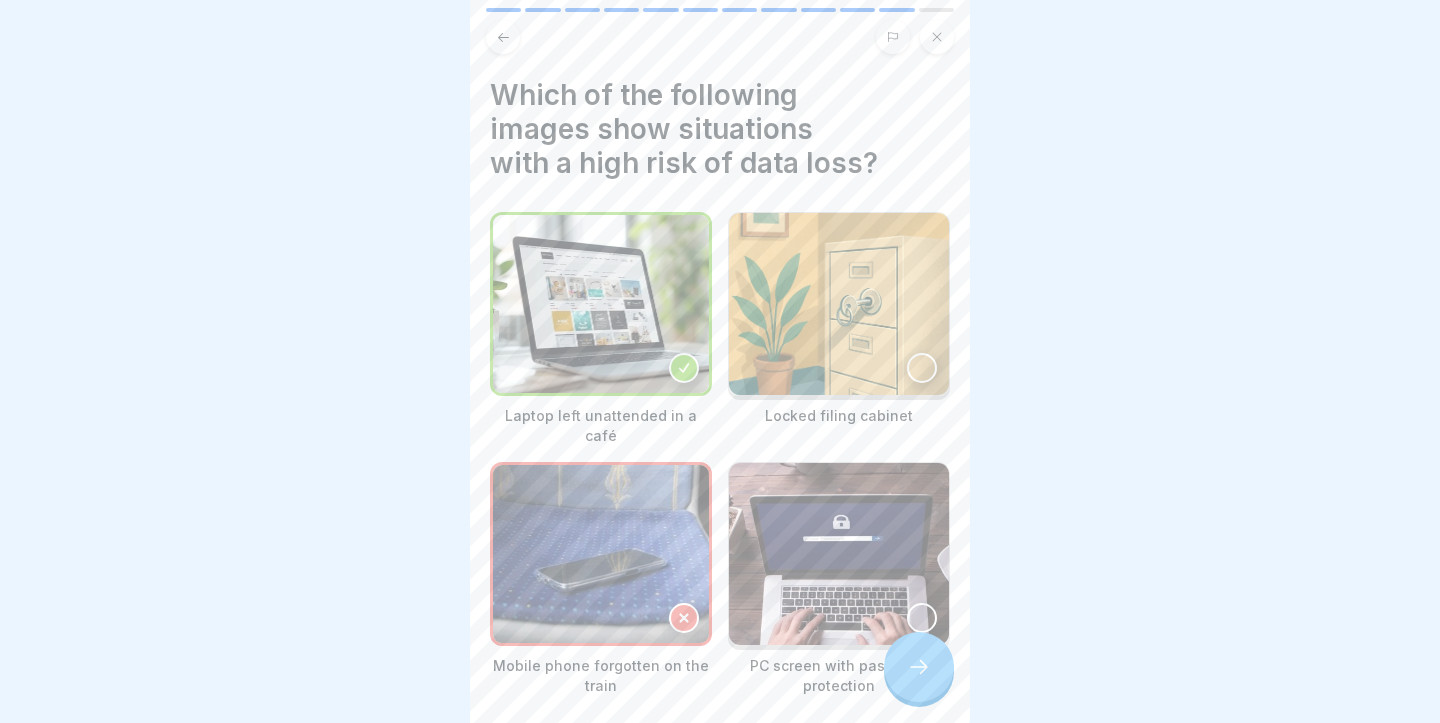 click 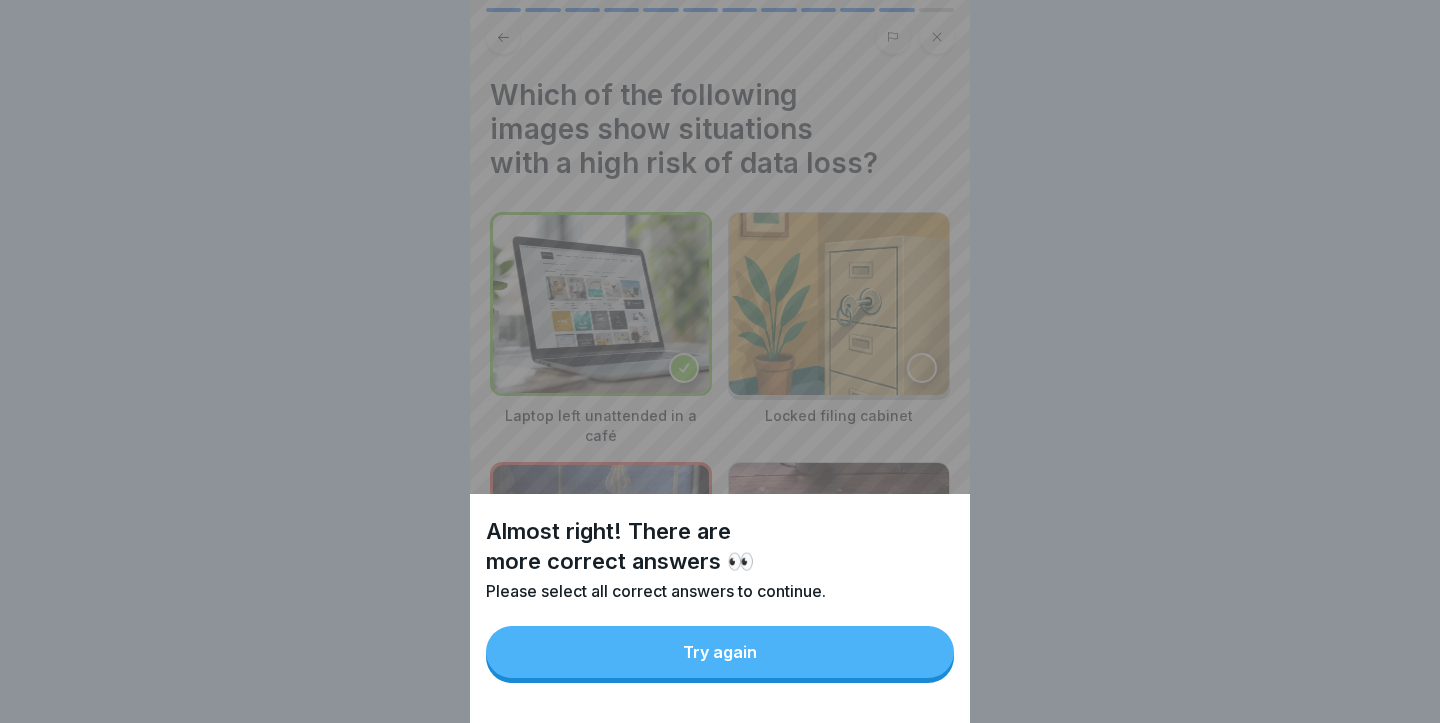 click on "Try again" at bounding box center [720, 652] 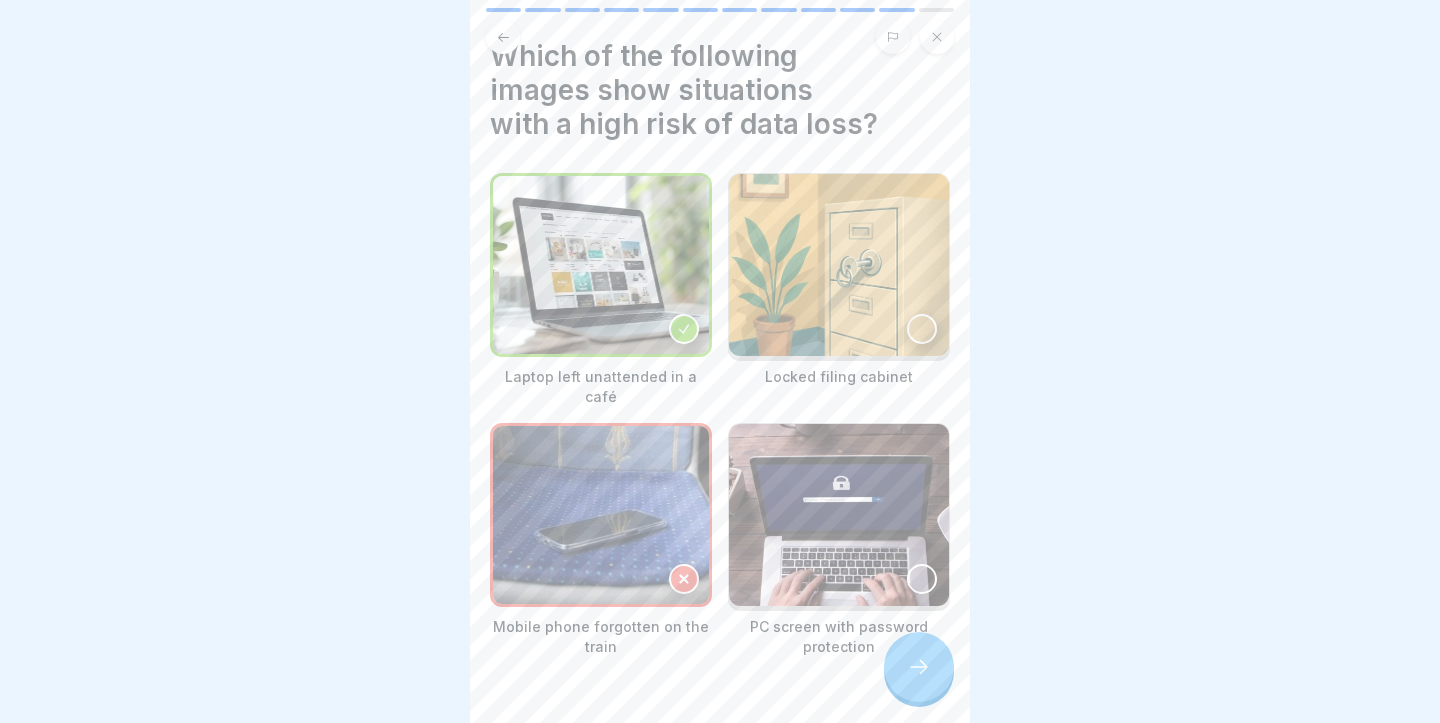 scroll, scrollTop: 73, scrollLeft: 0, axis: vertical 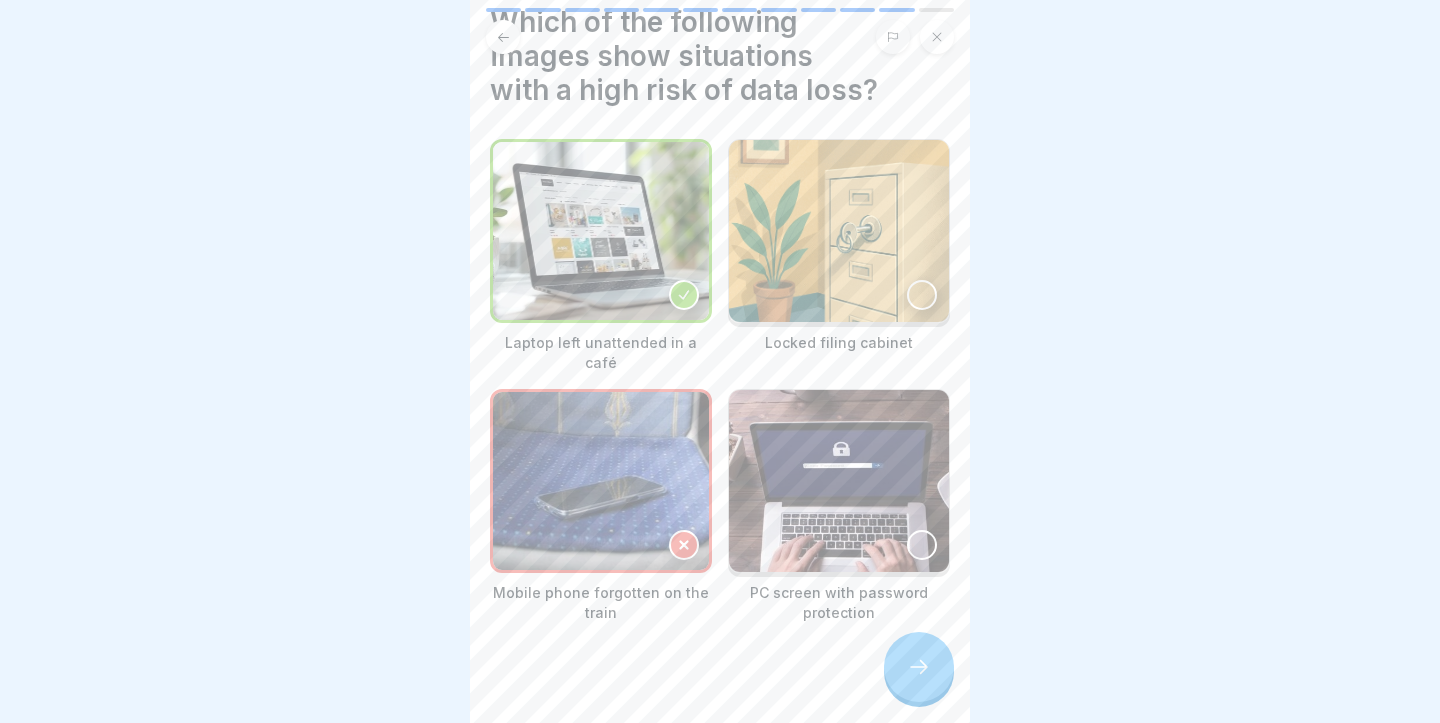 click at bounding box center [839, 481] 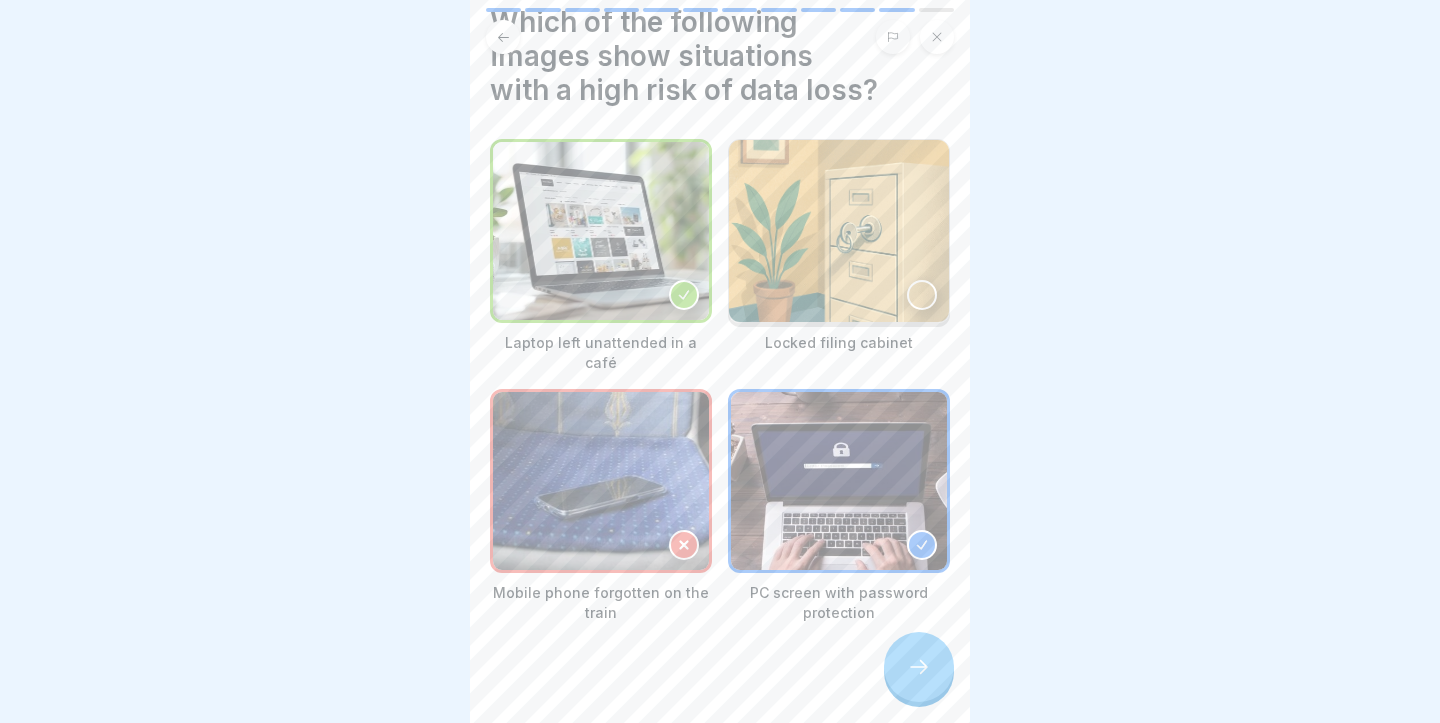 click at bounding box center [919, 667] 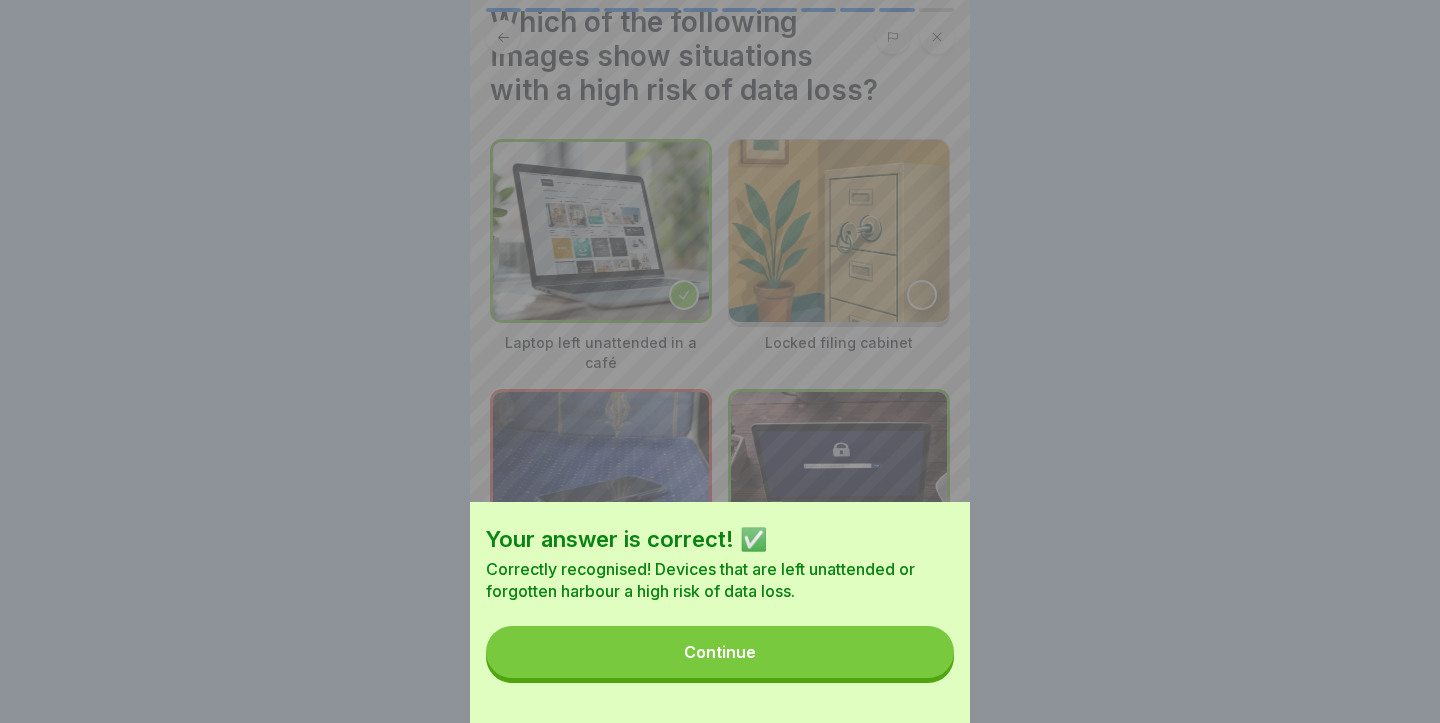 click on "Continue" at bounding box center (720, 652) 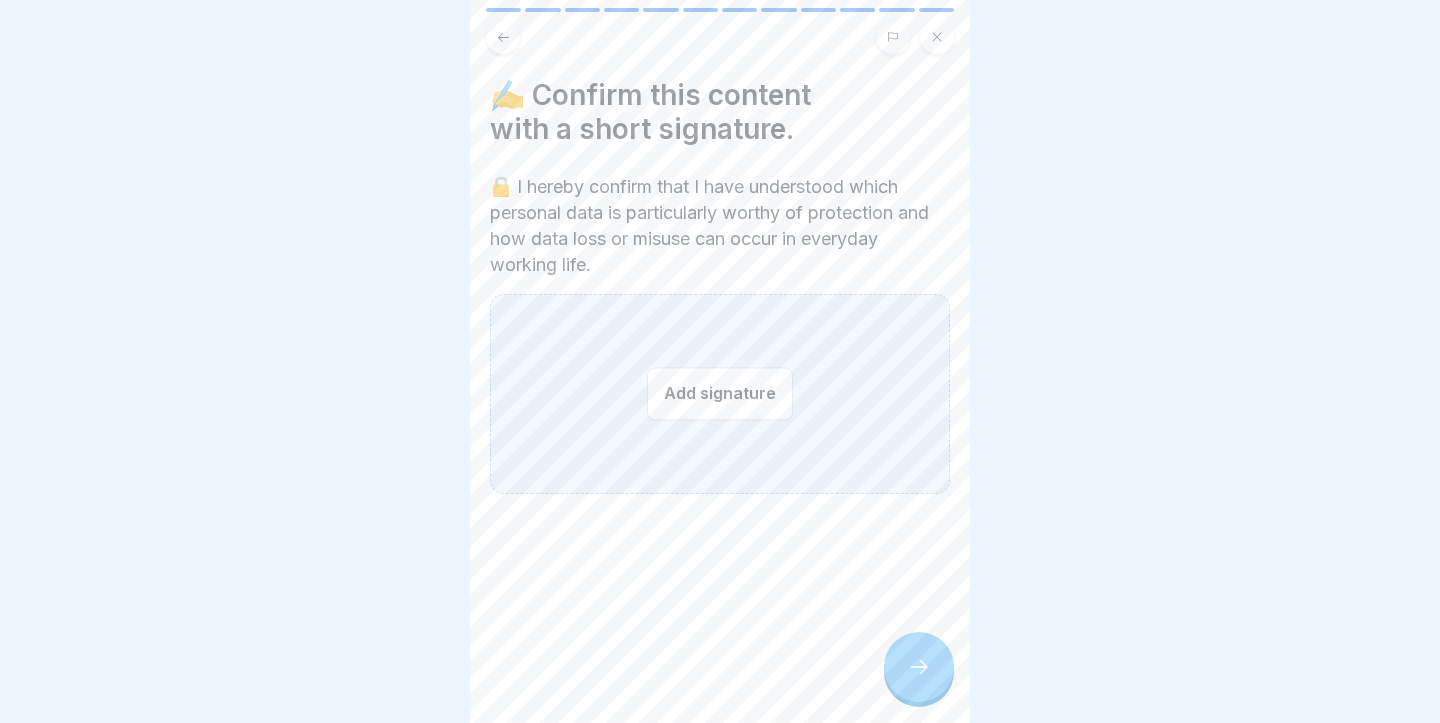 click on "Add signature" at bounding box center (720, 393) 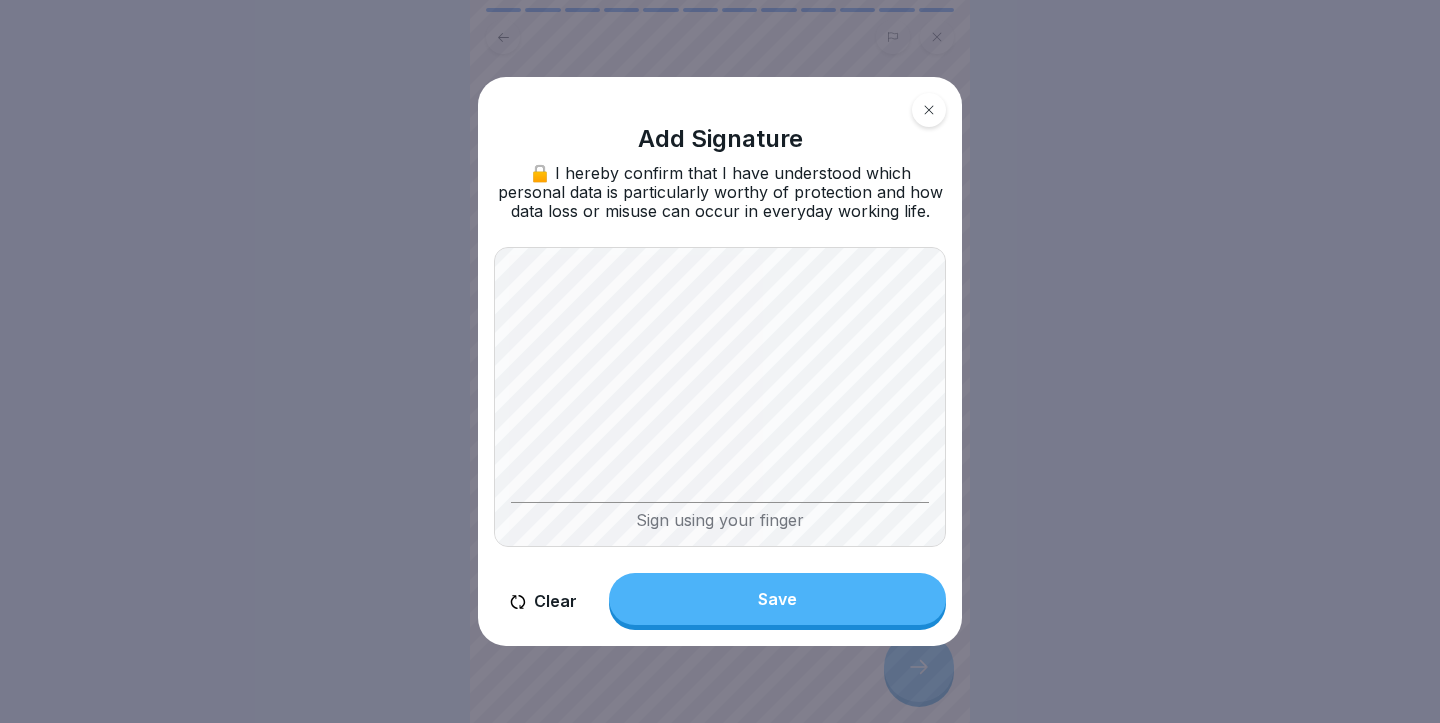 click on "Save" at bounding box center (777, 599) 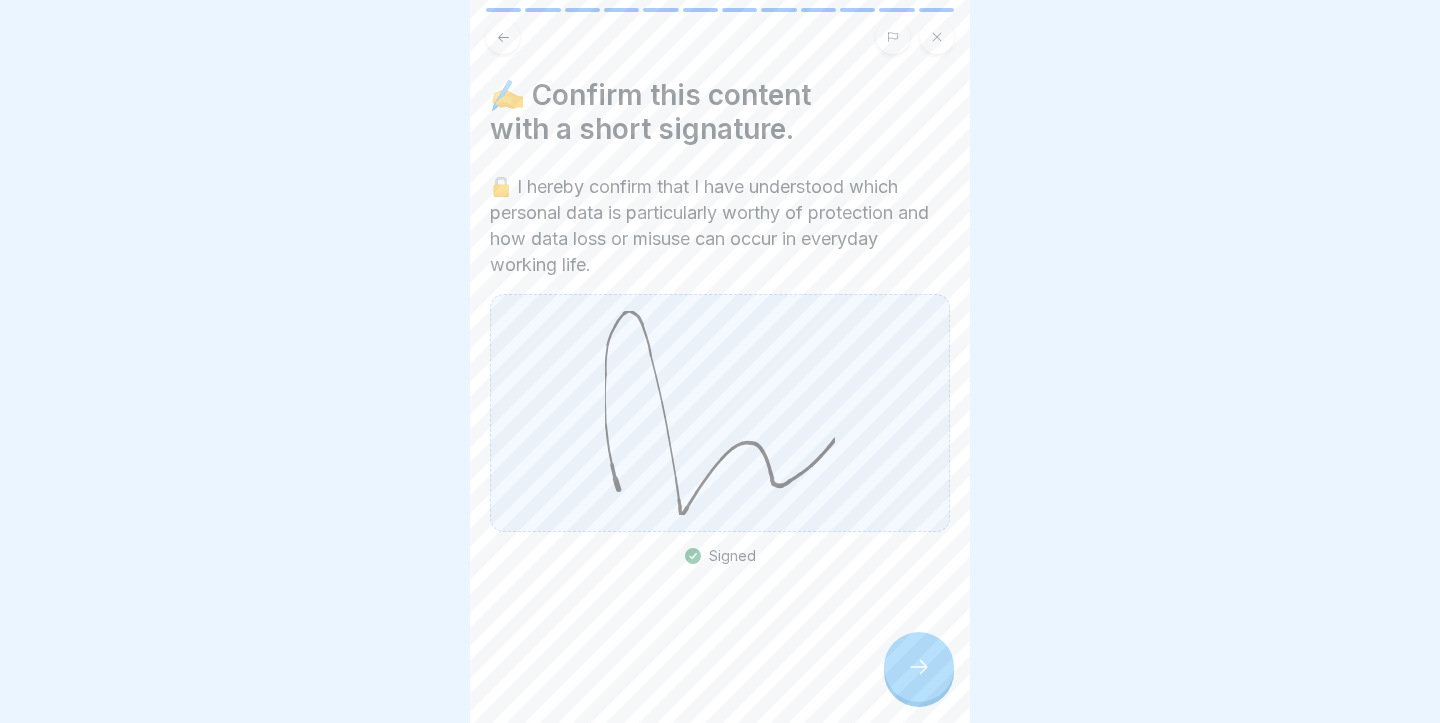 click 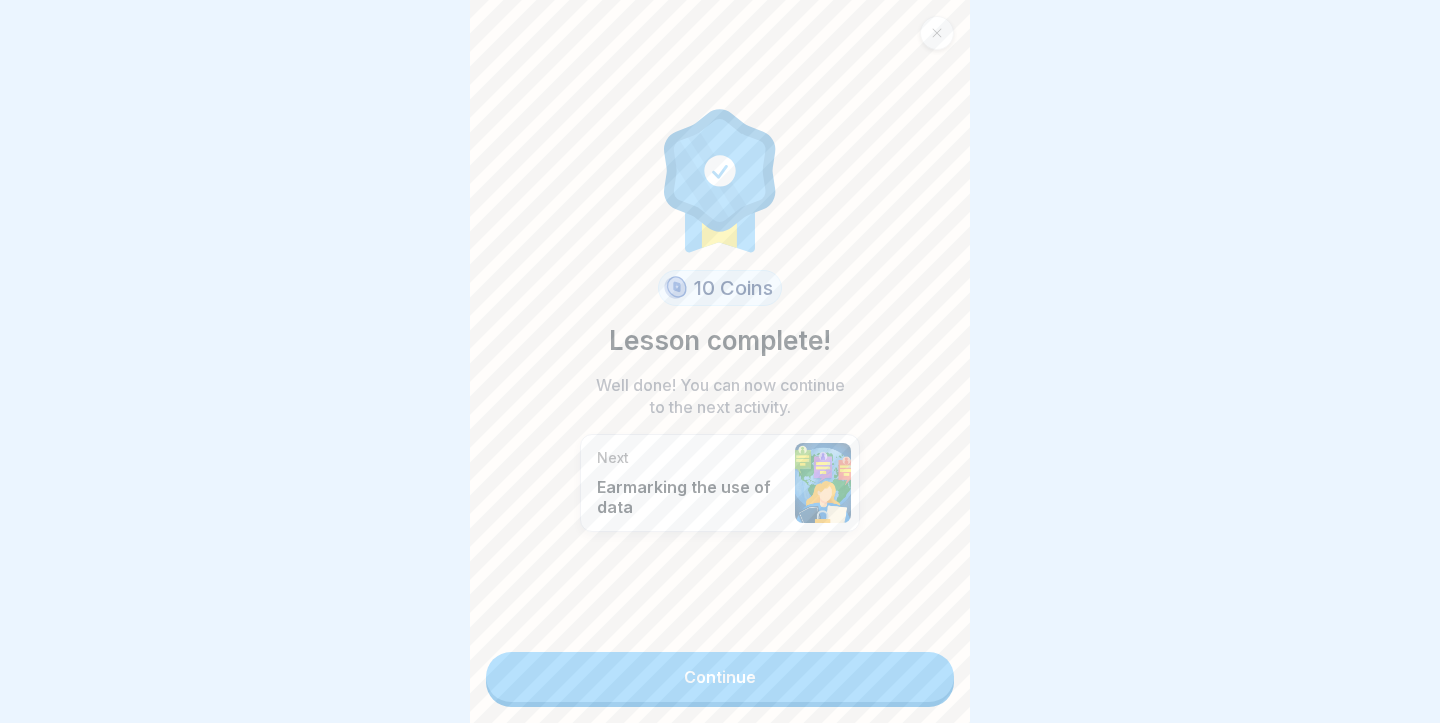 click on "Continue" at bounding box center [720, 677] 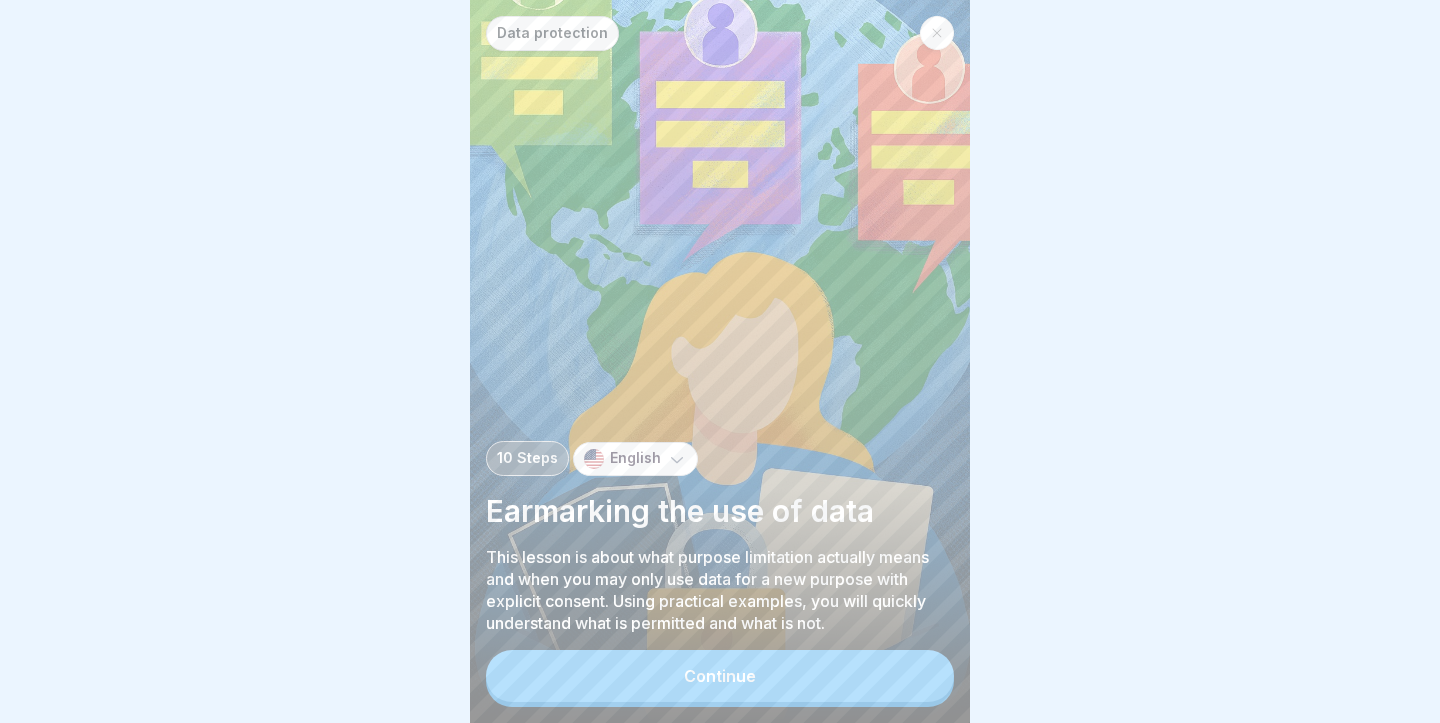 click on "Continue" at bounding box center [720, 676] 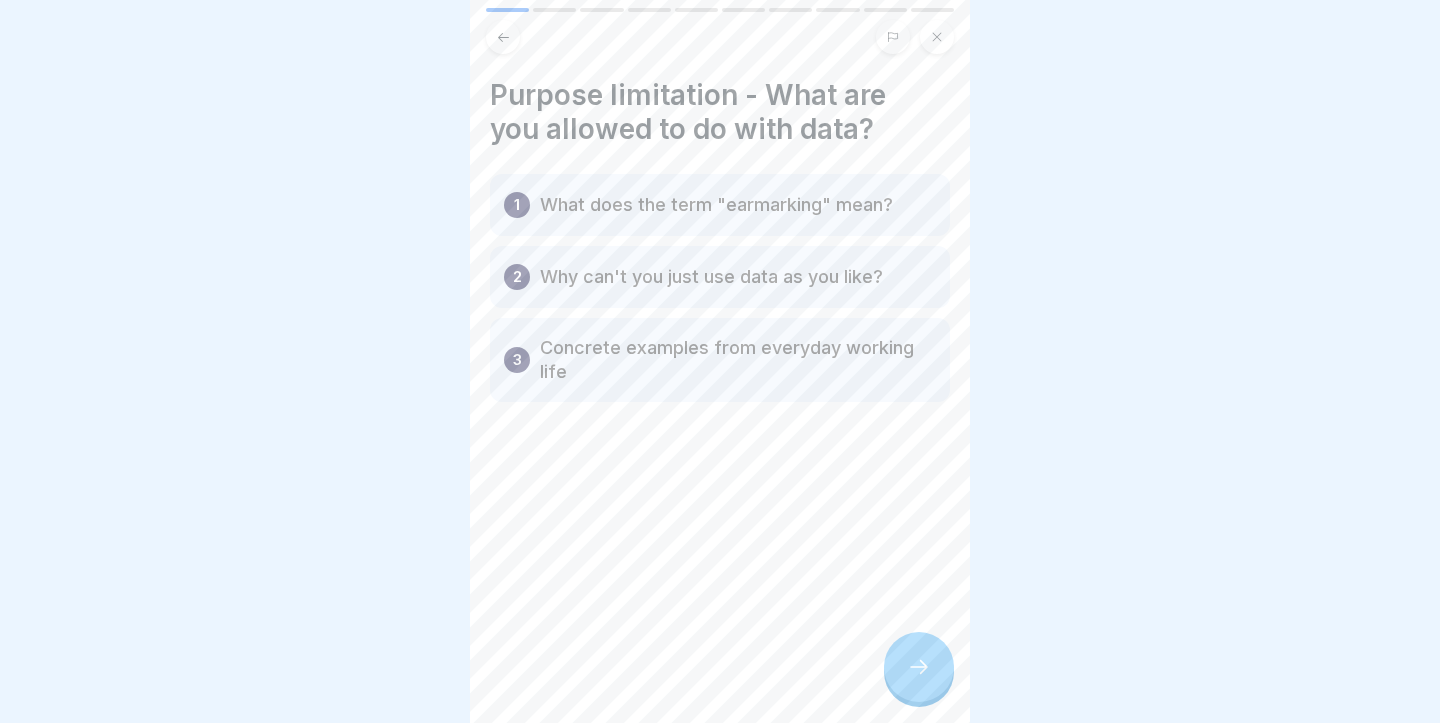 click 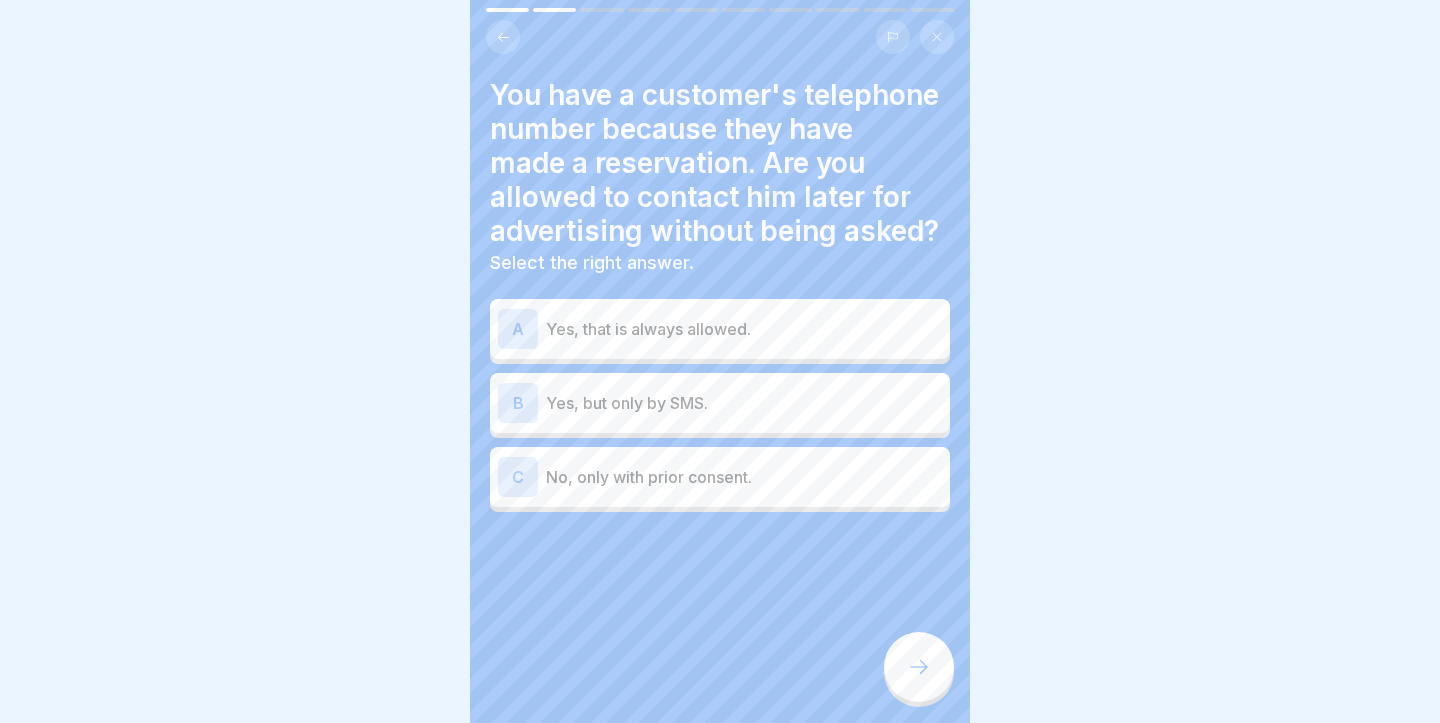 click on "No, only with prior consent." at bounding box center (744, 477) 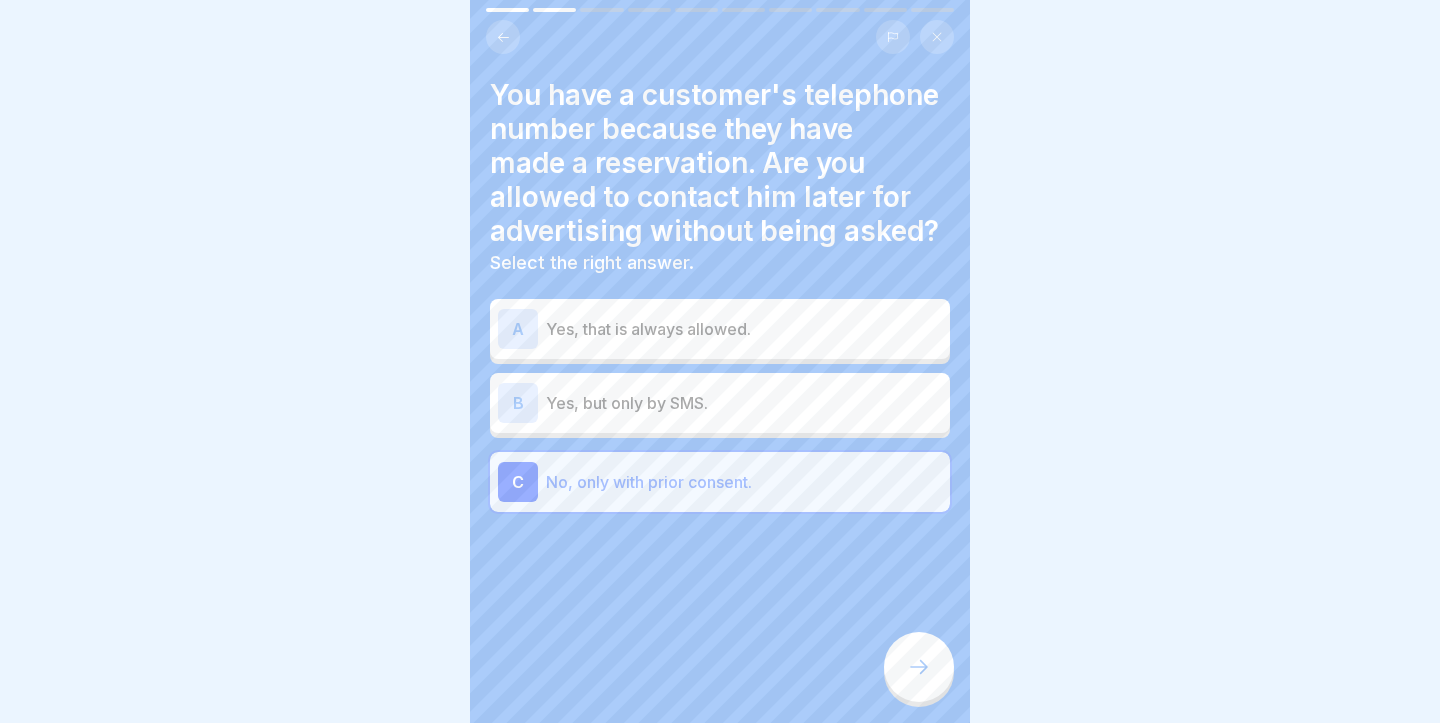 click at bounding box center [919, 667] 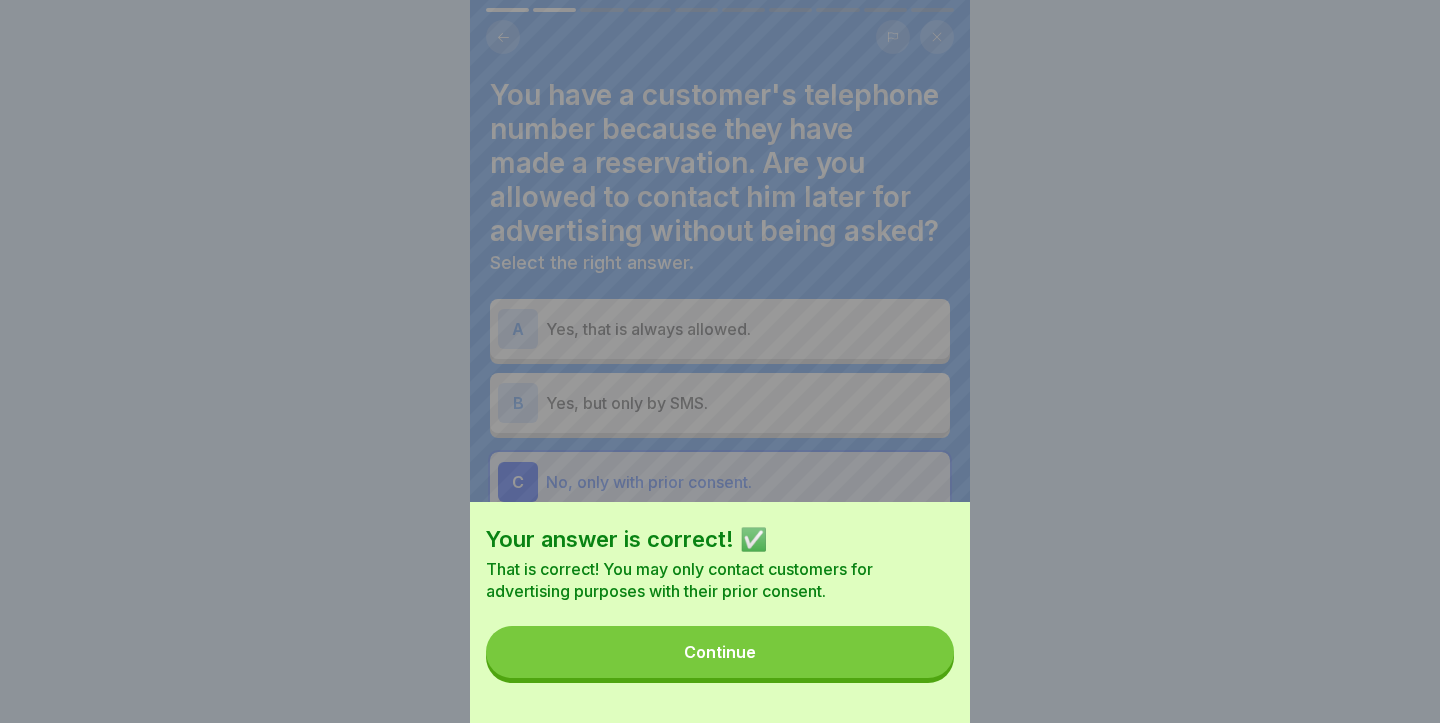 click on "Continue" at bounding box center [720, 652] 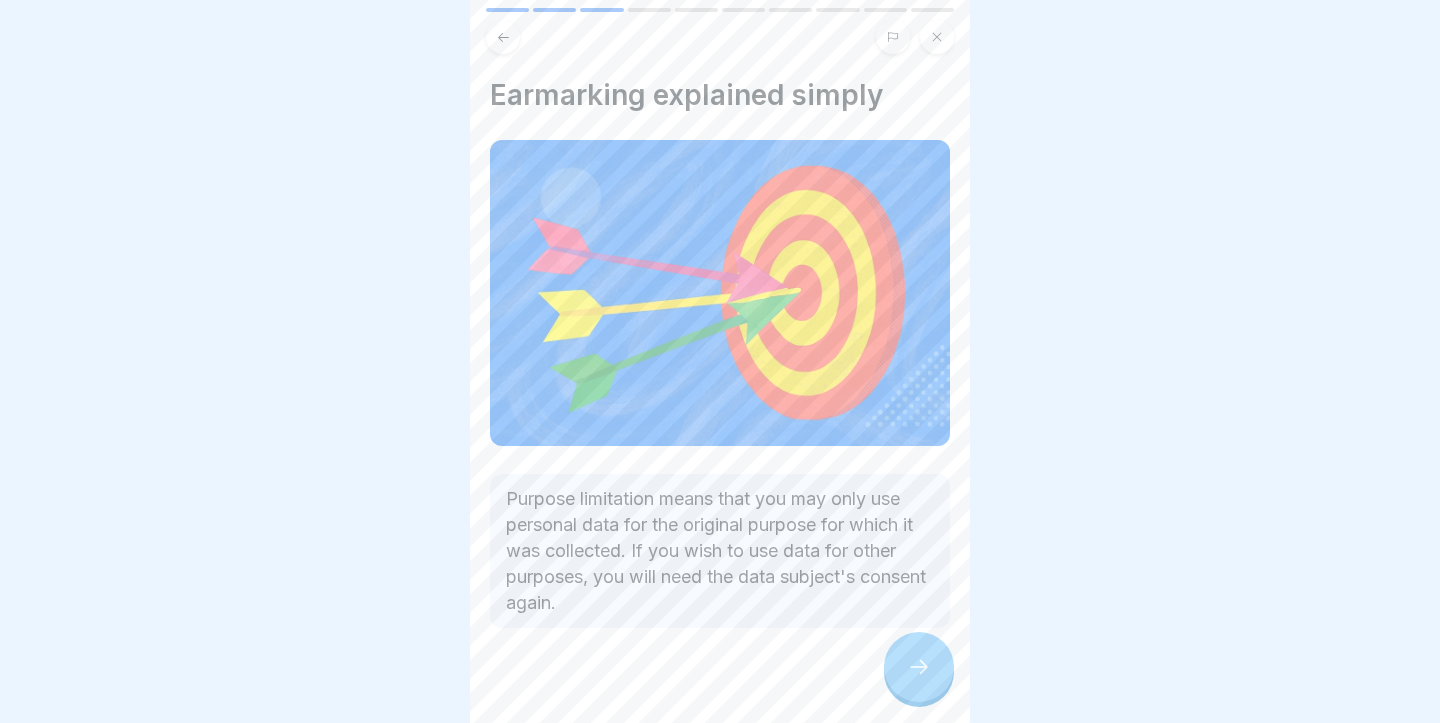 click 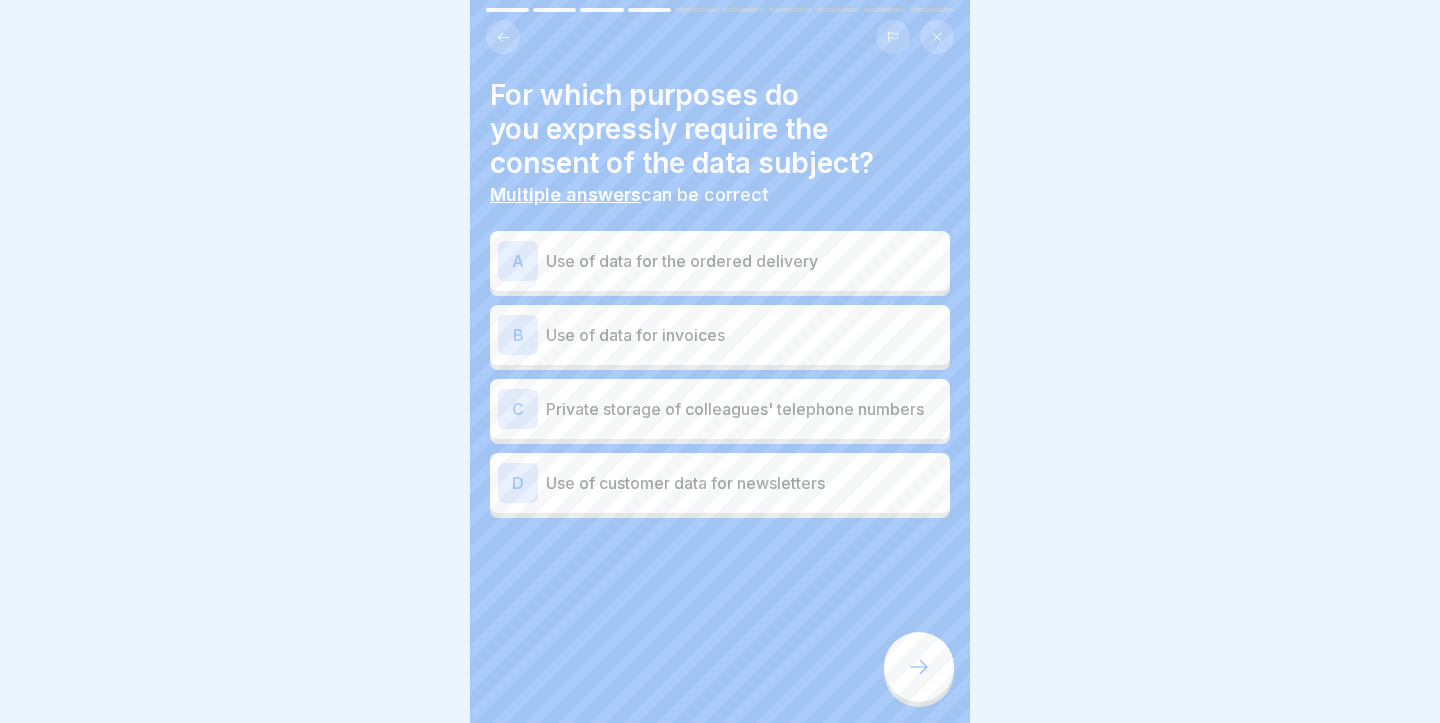 click on "Private storage of colleagues' telephone numbers" at bounding box center [744, 409] 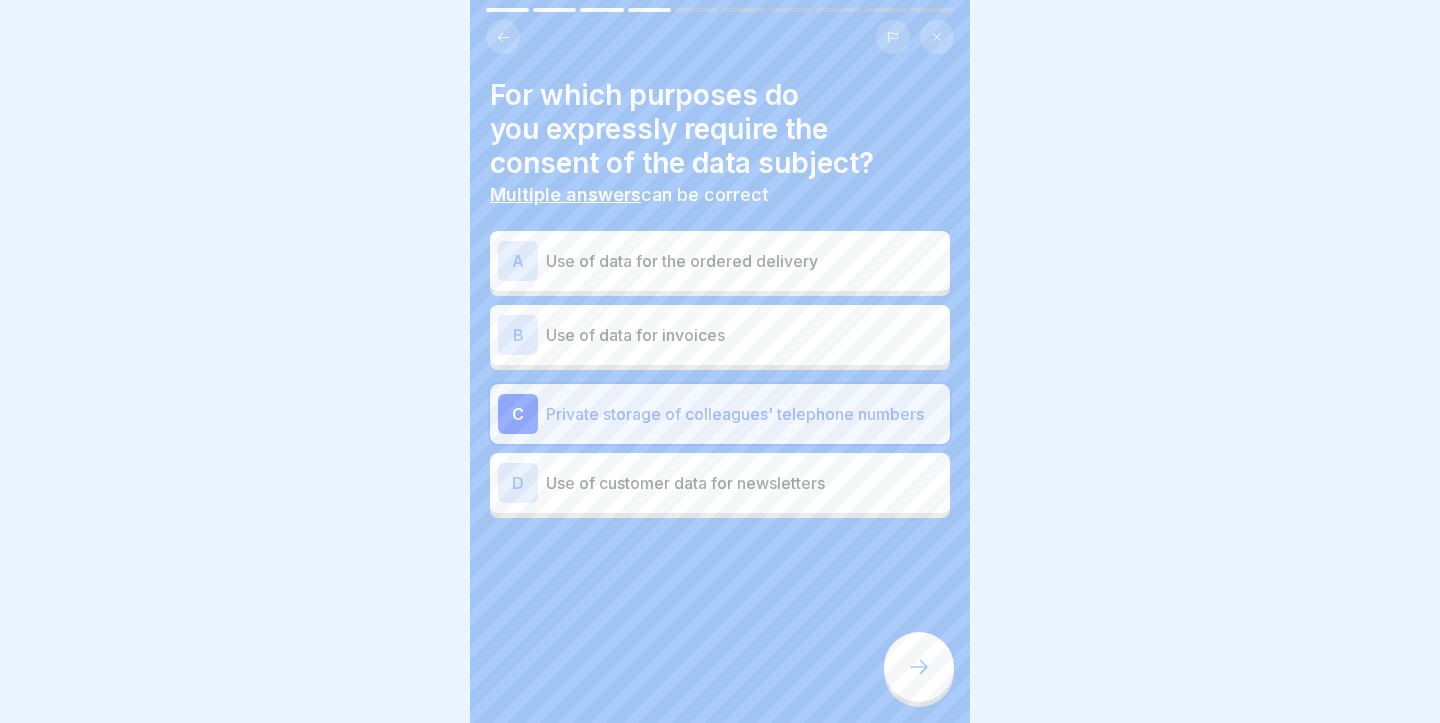 click on "Use of customer data for newsletters" at bounding box center (744, 483) 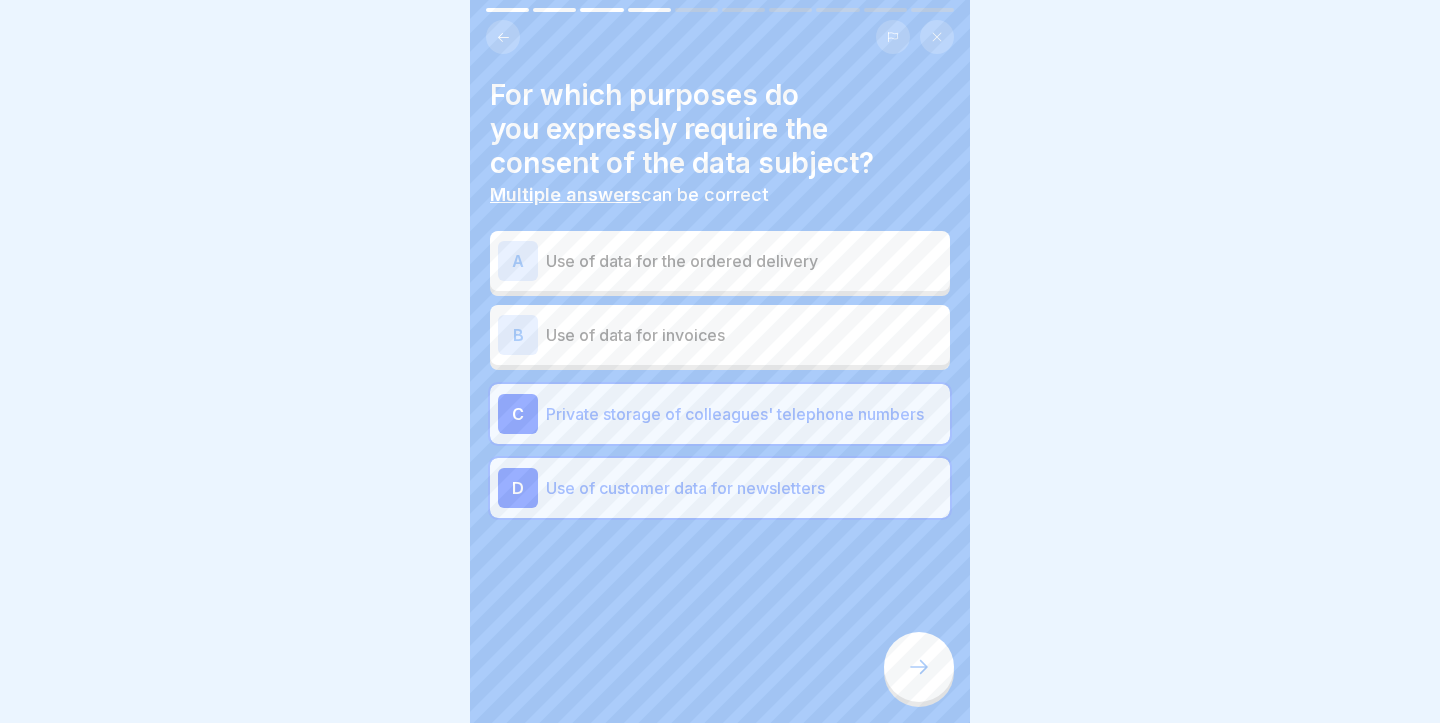 click 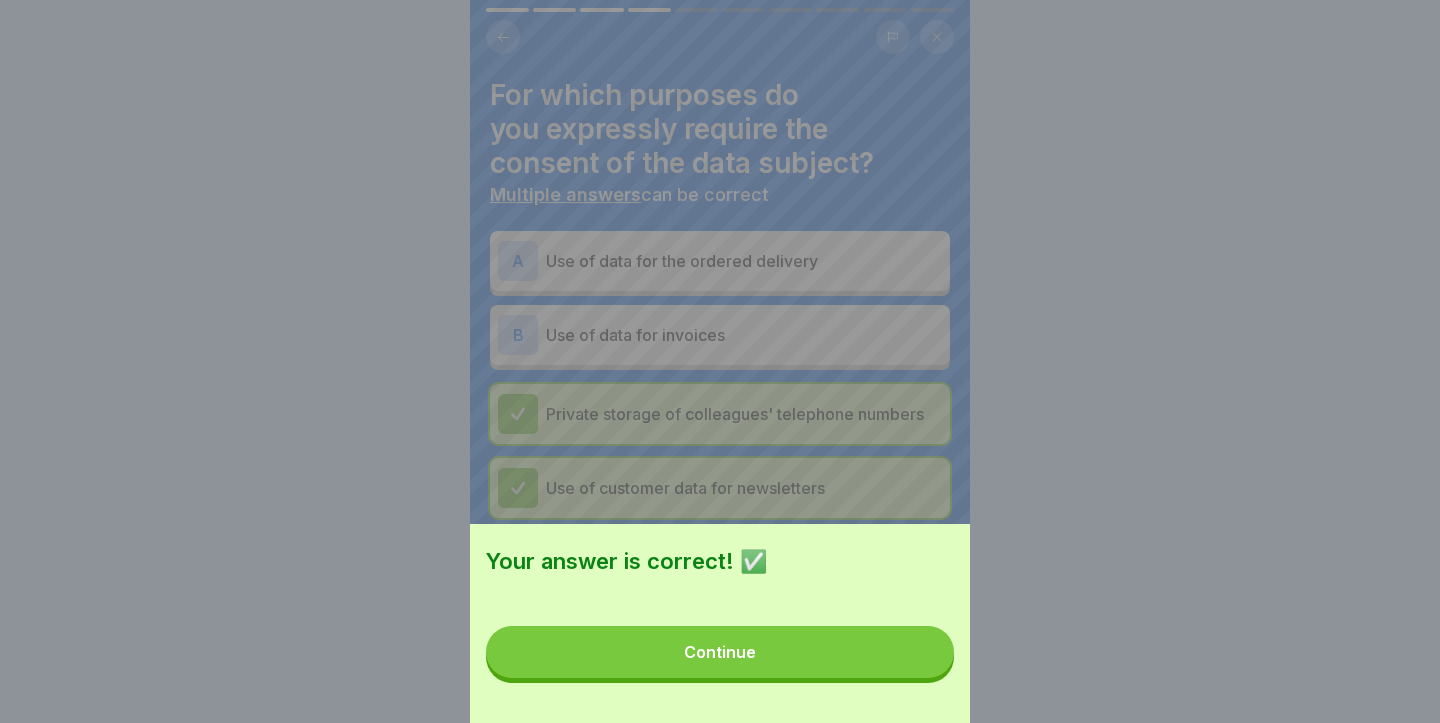 click on "Continue" at bounding box center (720, 652) 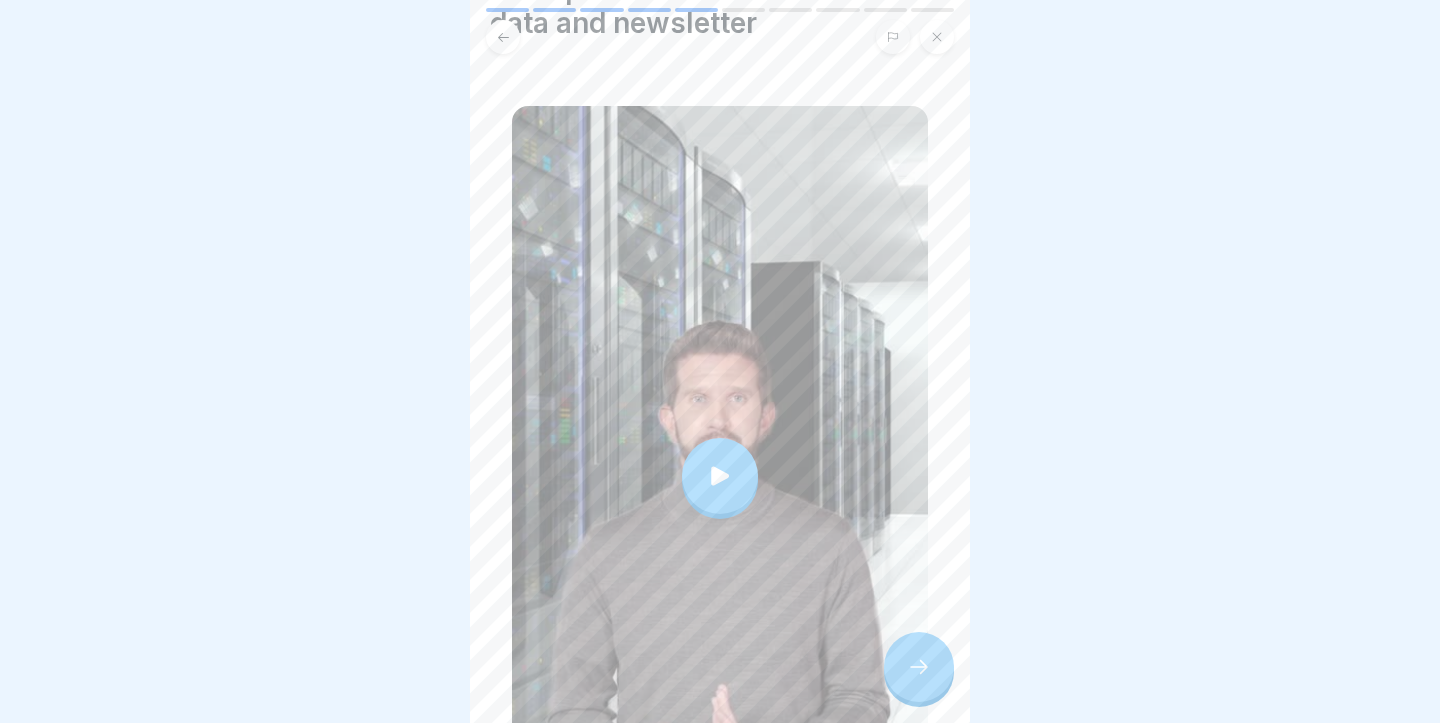 scroll, scrollTop: 127, scrollLeft: 0, axis: vertical 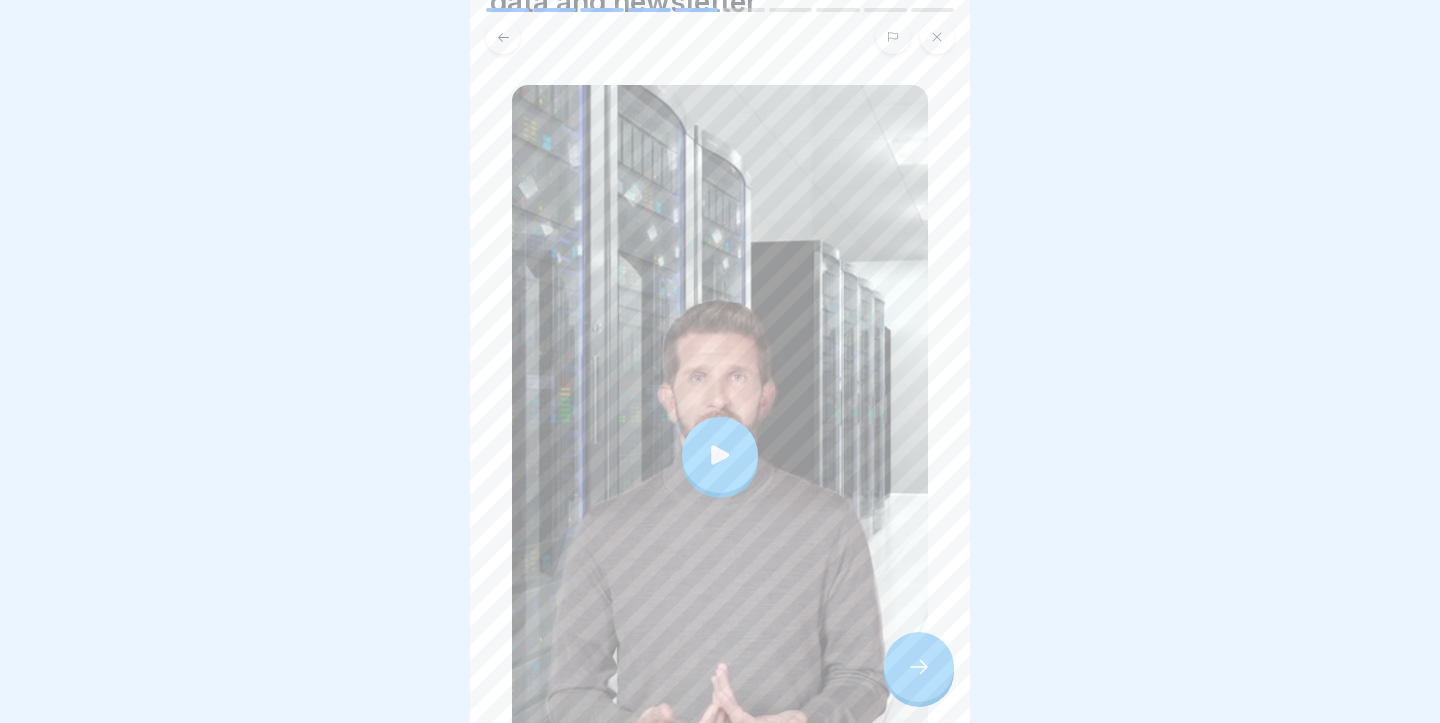 click at bounding box center (720, 455) 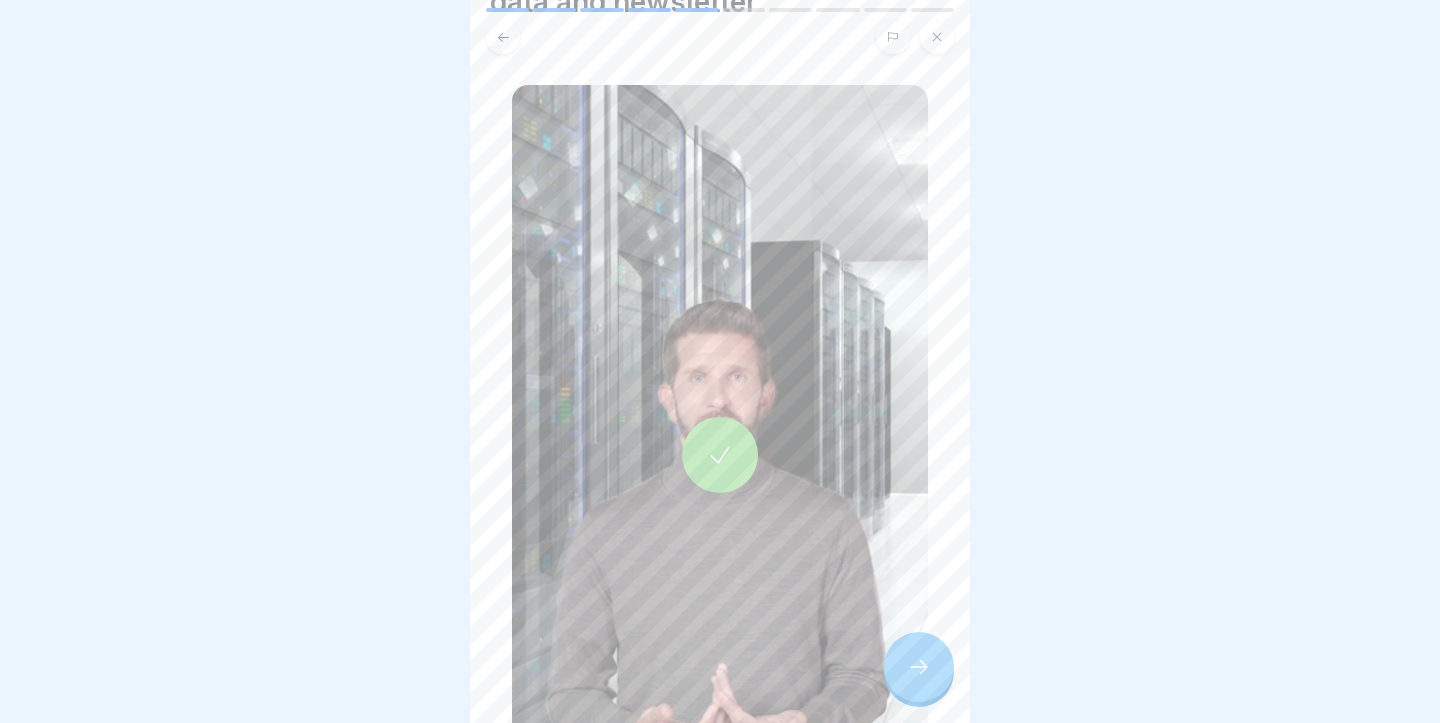 click at bounding box center (919, 667) 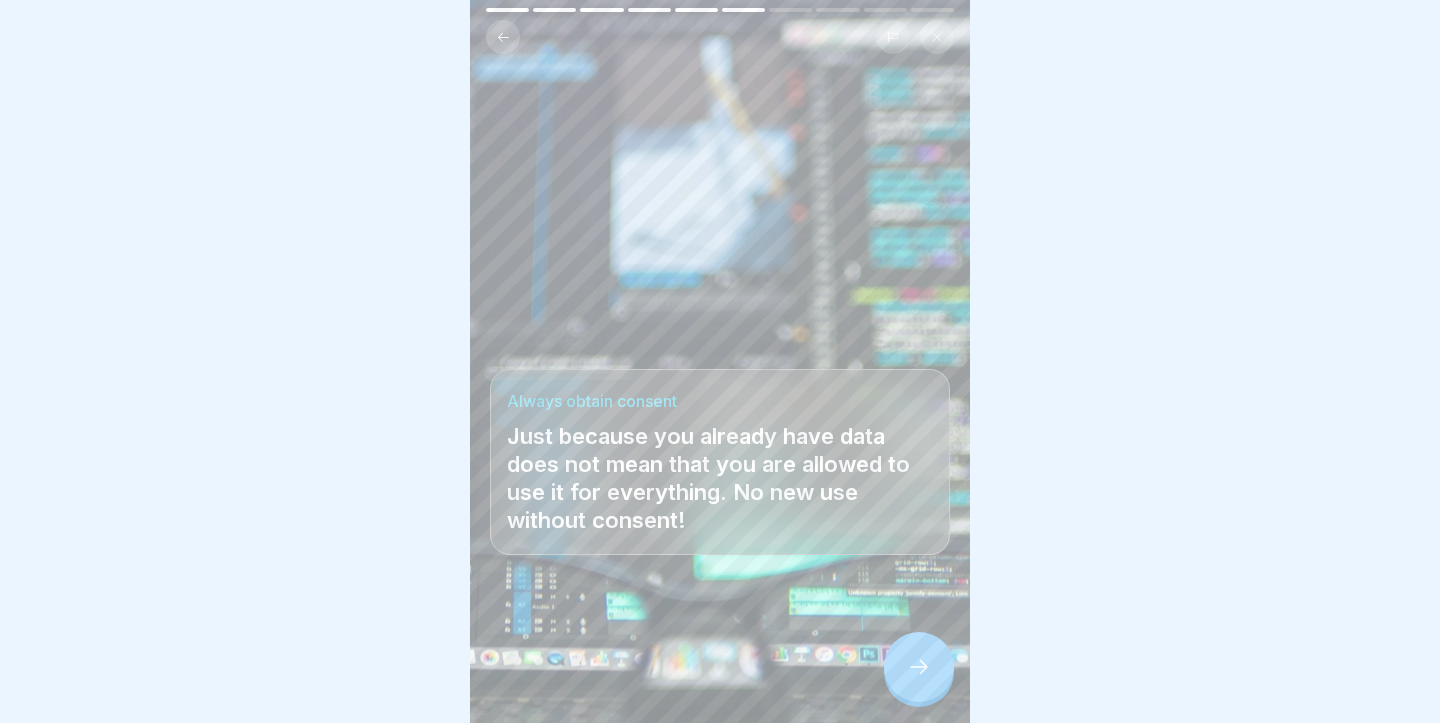 click at bounding box center [919, 667] 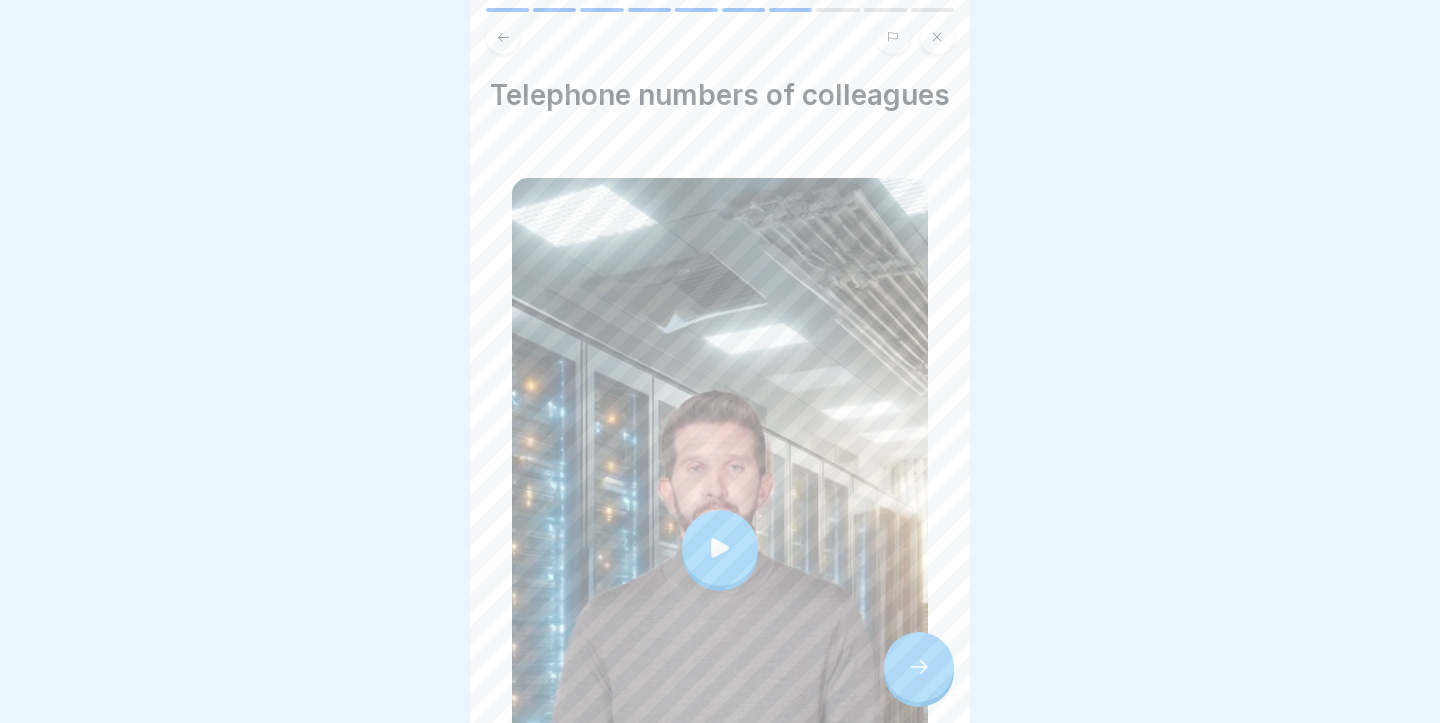 click at bounding box center (720, 548) 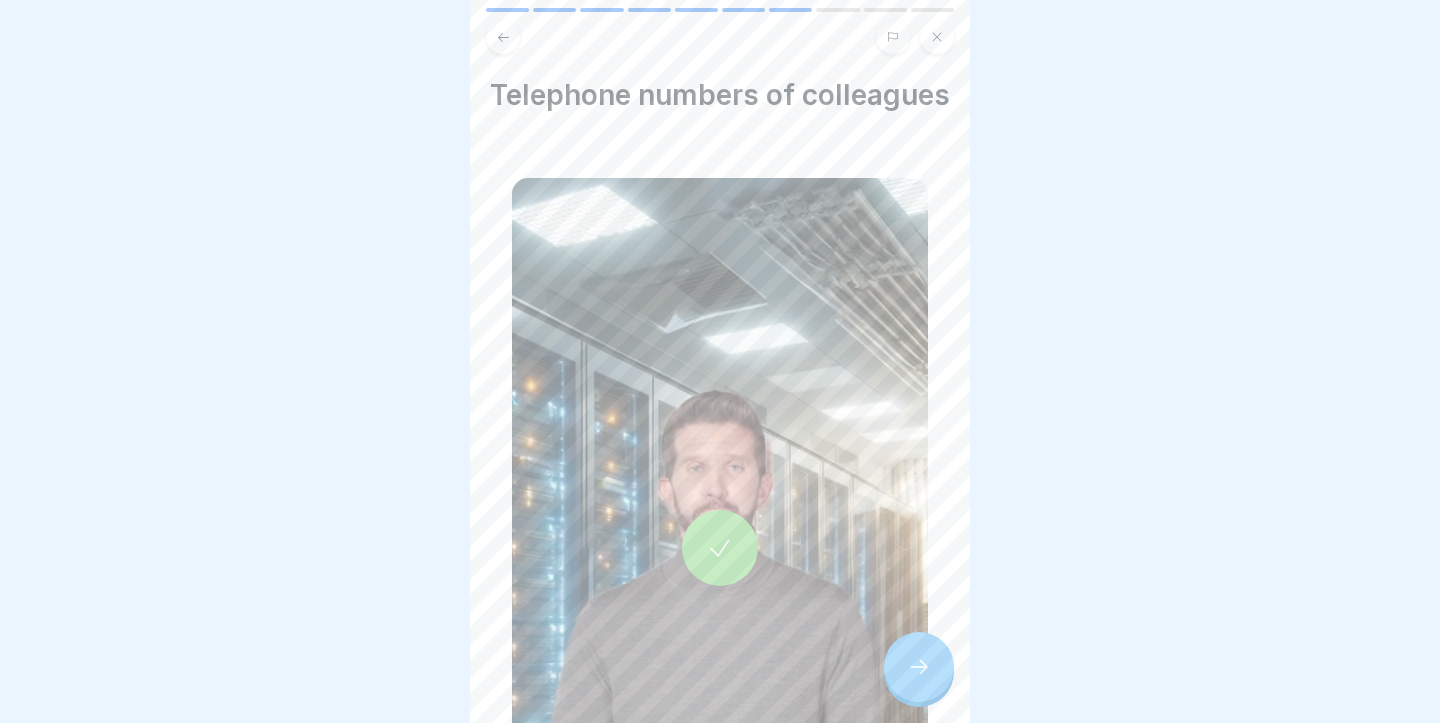 click at bounding box center (919, 667) 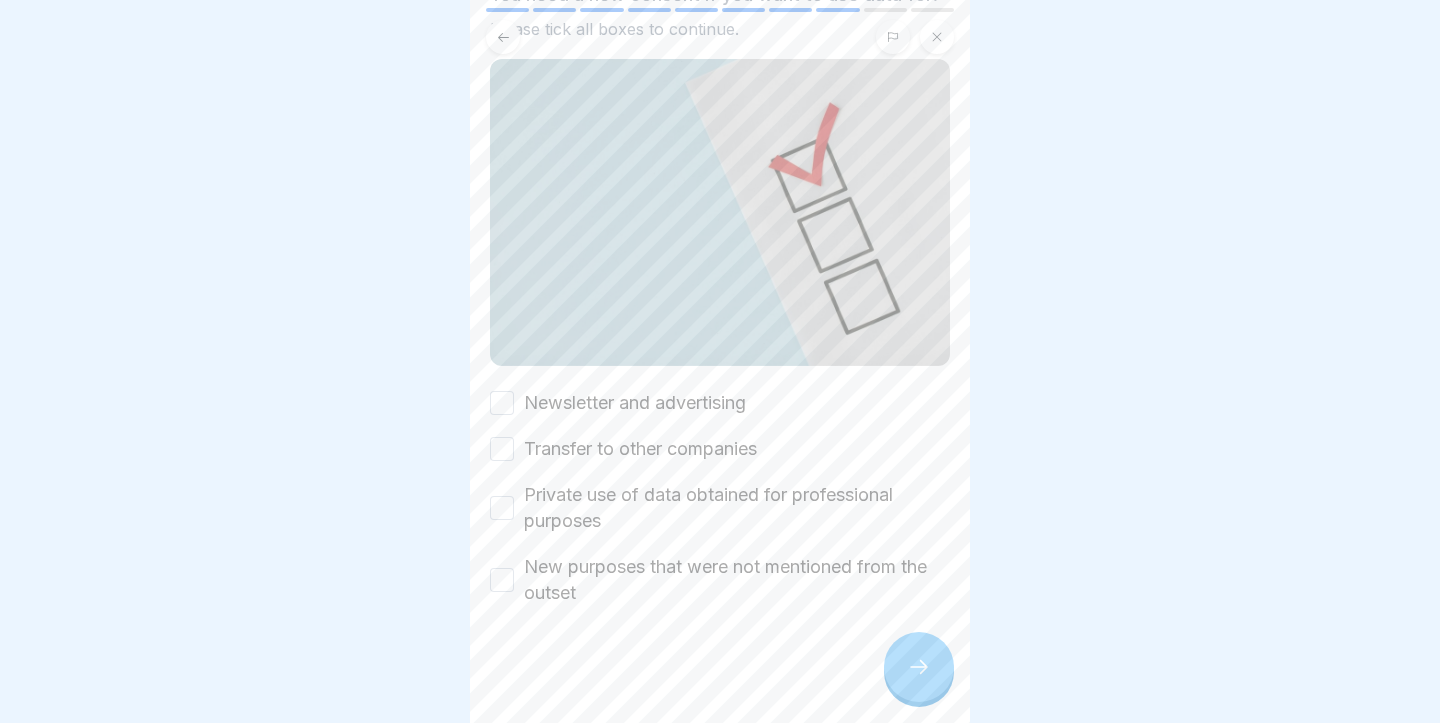scroll, scrollTop: 144, scrollLeft: 0, axis: vertical 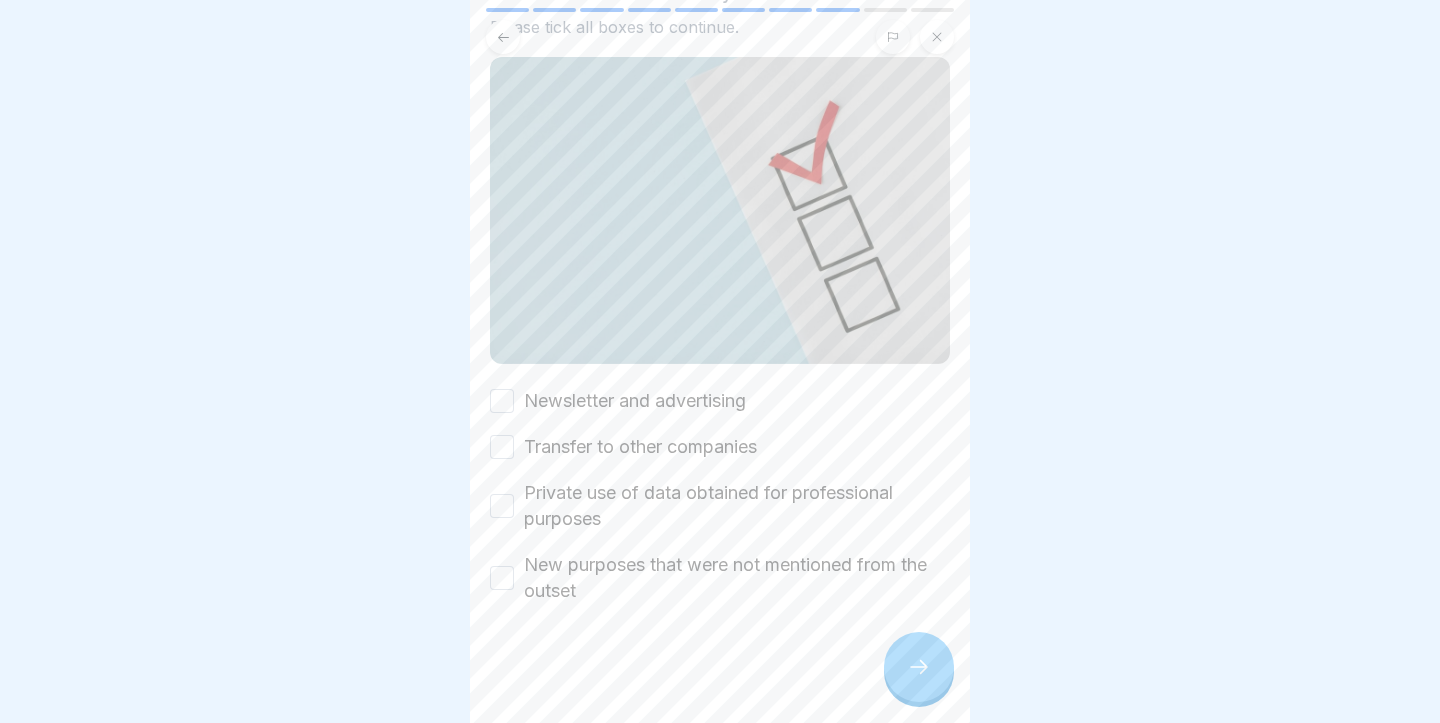 click on "Newsletter and advertising Transfer to other companies Private use of data obtained for professional purposes New purposes that were not mentioned from the outset" at bounding box center (720, 496) 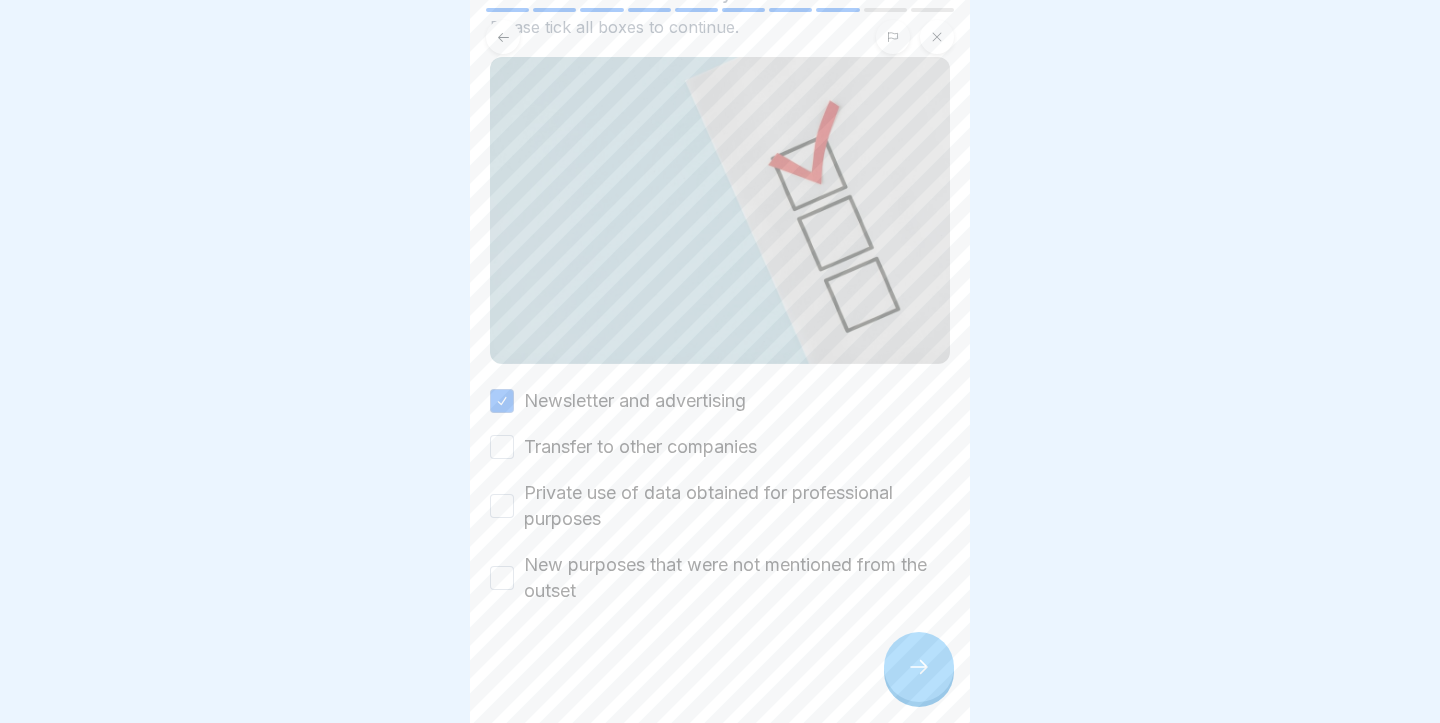 click on "Transfer to other companies" at bounding box center [502, 447] 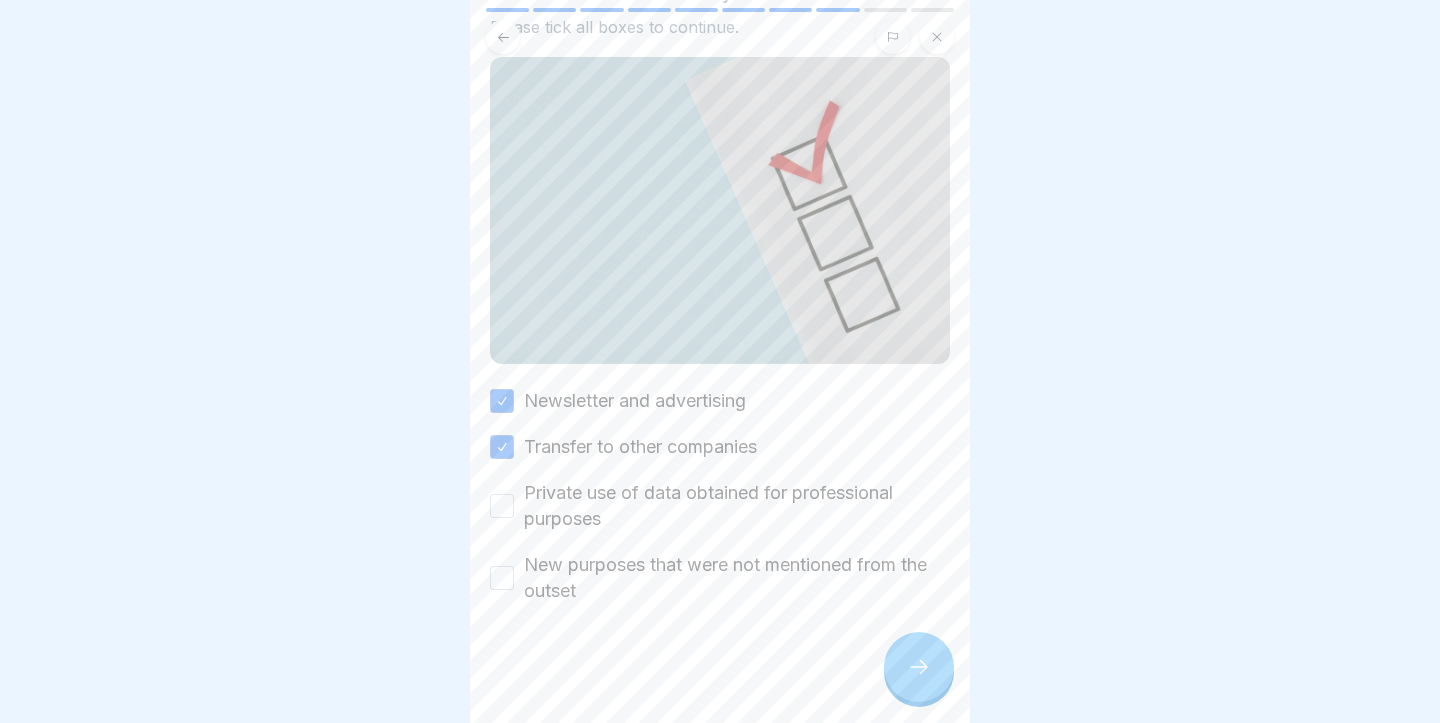 click on "Private use of data obtained for professional purposes" at bounding box center (502, 506) 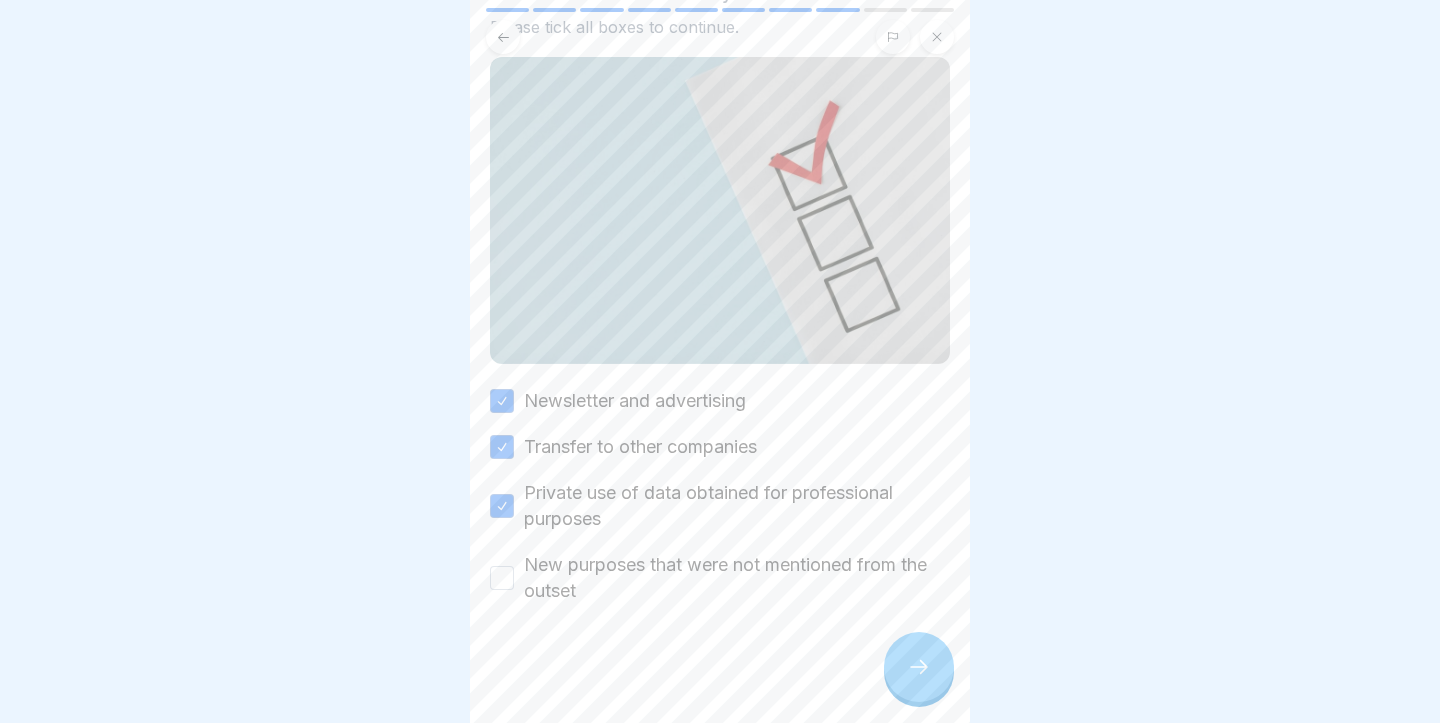 click on "New purposes that were not mentioned from the outset" at bounding box center [502, 578] 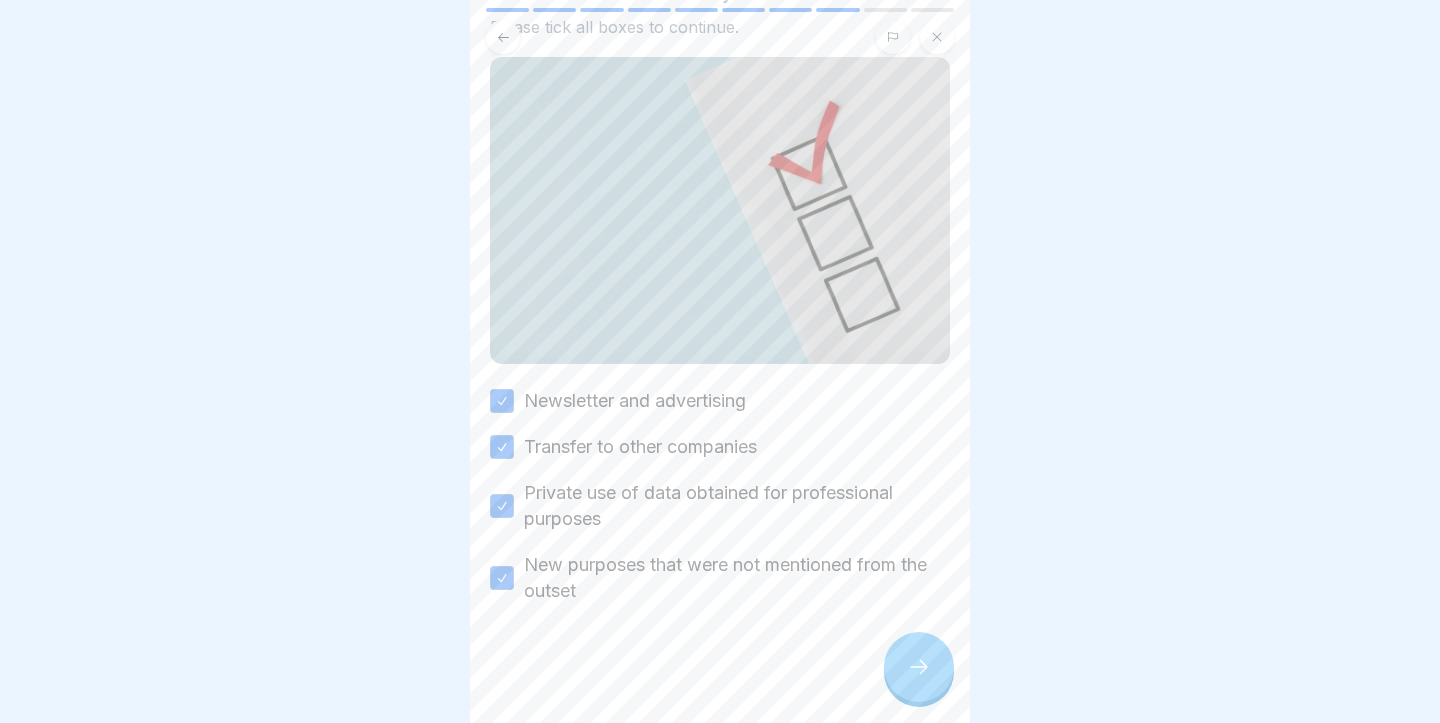click at bounding box center (919, 667) 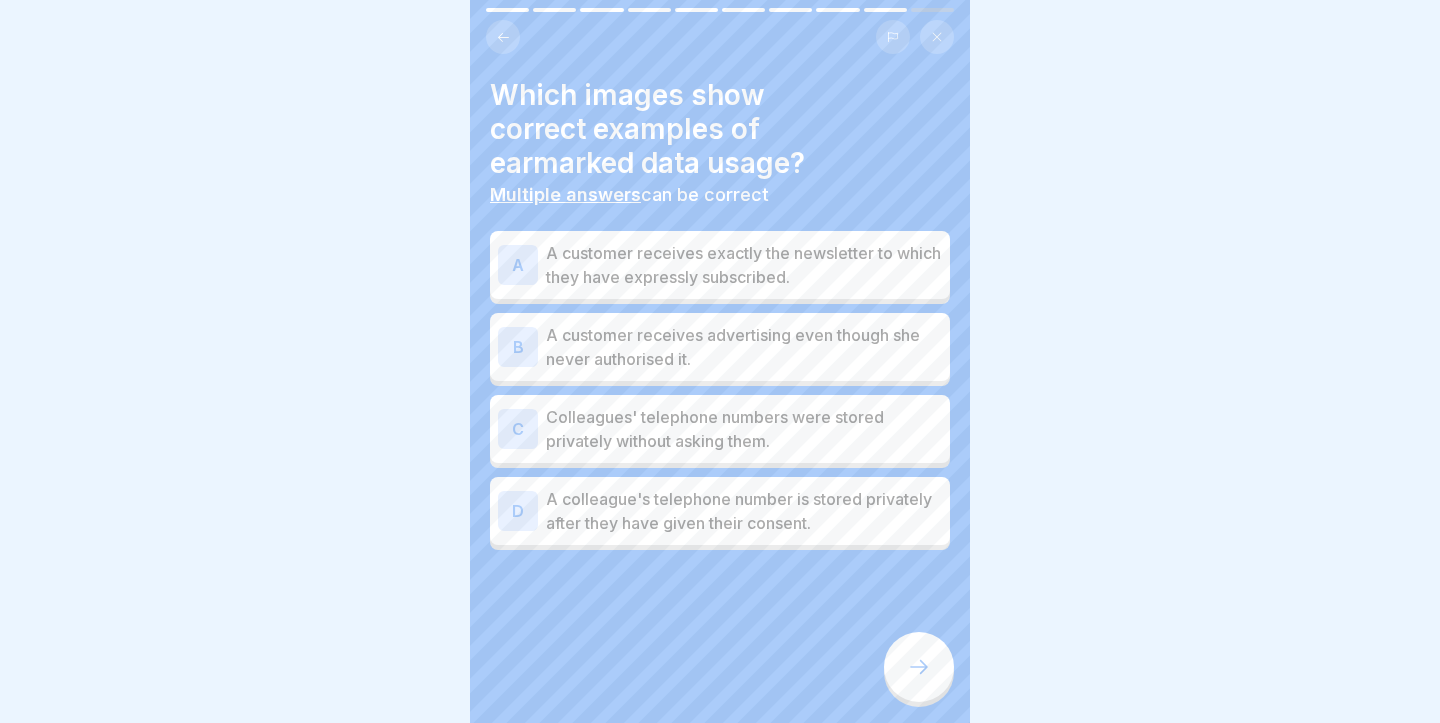 click on "A customer receives advertising even though she never authorised it." at bounding box center [744, 347] 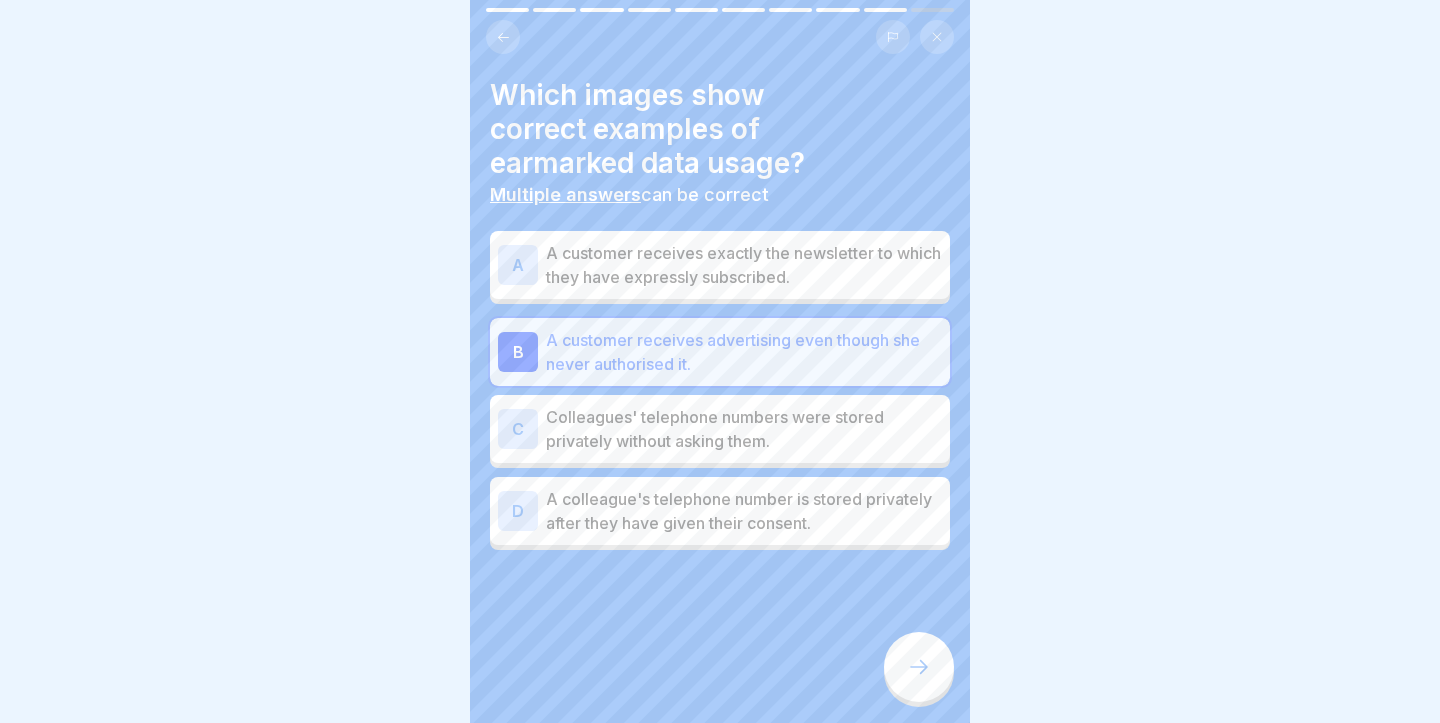 click on "Colleagues' telephone numbers were stored privately without asking them." at bounding box center [744, 429] 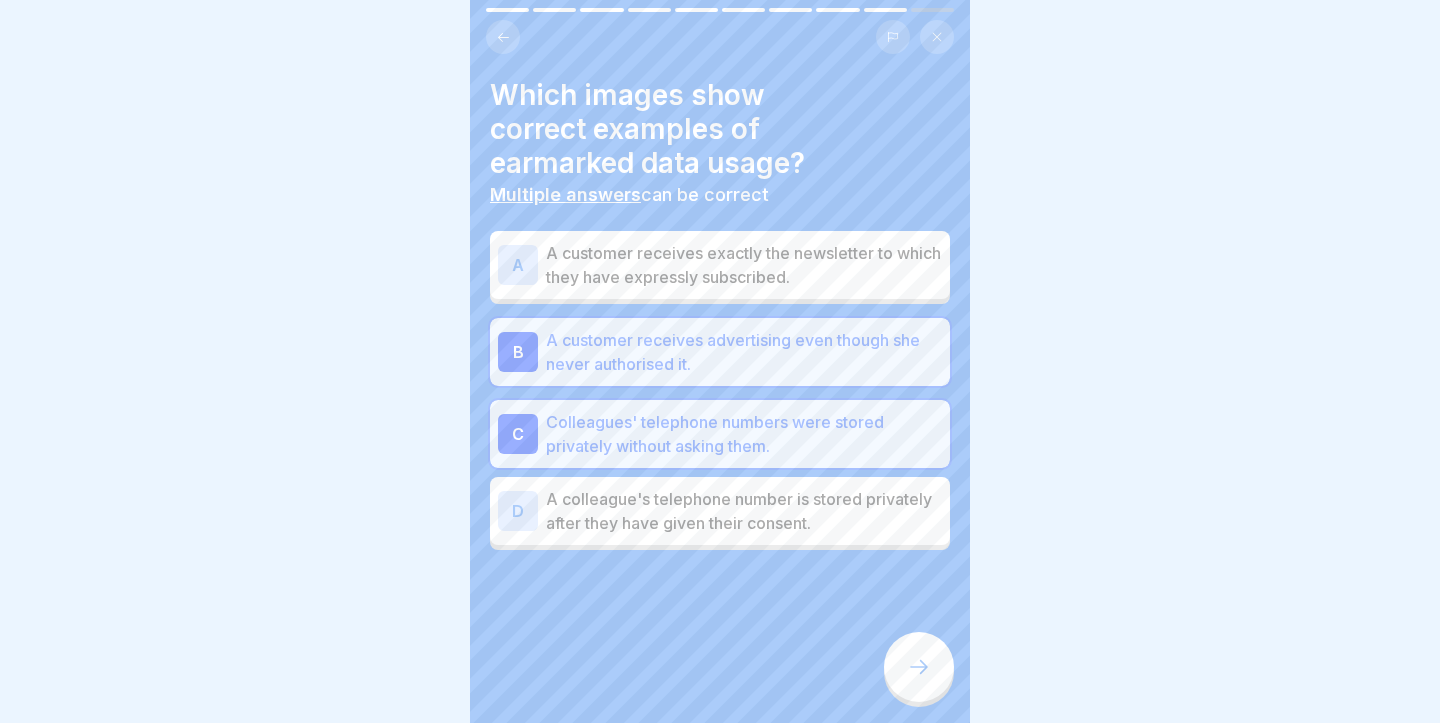 click 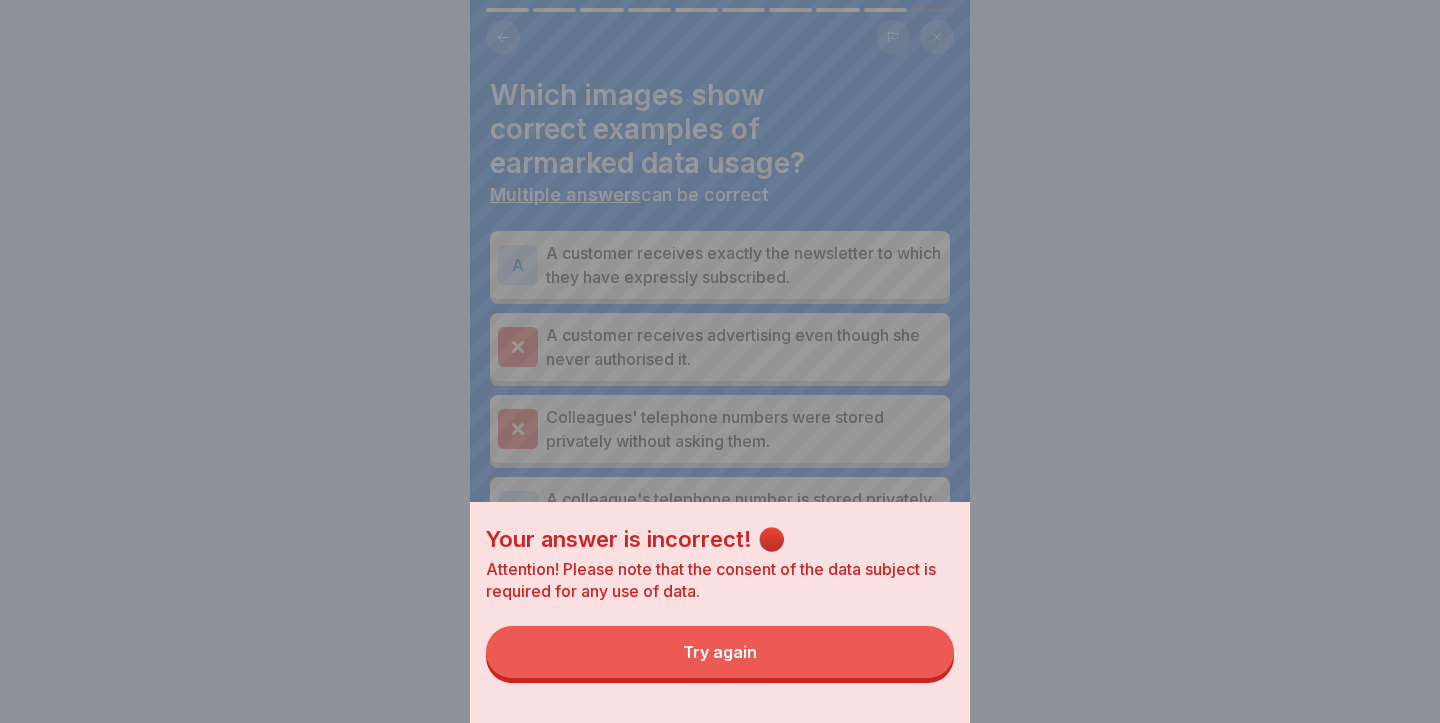 click on "Try again" at bounding box center [720, 652] 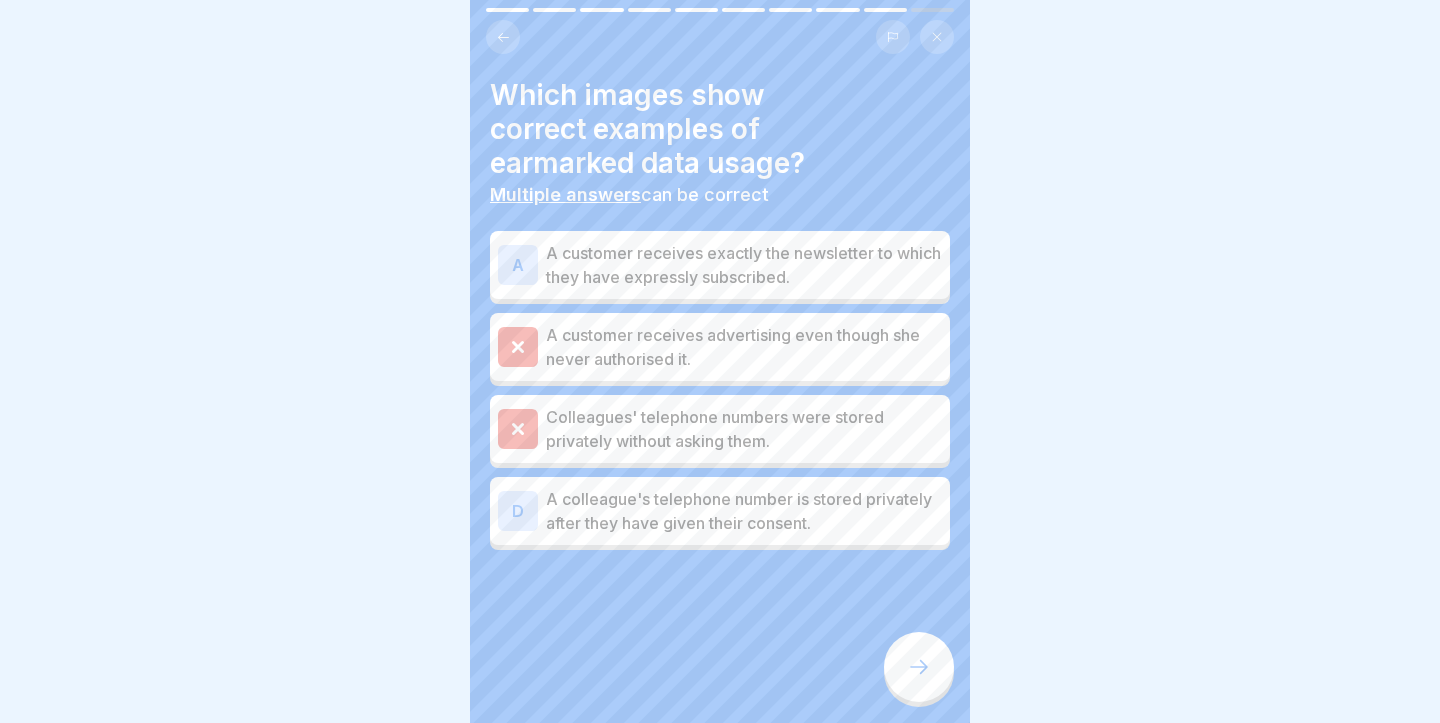 click on "D A colleague's telephone number is stored privately after they have given their consent." at bounding box center [720, 511] 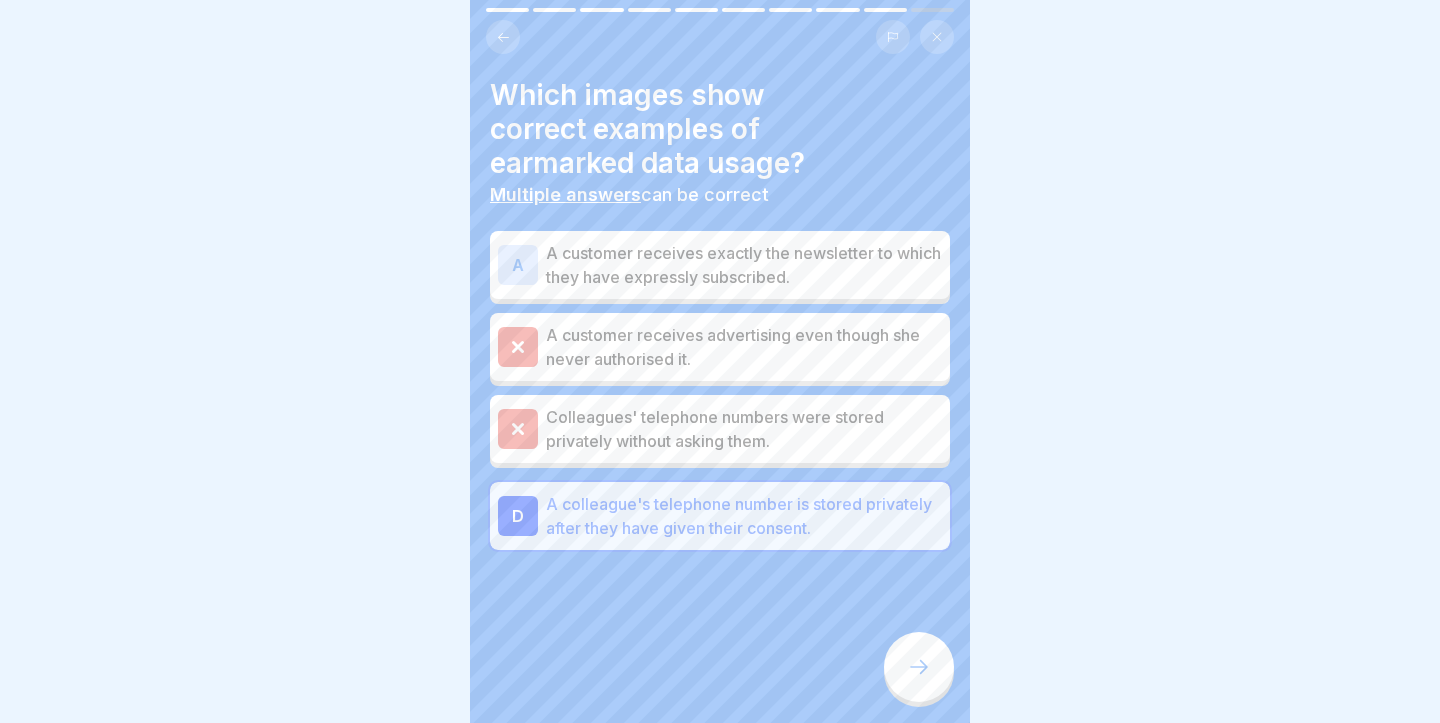 click on "A A customer receives exactly the newsletter to which they have expressly subscribed." at bounding box center (720, 265) 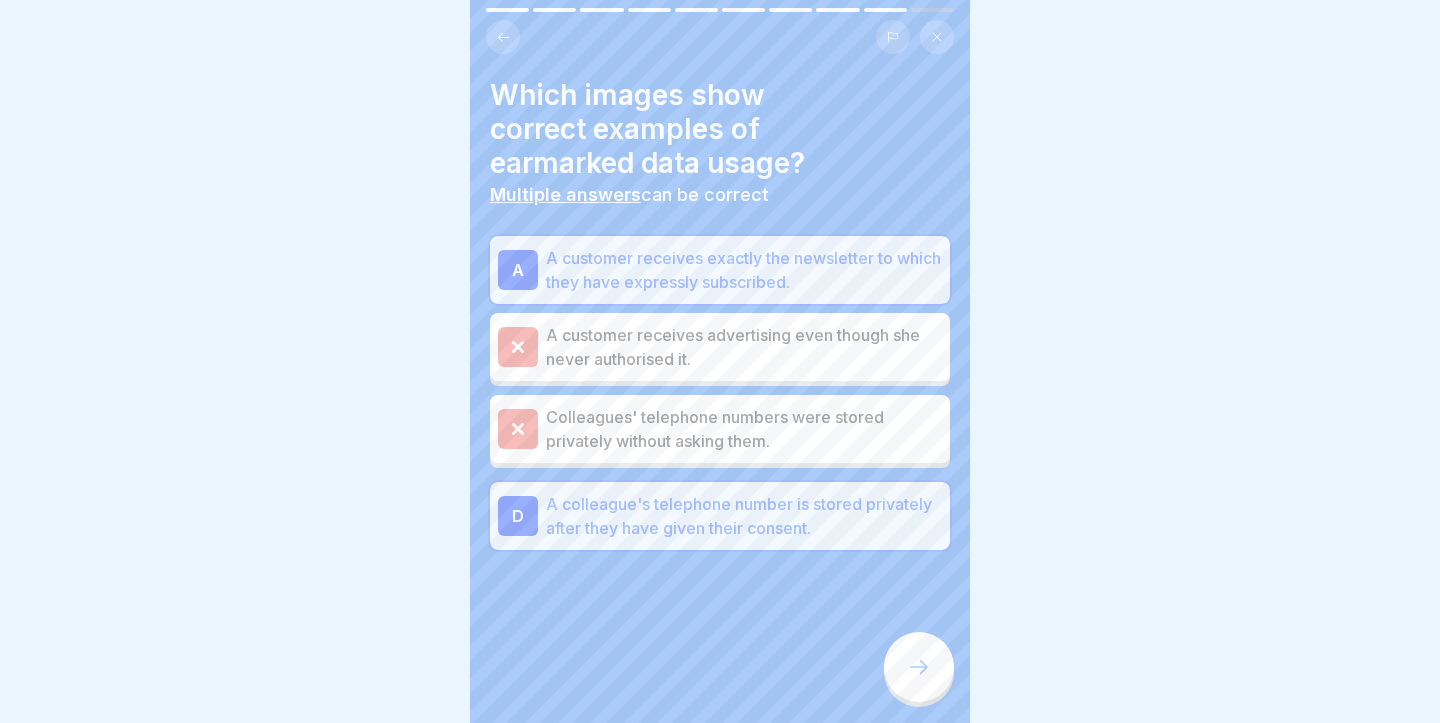 click at bounding box center (919, 667) 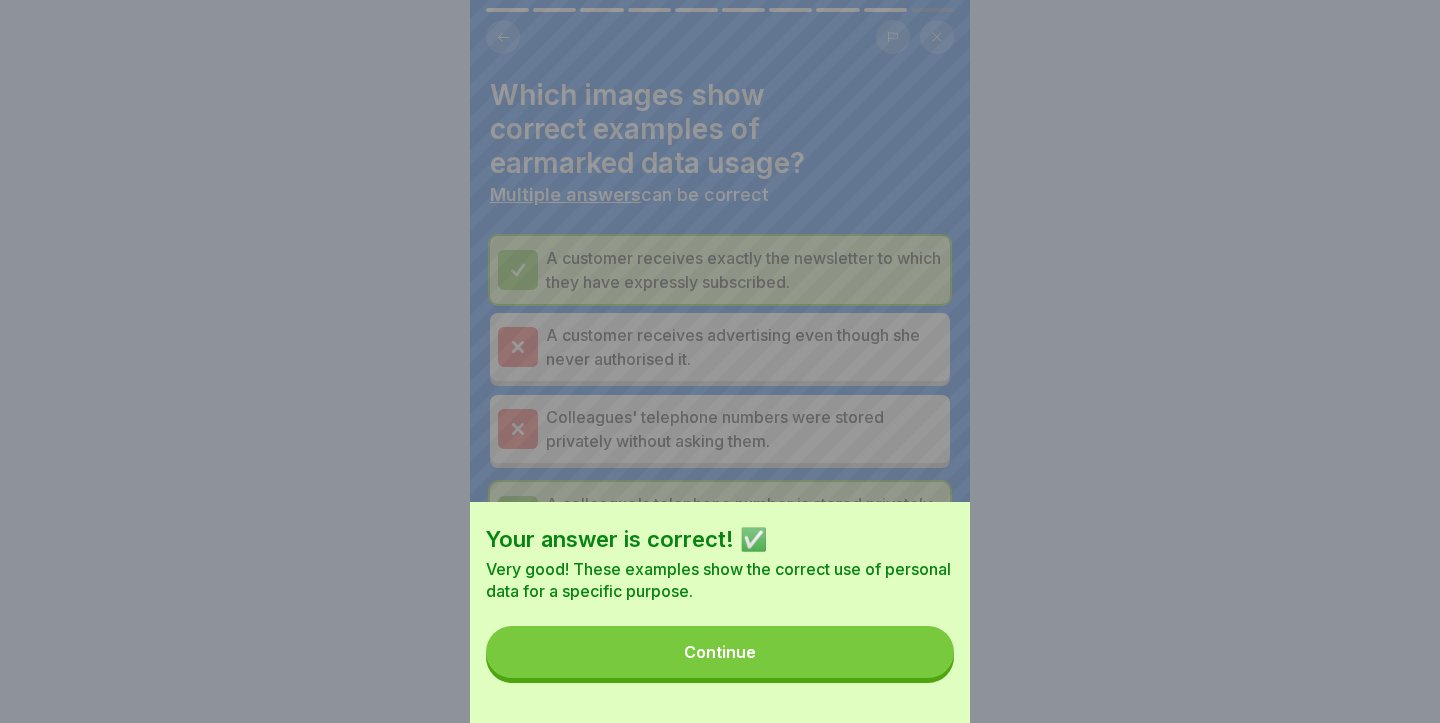 click on "Continue" at bounding box center [720, 652] 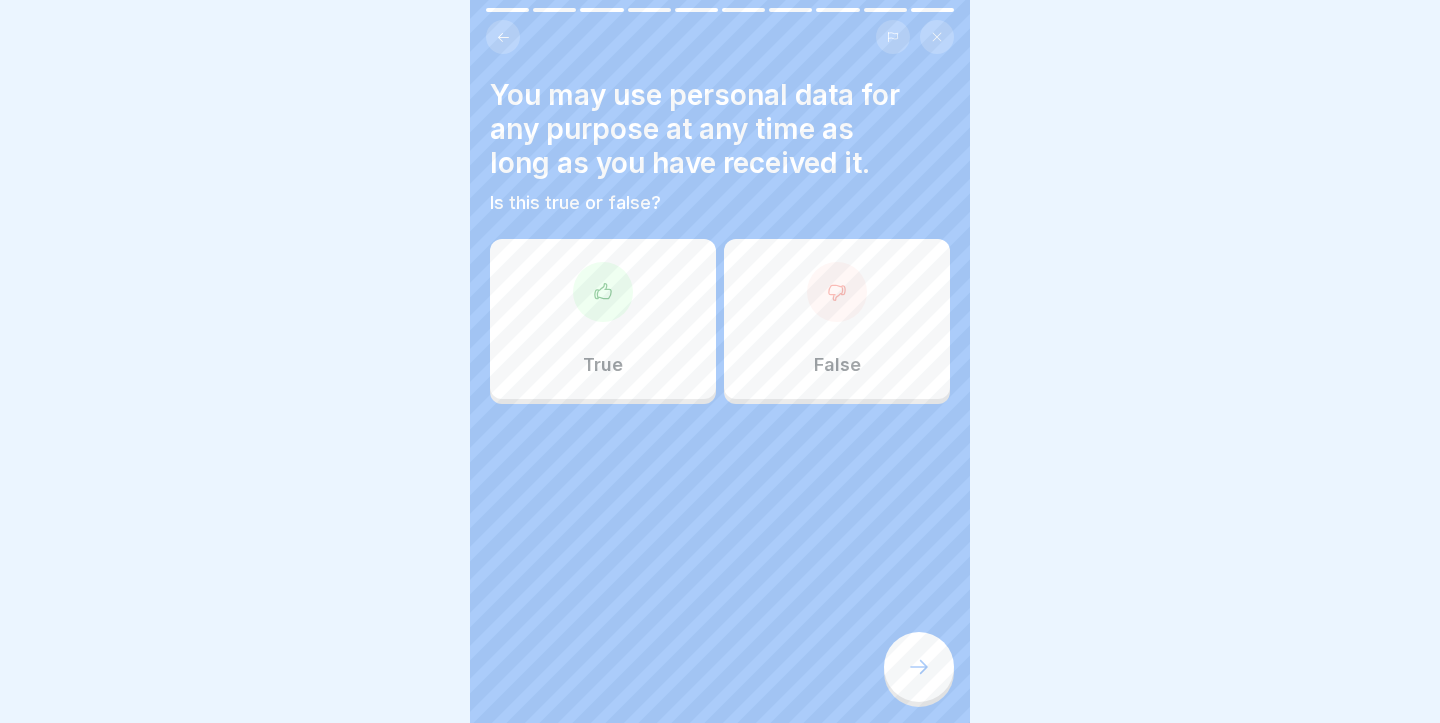 click on "True" at bounding box center [603, 319] 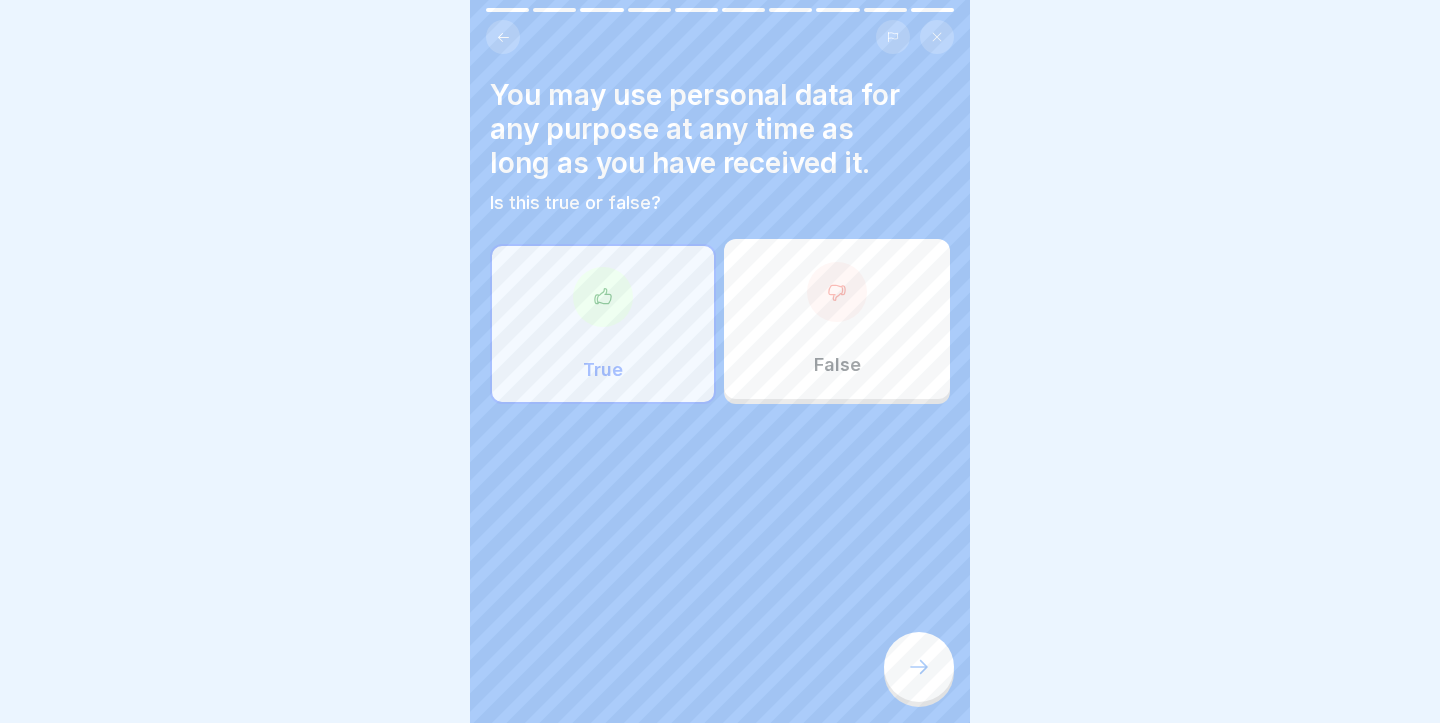 click 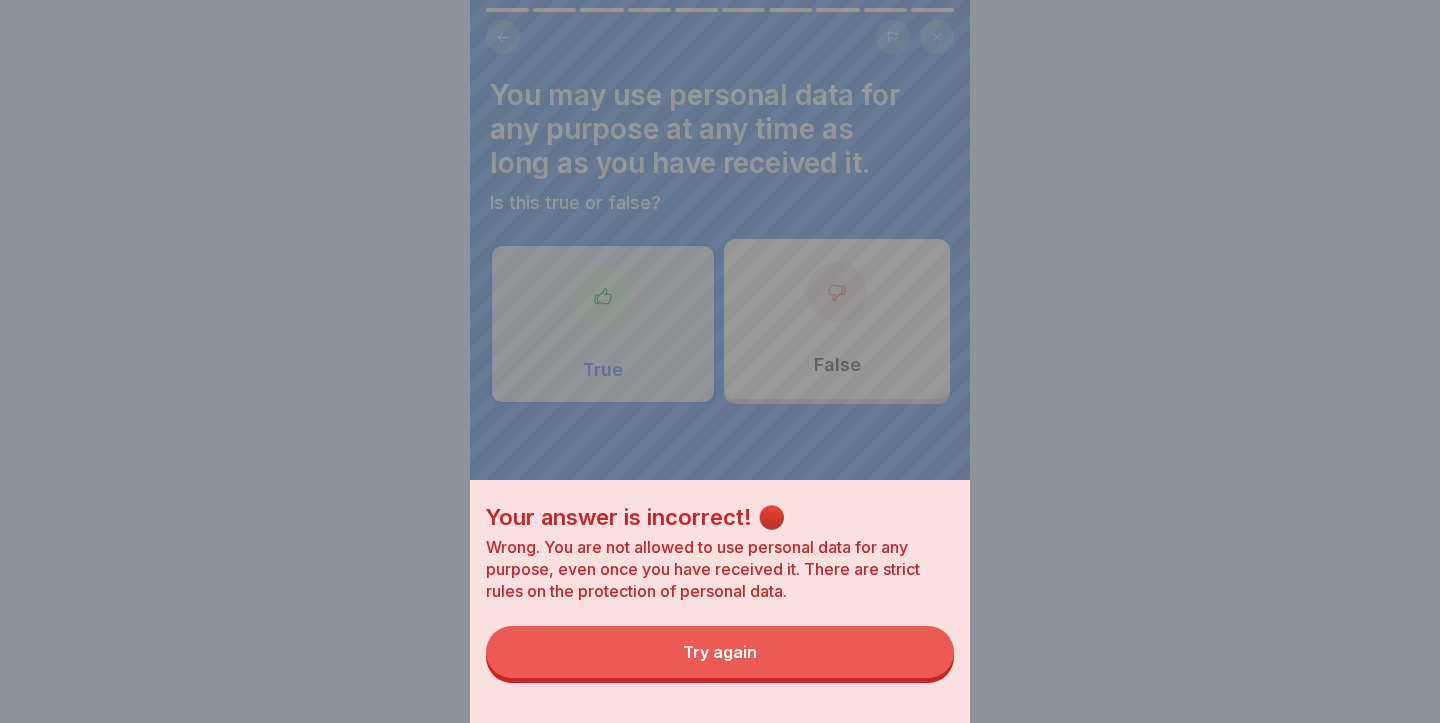 click on "Try again" at bounding box center (720, 652) 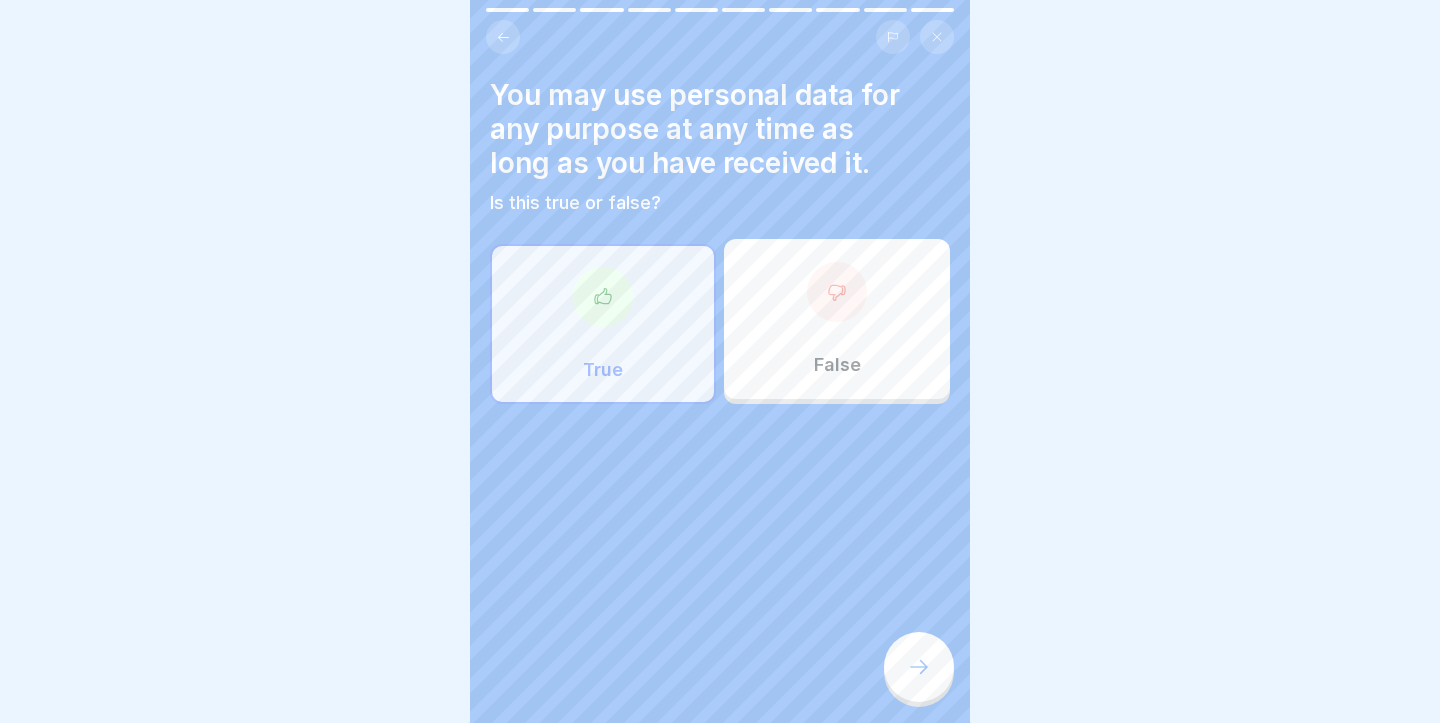click on "True" at bounding box center [603, 324] 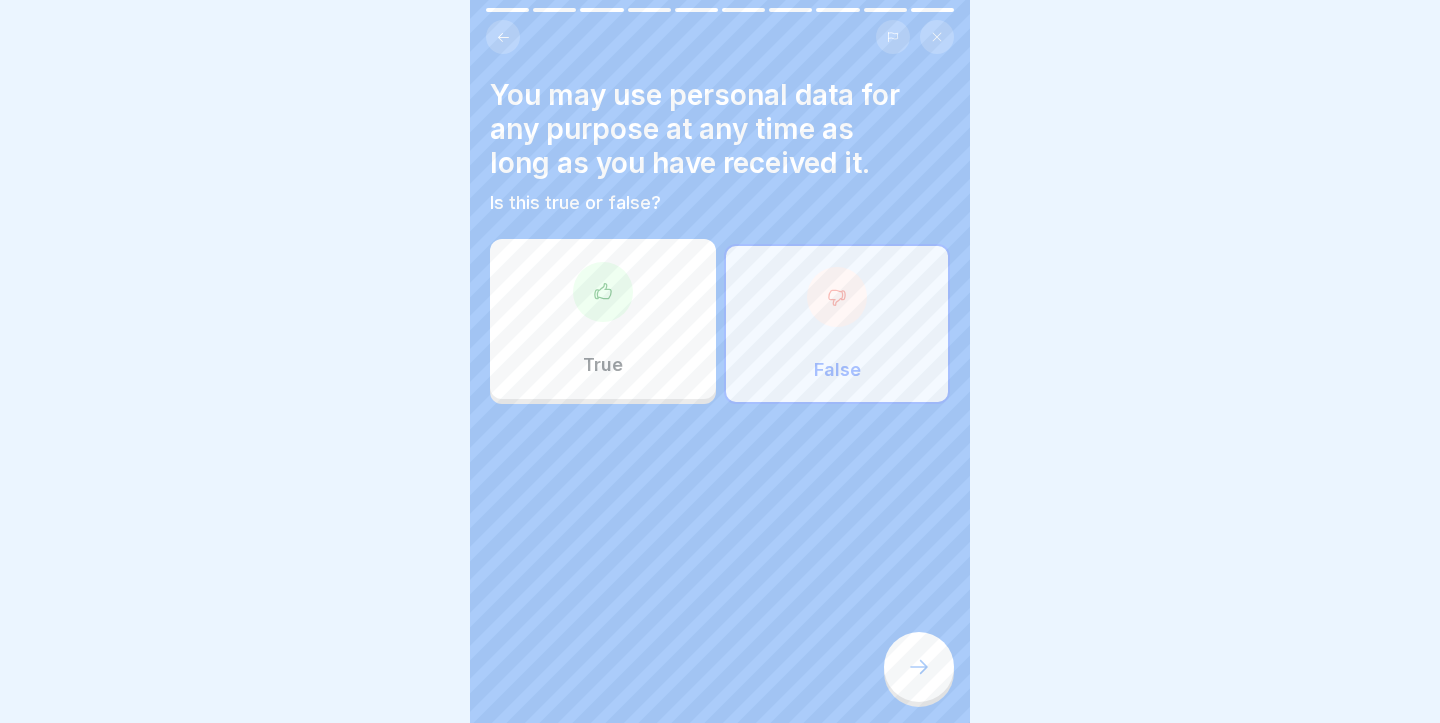 click 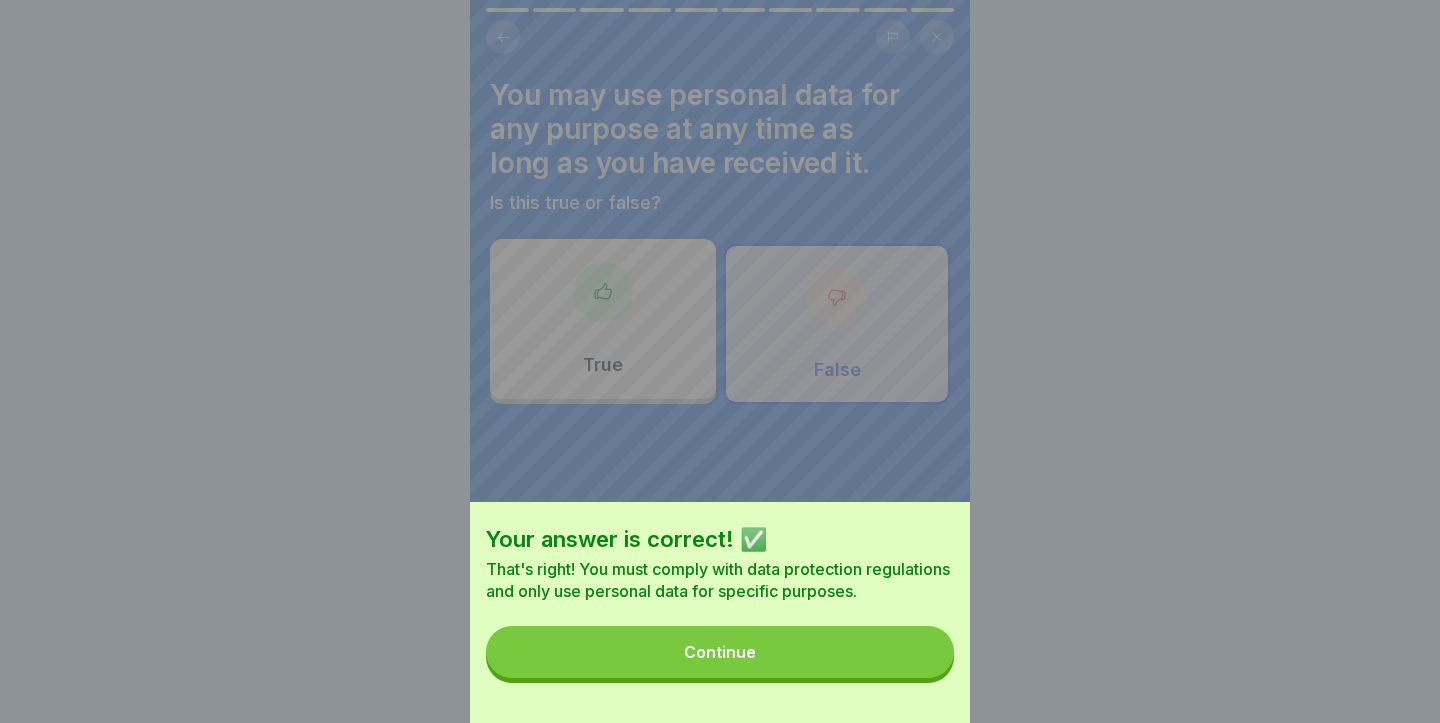 click on "Continue" at bounding box center [720, 652] 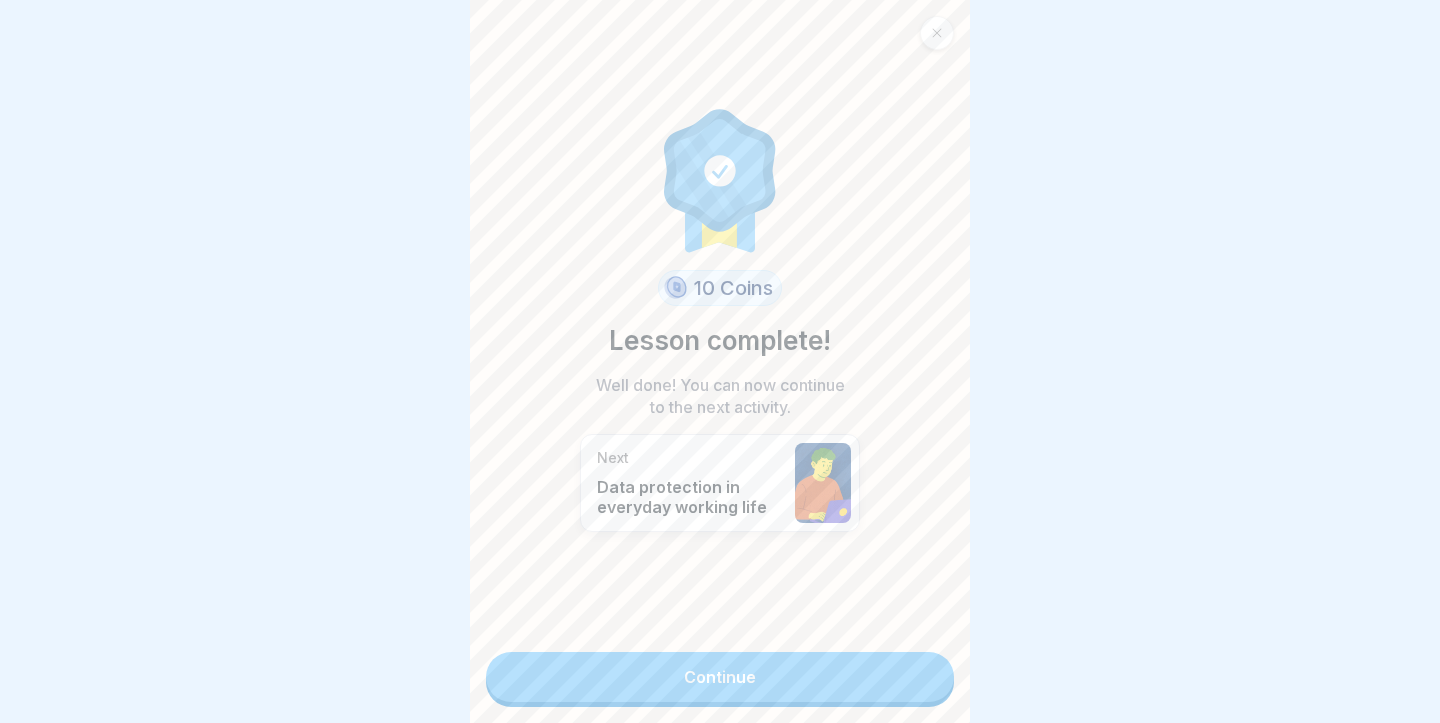 click on "Continue" at bounding box center (720, 677) 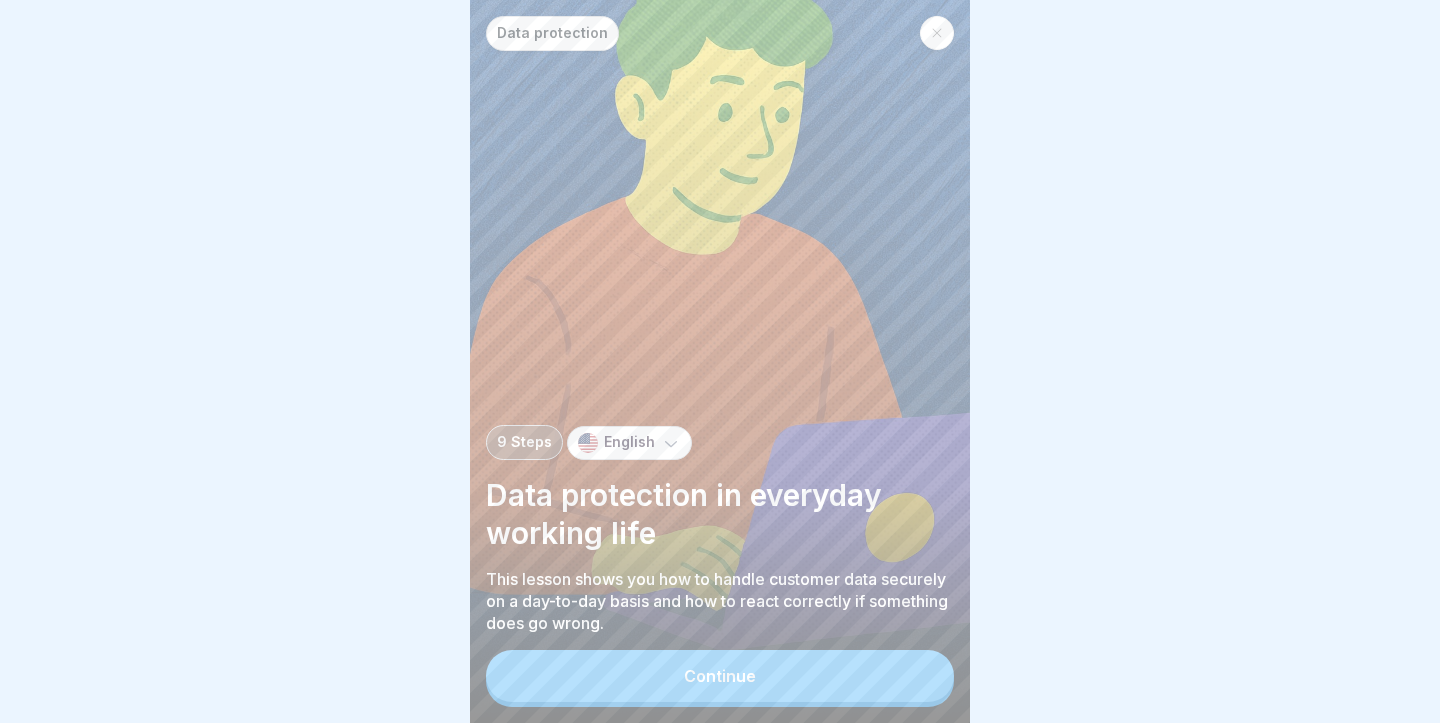 click on "Continue" at bounding box center [720, 676] 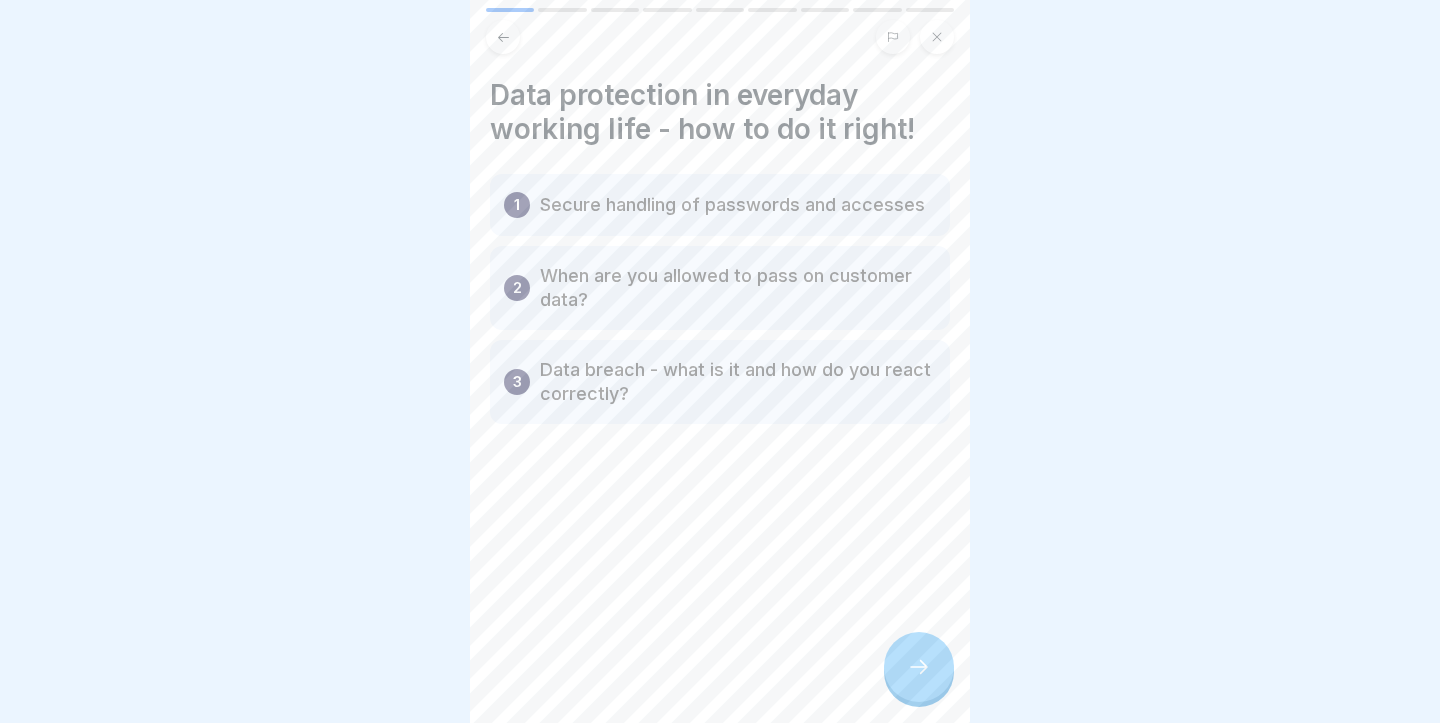 click on "When are you allowed to pass on customer data?" at bounding box center (738, 288) 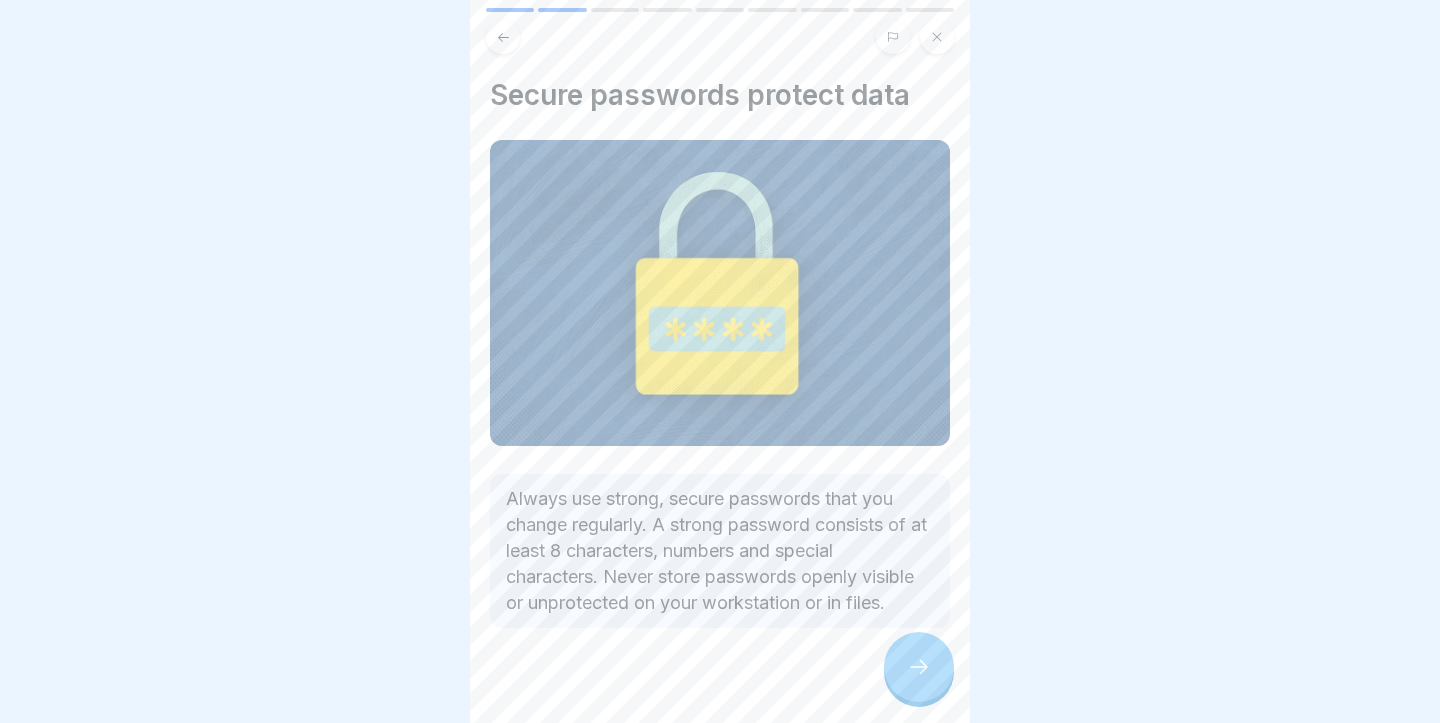 click at bounding box center [919, 667] 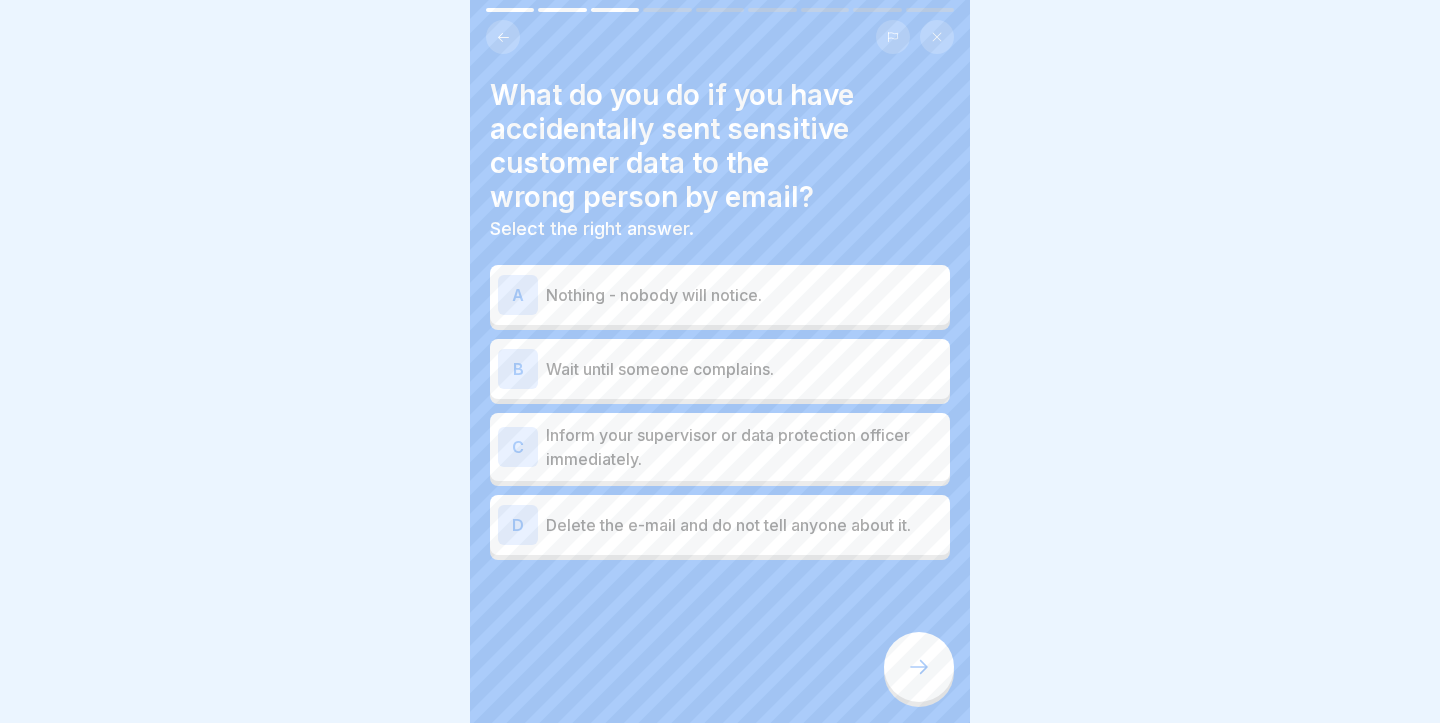 click on "Inform your supervisor or data protection officer immediately." at bounding box center [744, 447] 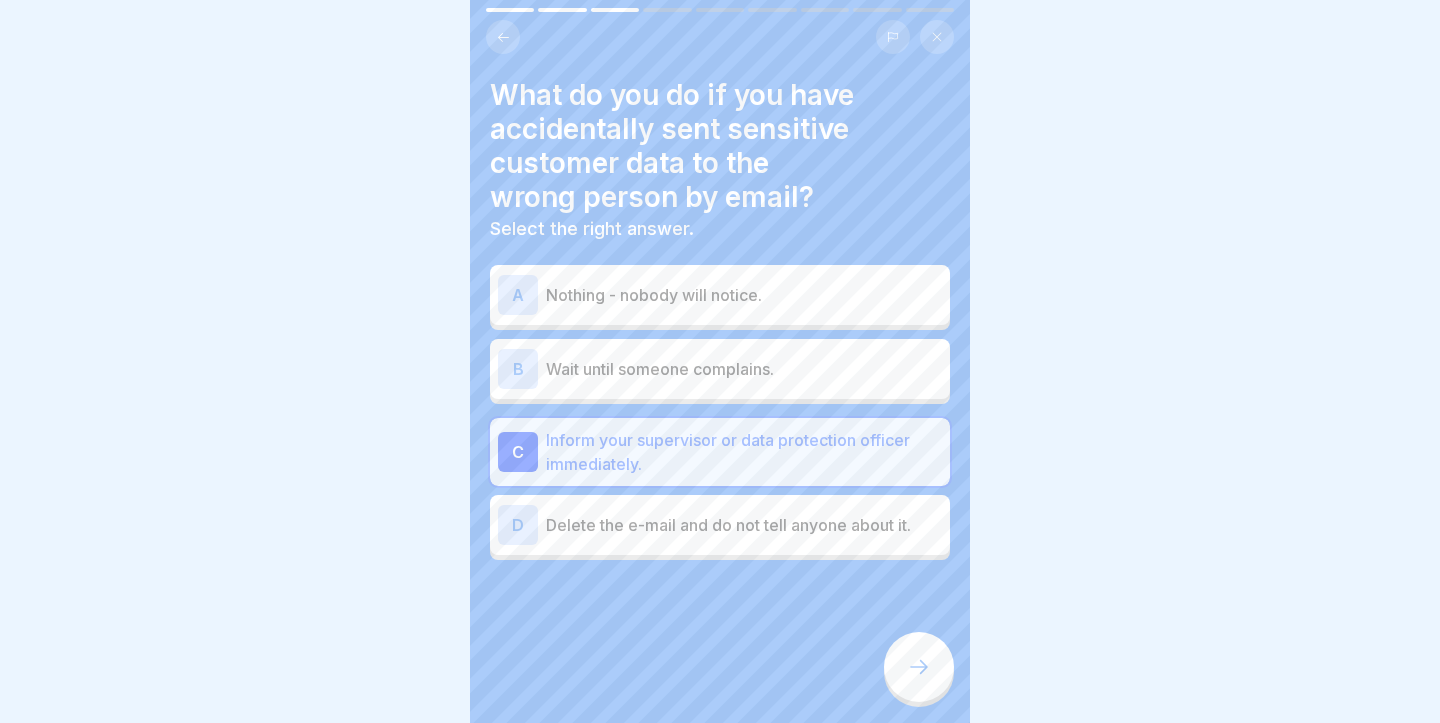 click 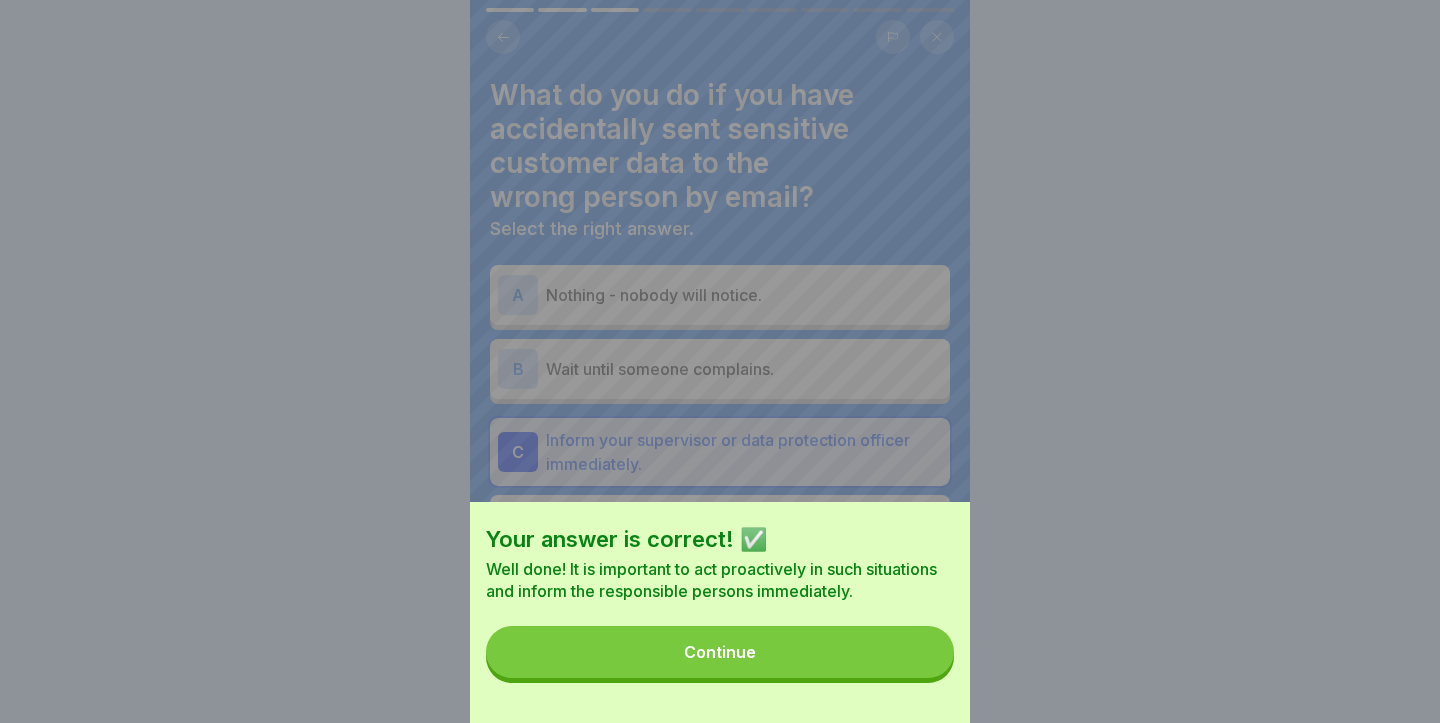 click on "Continue" at bounding box center (720, 652) 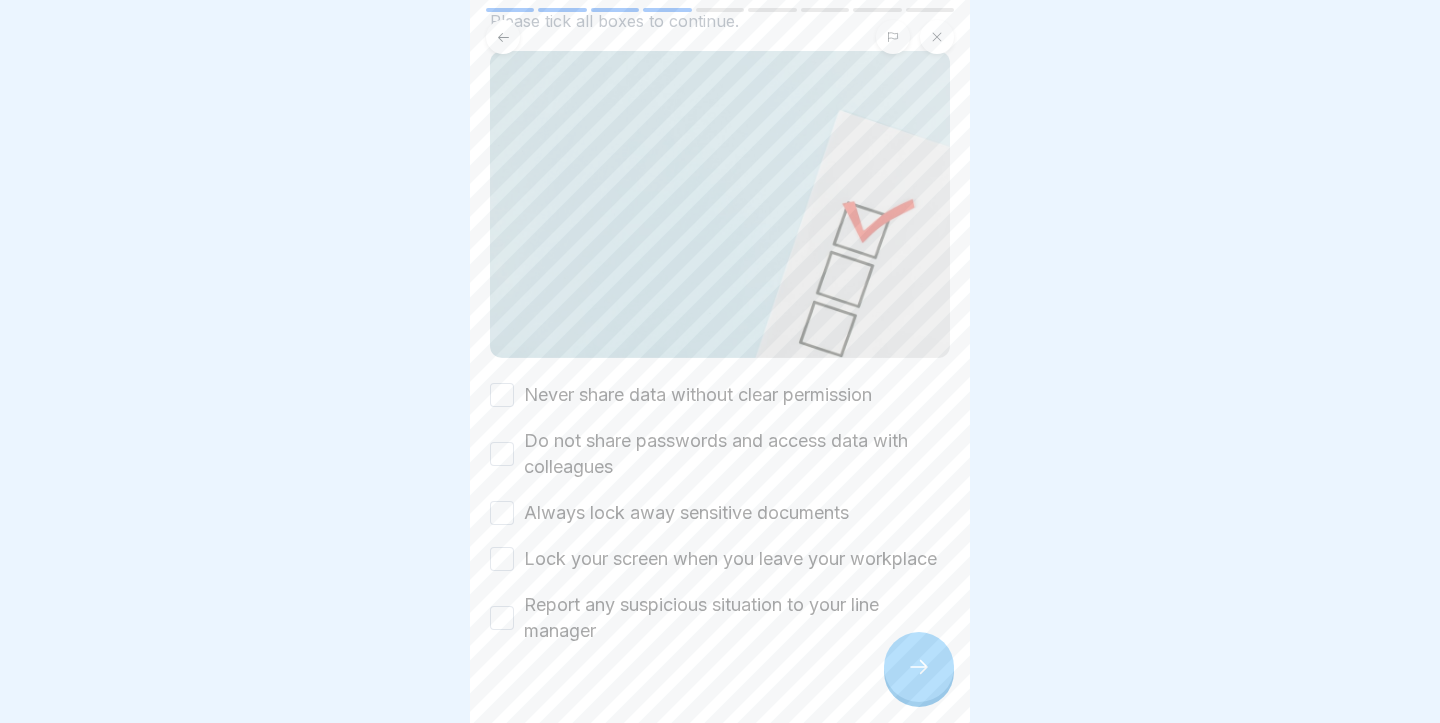 scroll, scrollTop: 198, scrollLeft: 0, axis: vertical 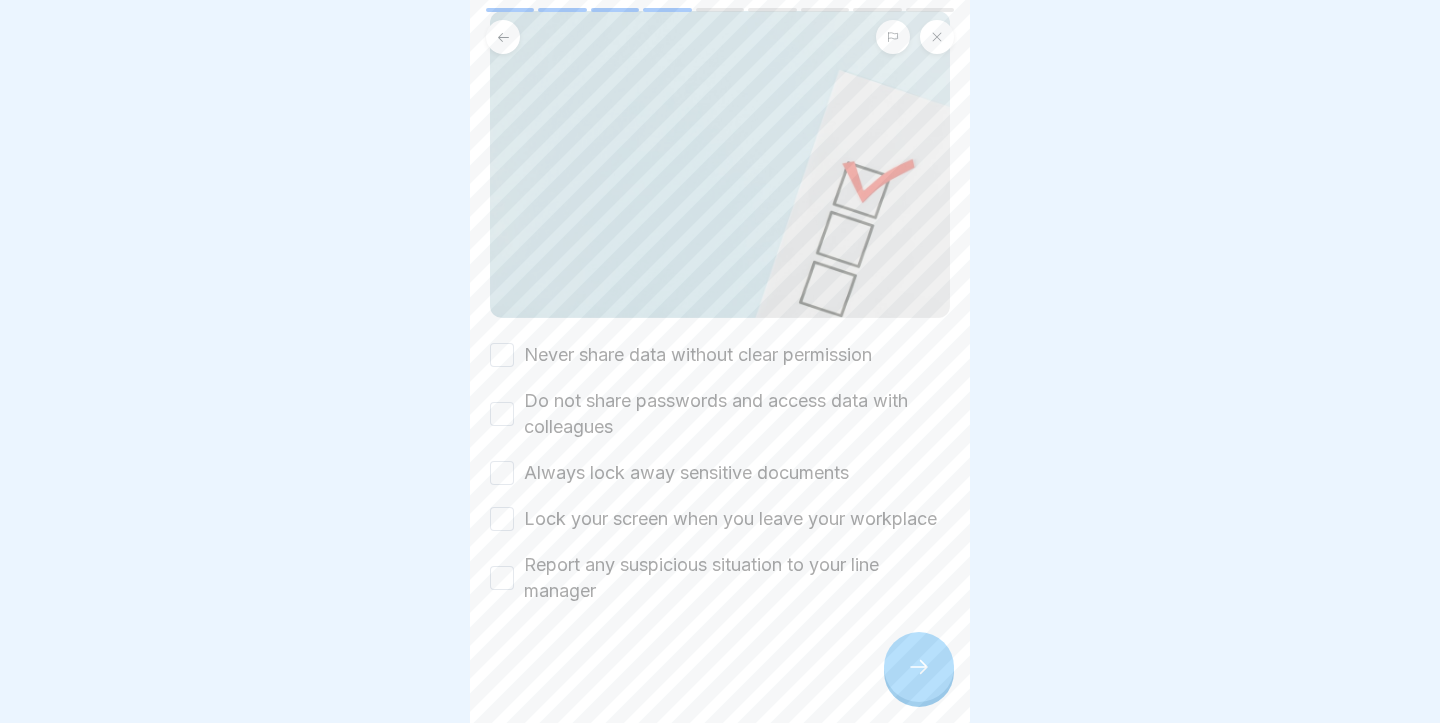click on "Never share data without clear permission Do not share passwords and access data with colleagues Always lock away sensitive documents Lock your screen when you leave your workplace Report any suspicious situation to your line manager" at bounding box center (720, 473) 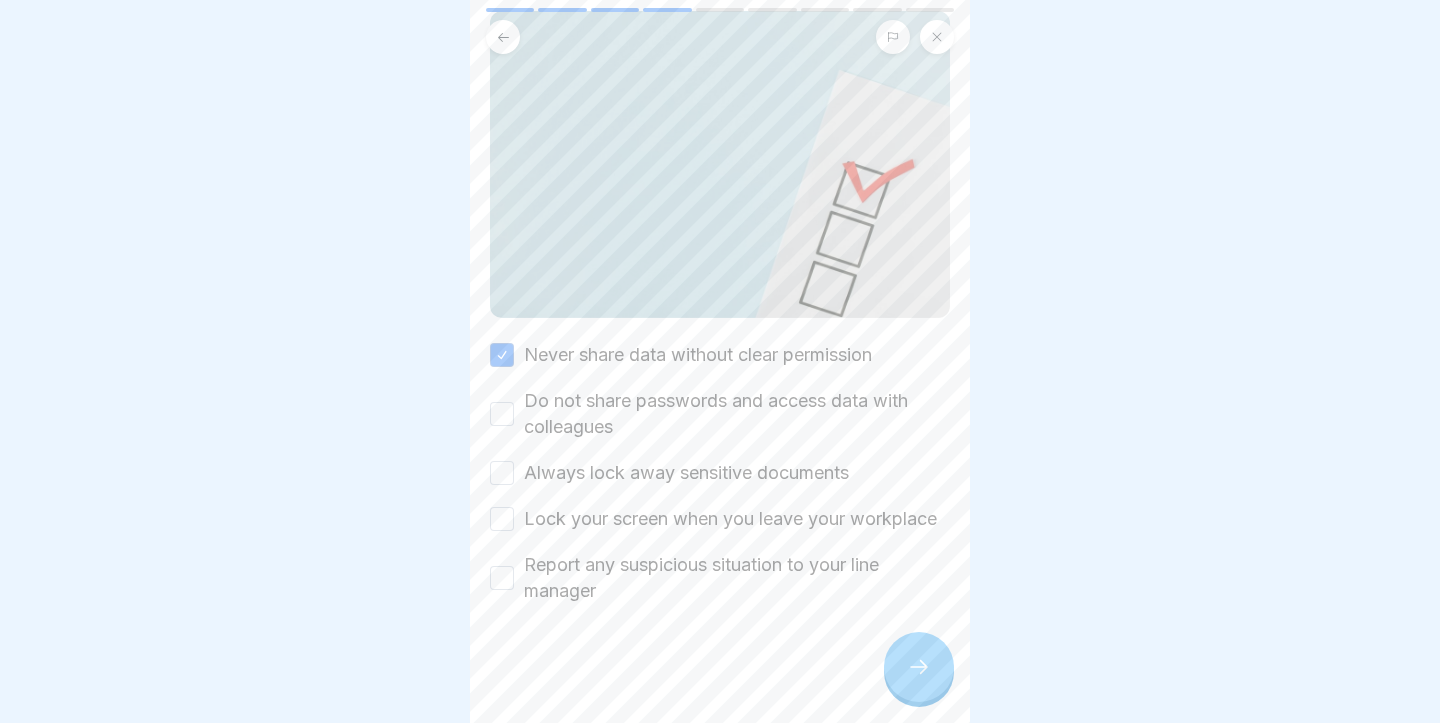 click on "Do not share passwords and access data with colleagues" at bounding box center (737, 414) 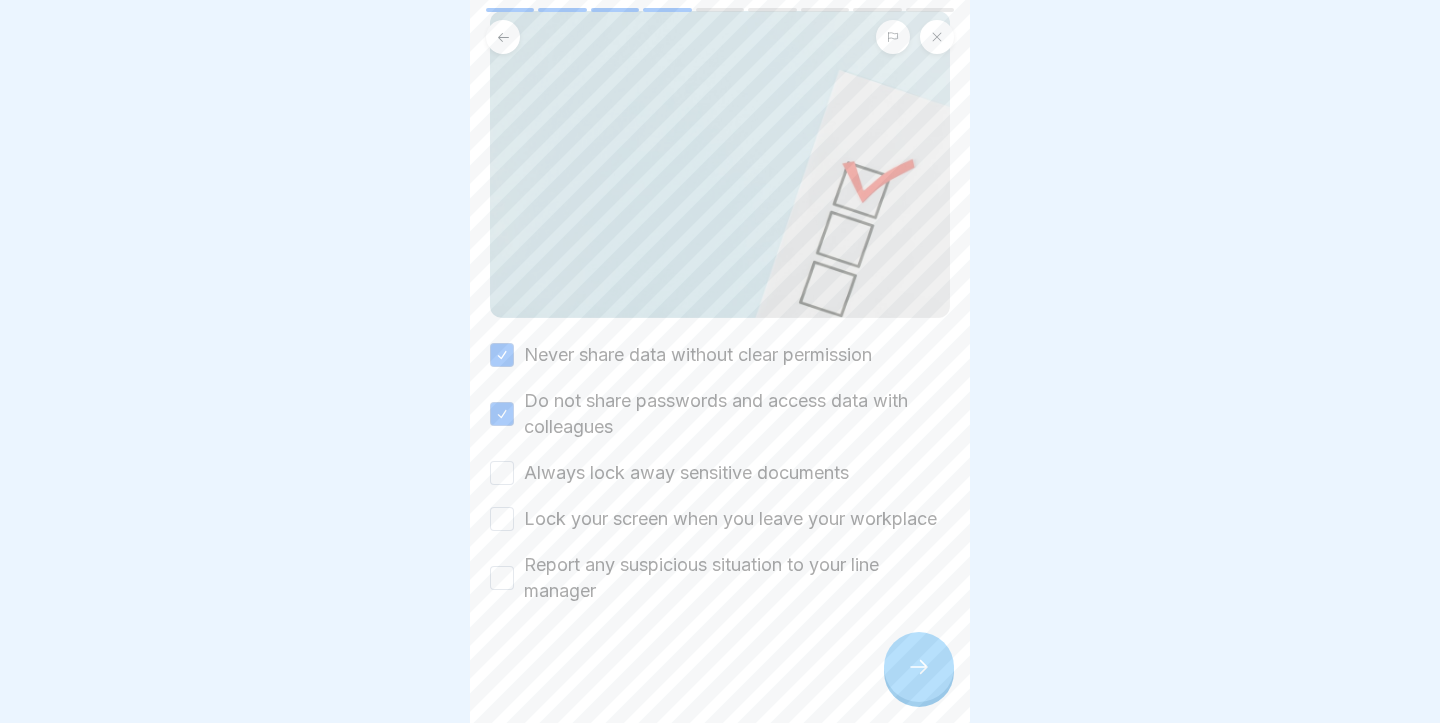 click on "Always lock away sensitive documents" at bounding box center (686, 473) 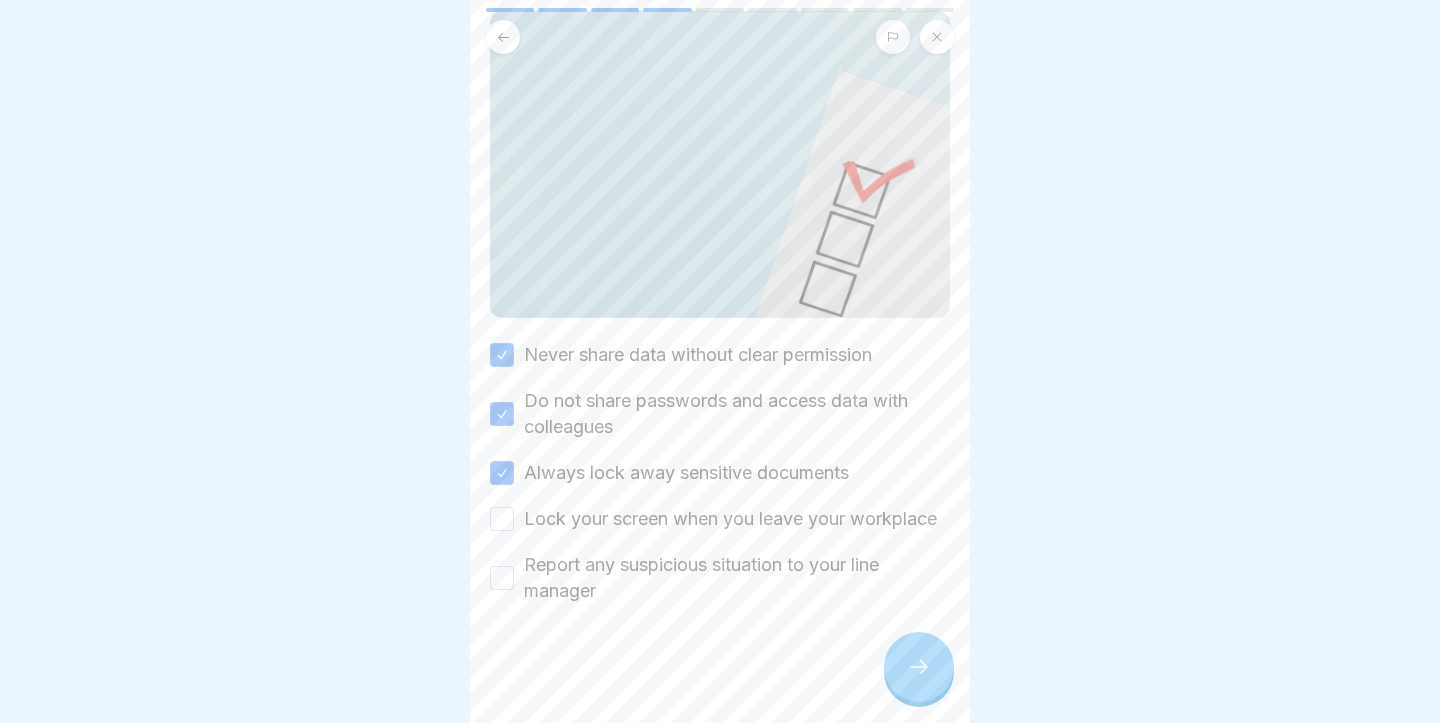 click on "Lock your screen when you leave your workplace" at bounding box center [730, 519] 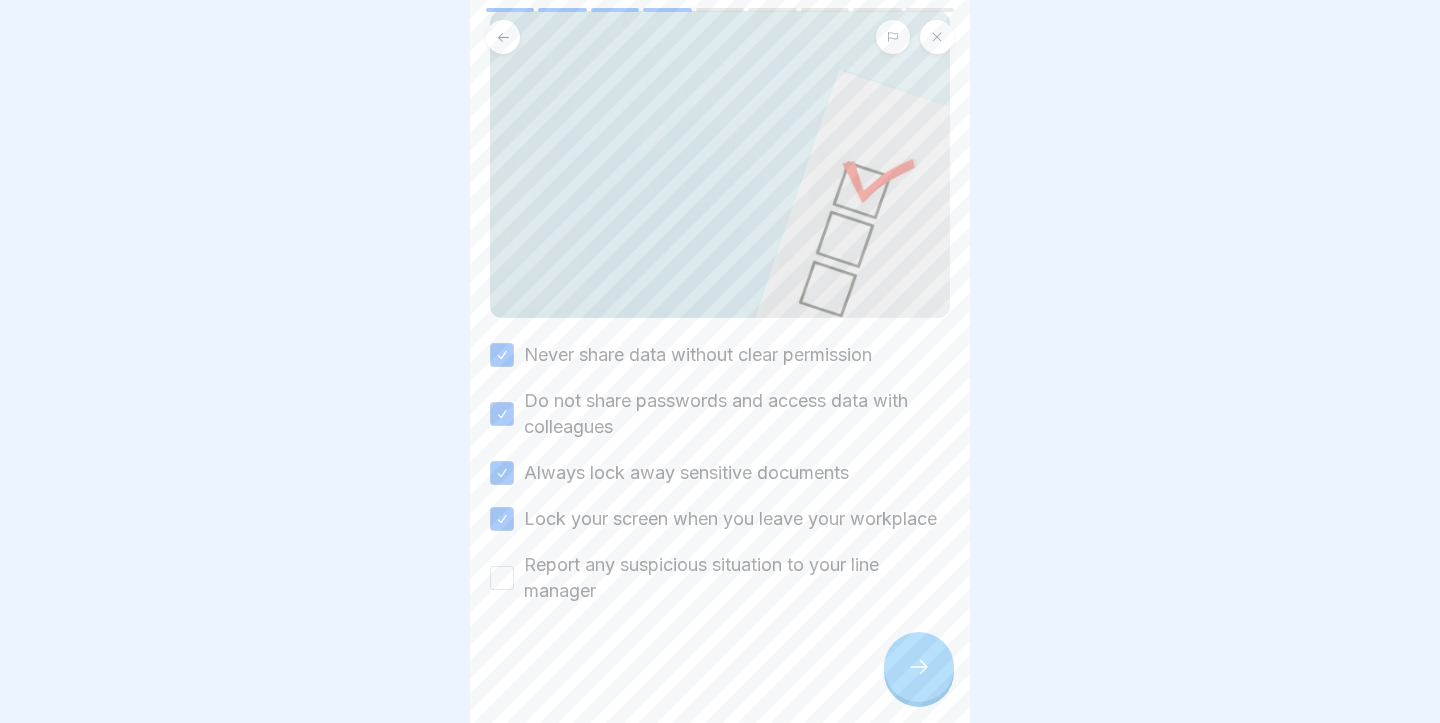 click on "Report any suspicious situation to your line manager" at bounding box center [737, 578] 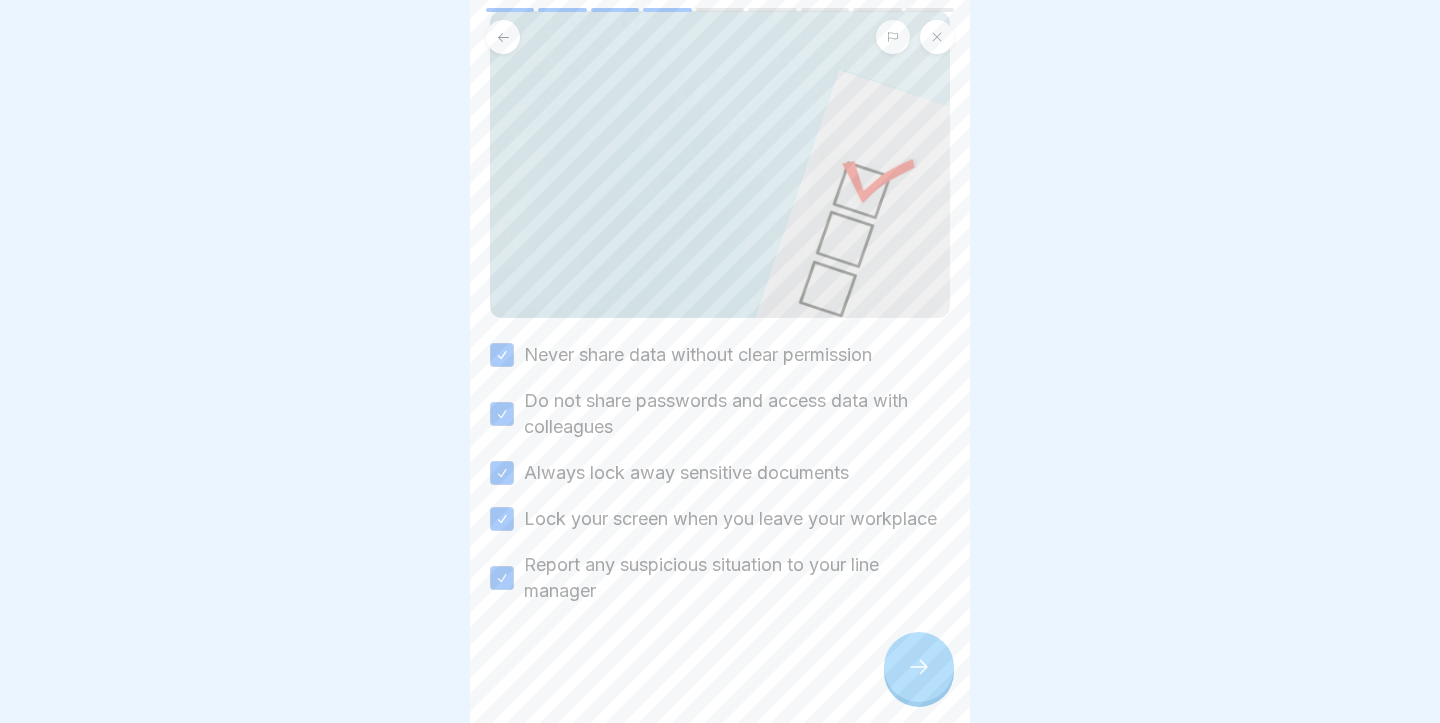 click at bounding box center (919, 667) 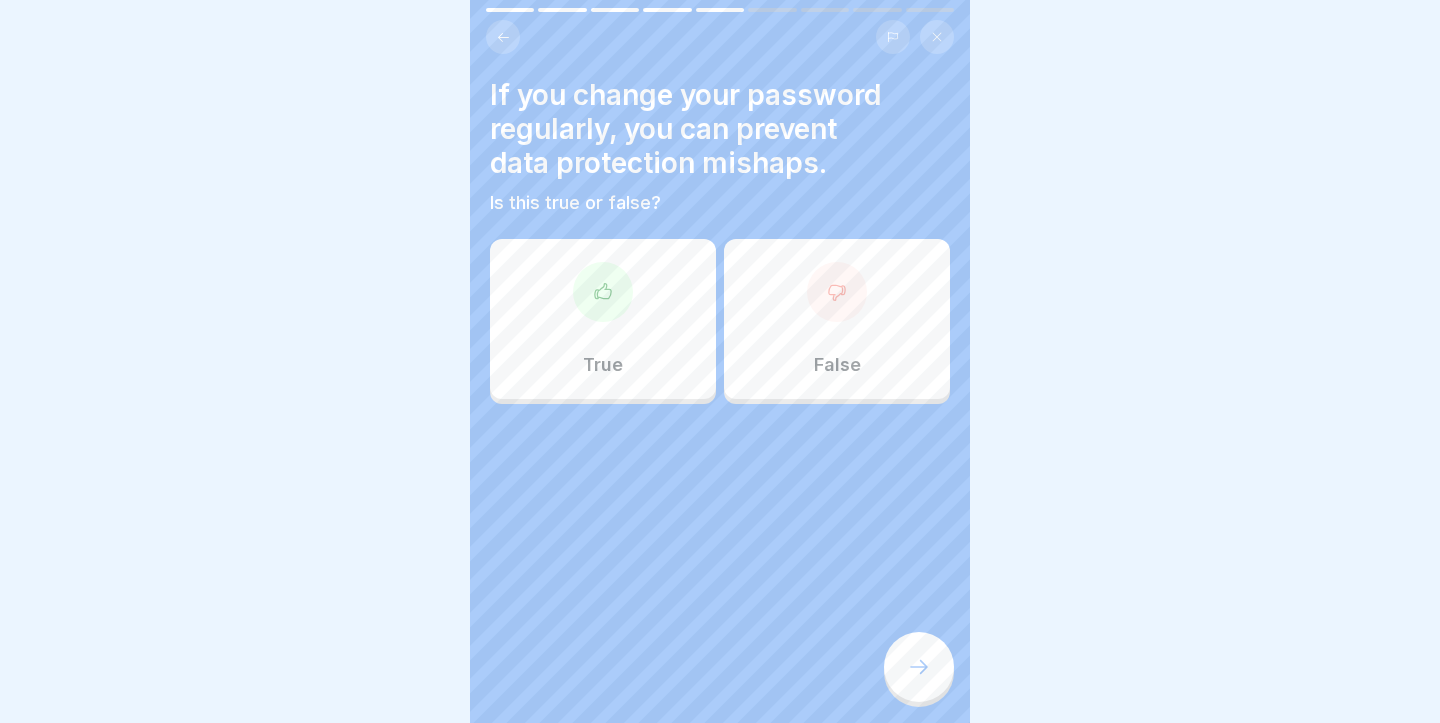 click on "True" at bounding box center [603, 319] 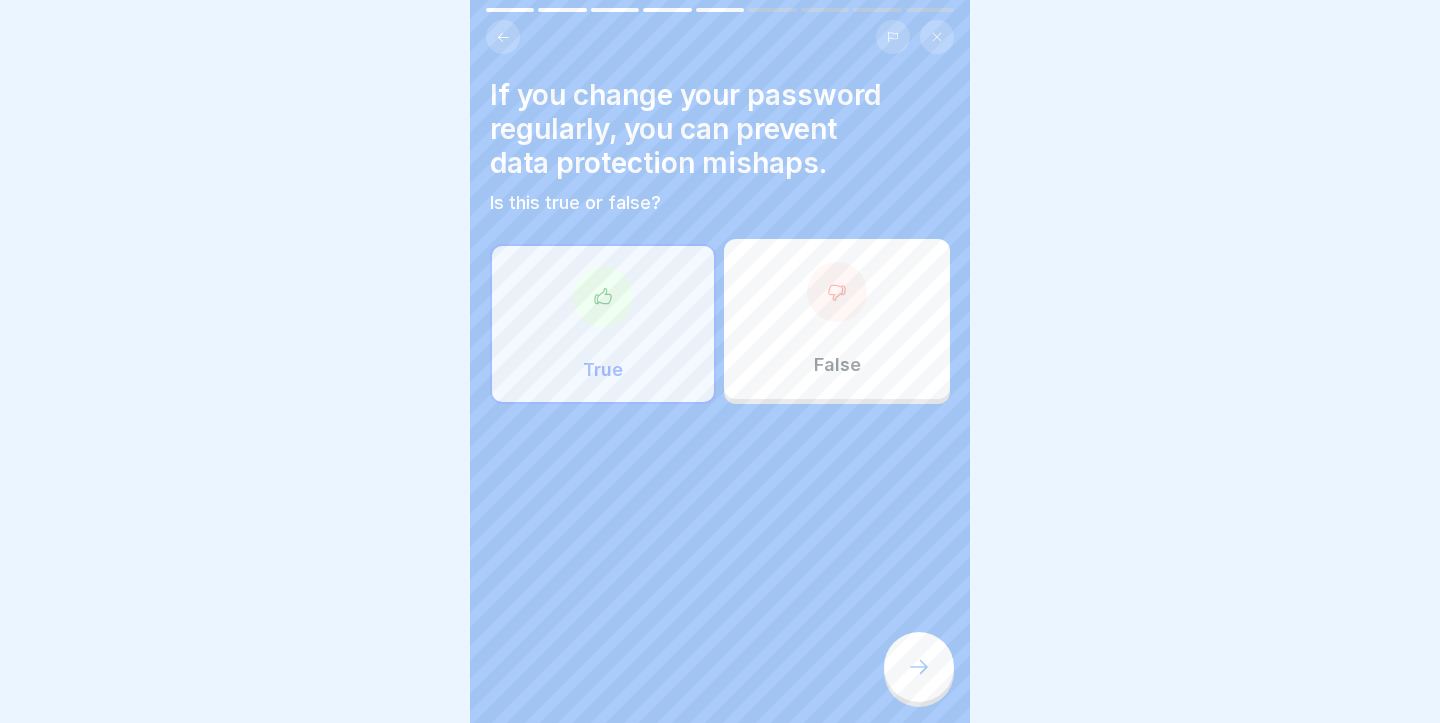 click at bounding box center (919, 667) 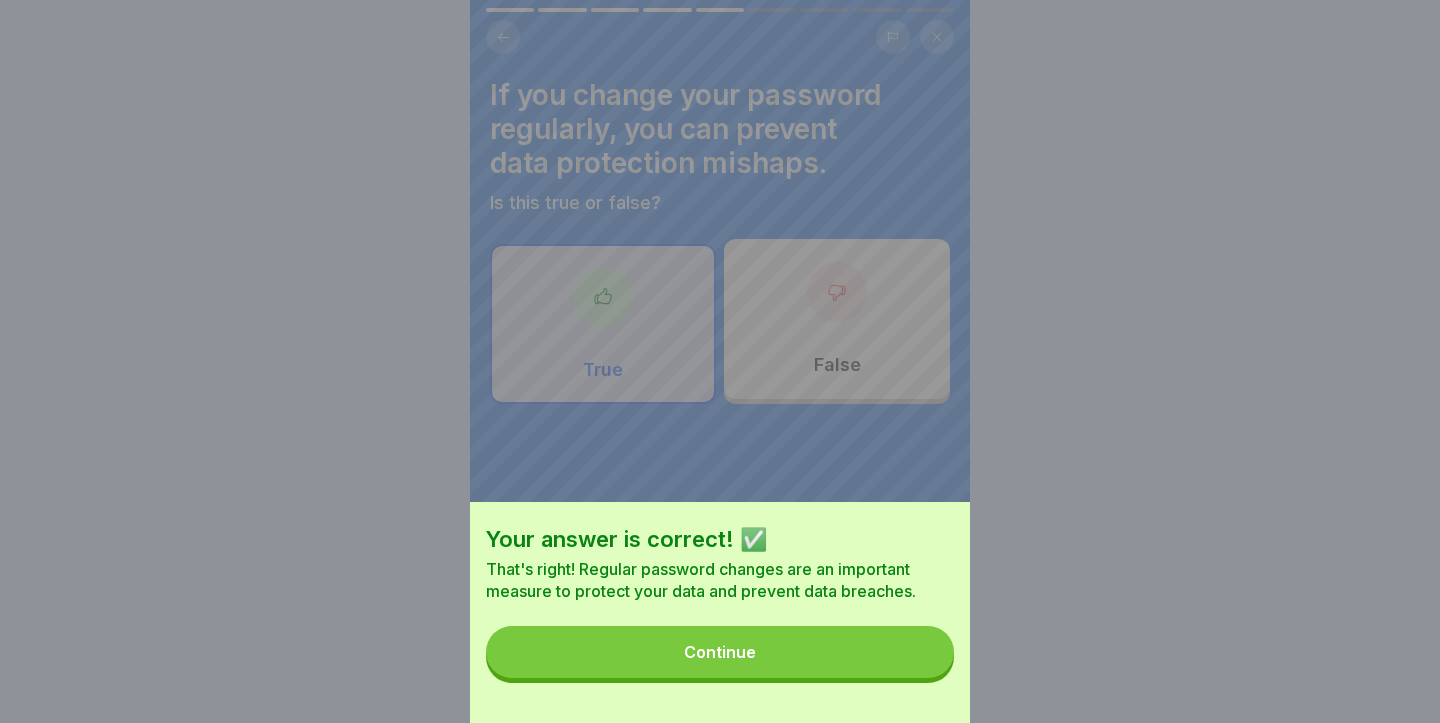 click on "Continue" at bounding box center [720, 652] 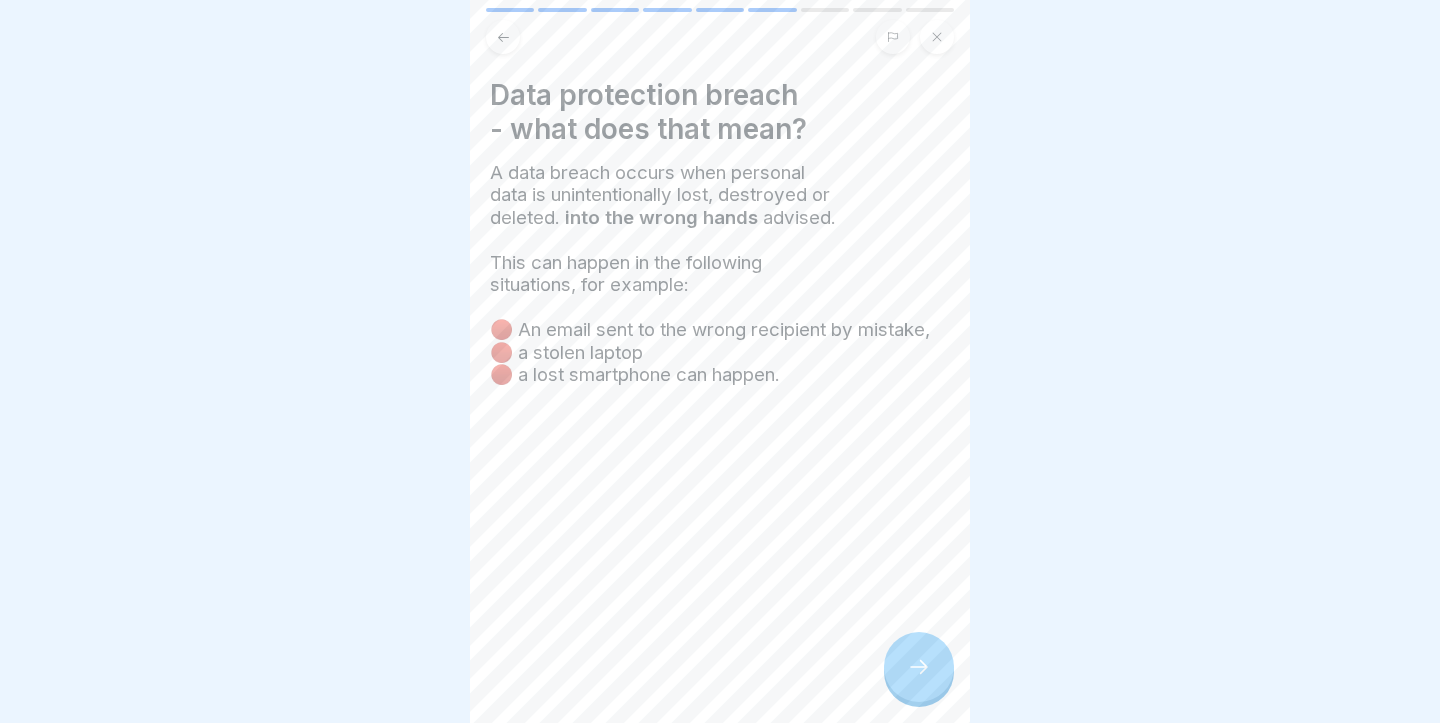 click on "A data breach occurs when personal data is unintentionally lost, destroyed or deleted.   into the wrong hands    advised.     This can happen in the following situations, for example:     🔴 An email sent to the wrong recipient by mistake,   🔴 a stolen laptop   🔴 a lost smartphone can happen." at bounding box center (720, 274) 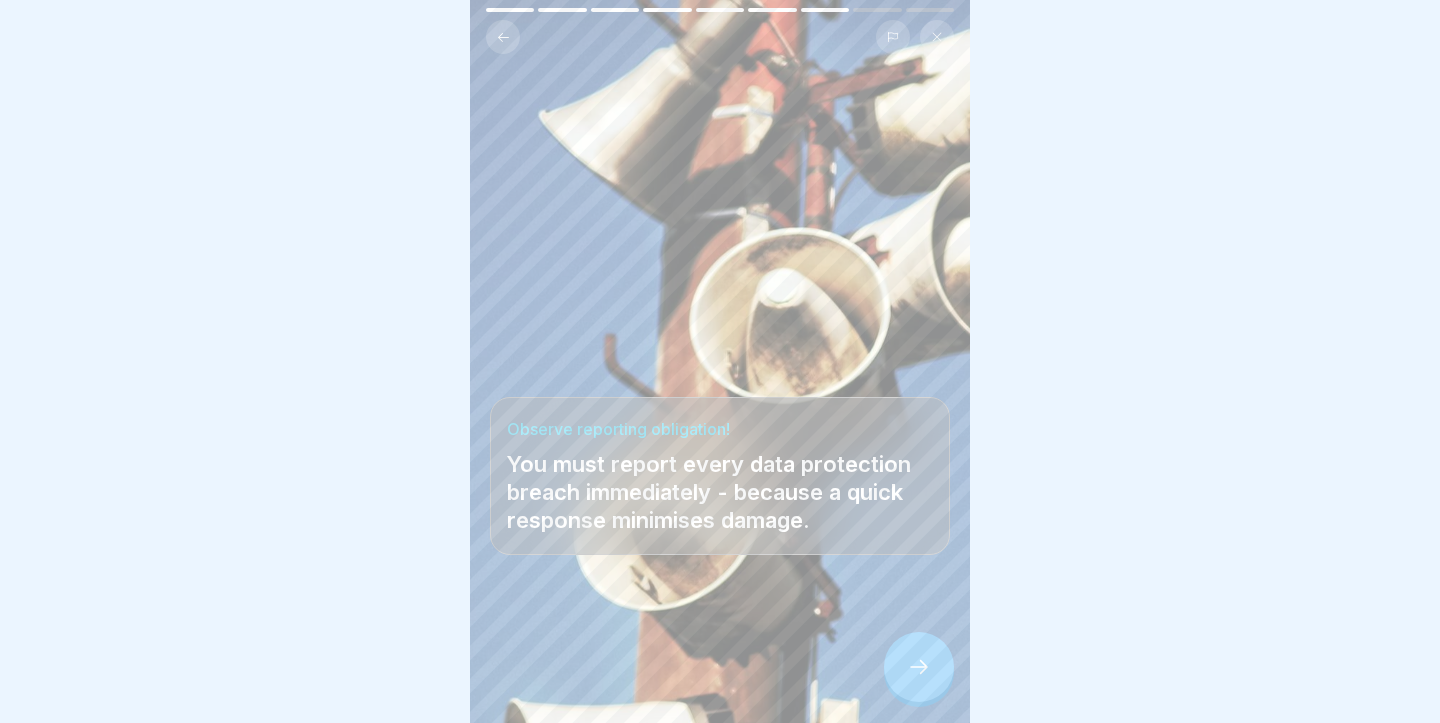 click 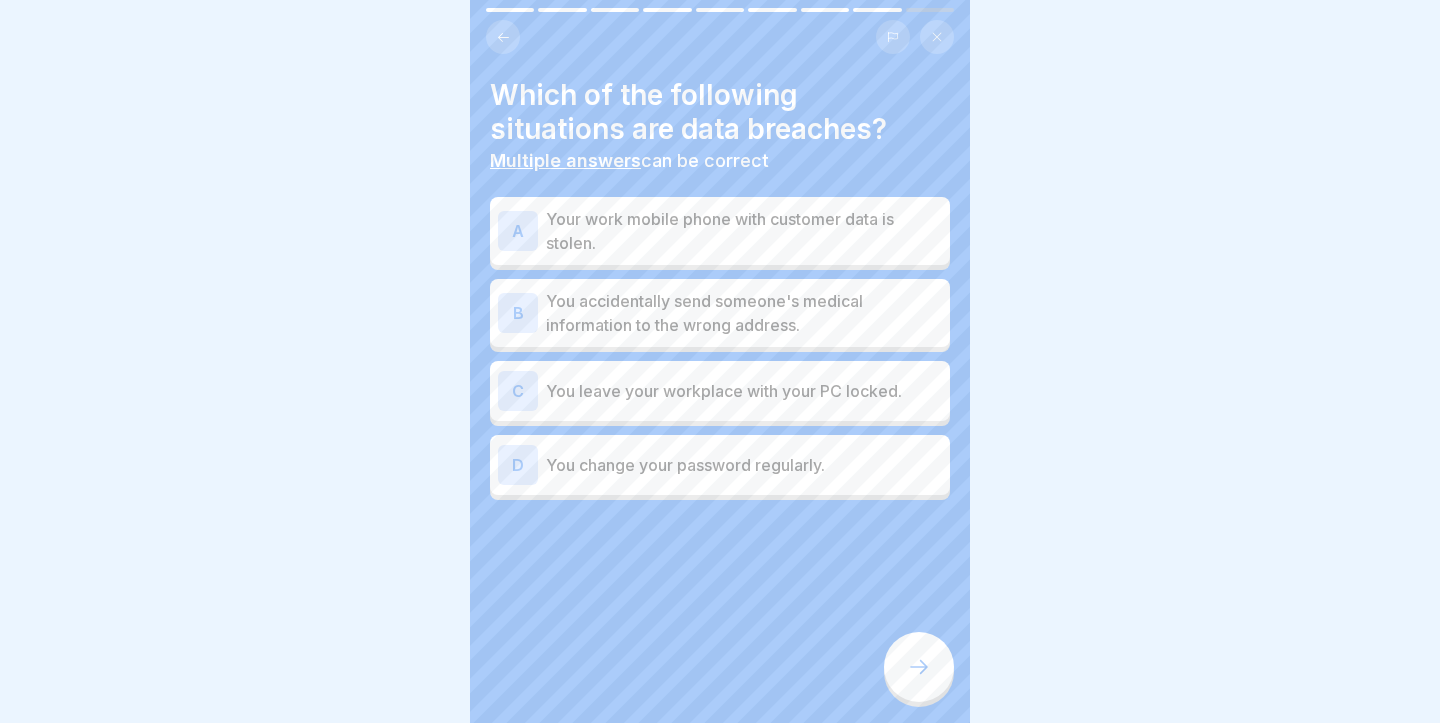 click on "Your work mobile phone with customer data is stolen." at bounding box center [744, 231] 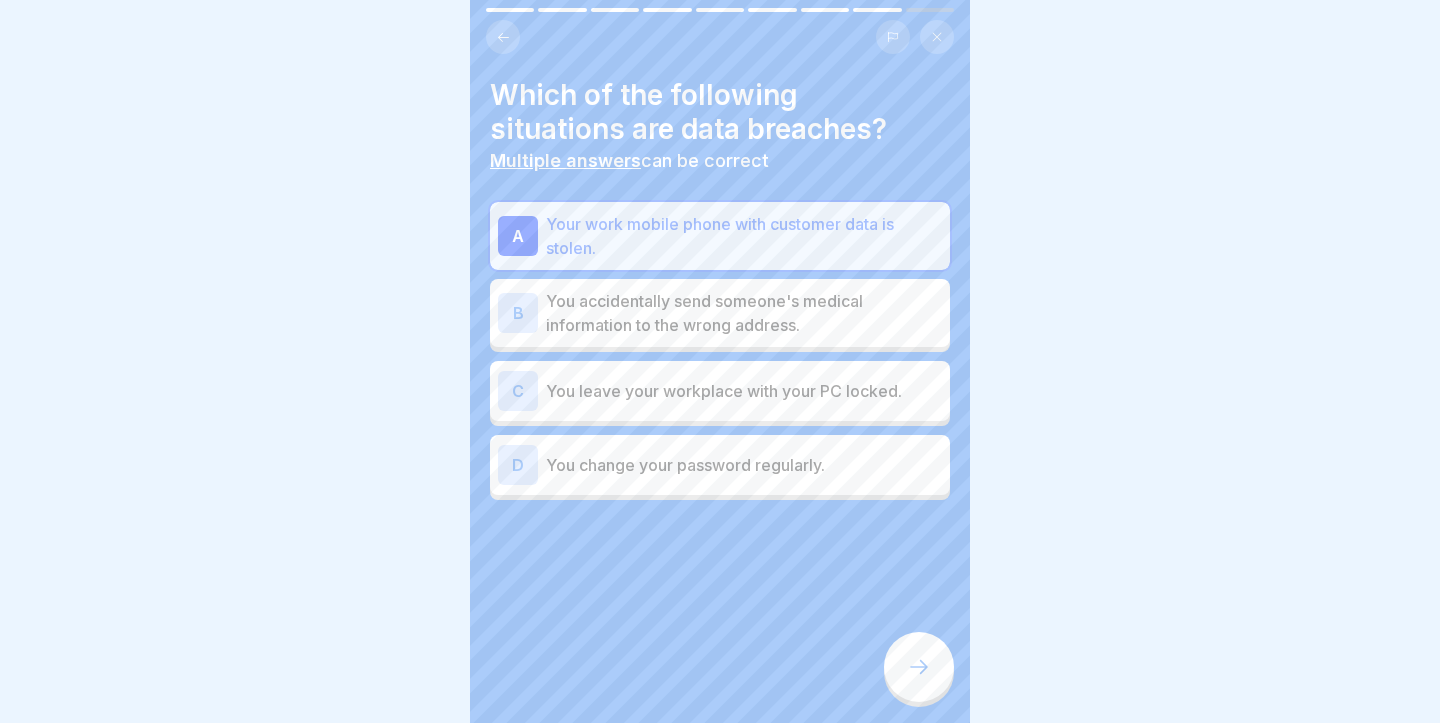 click on "You accidentally send someone's medical information to the wrong address." at bounding box center [744, 313] 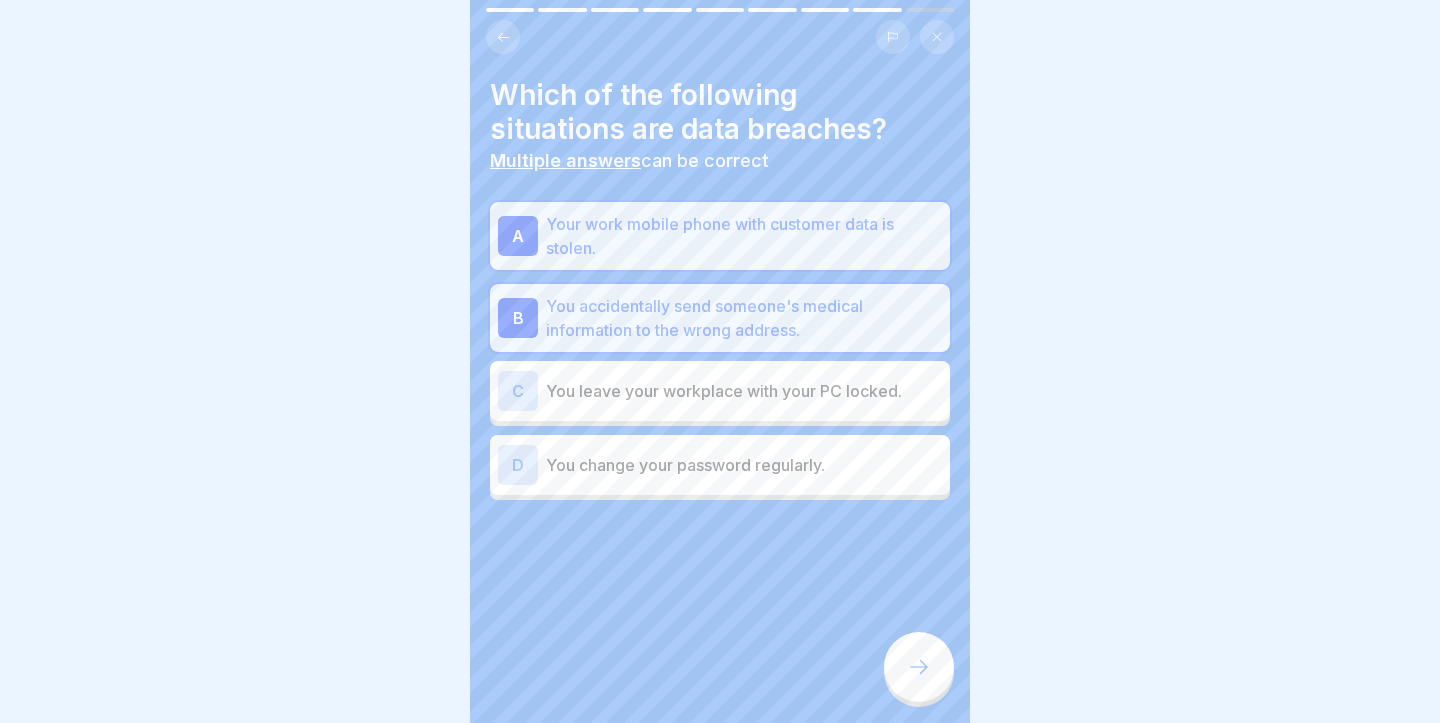 click at bounding box center (919, 667) 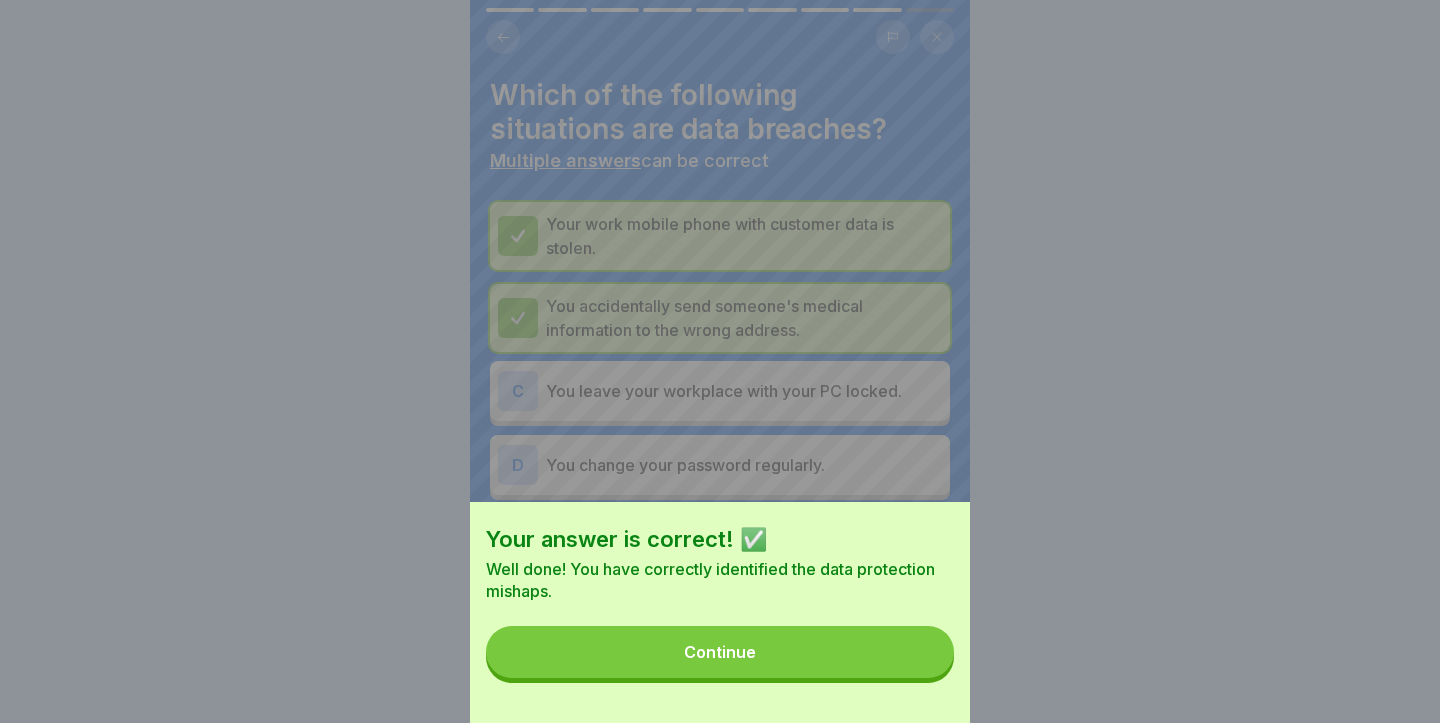 click on "Continue" at bounding box center [720, 652] 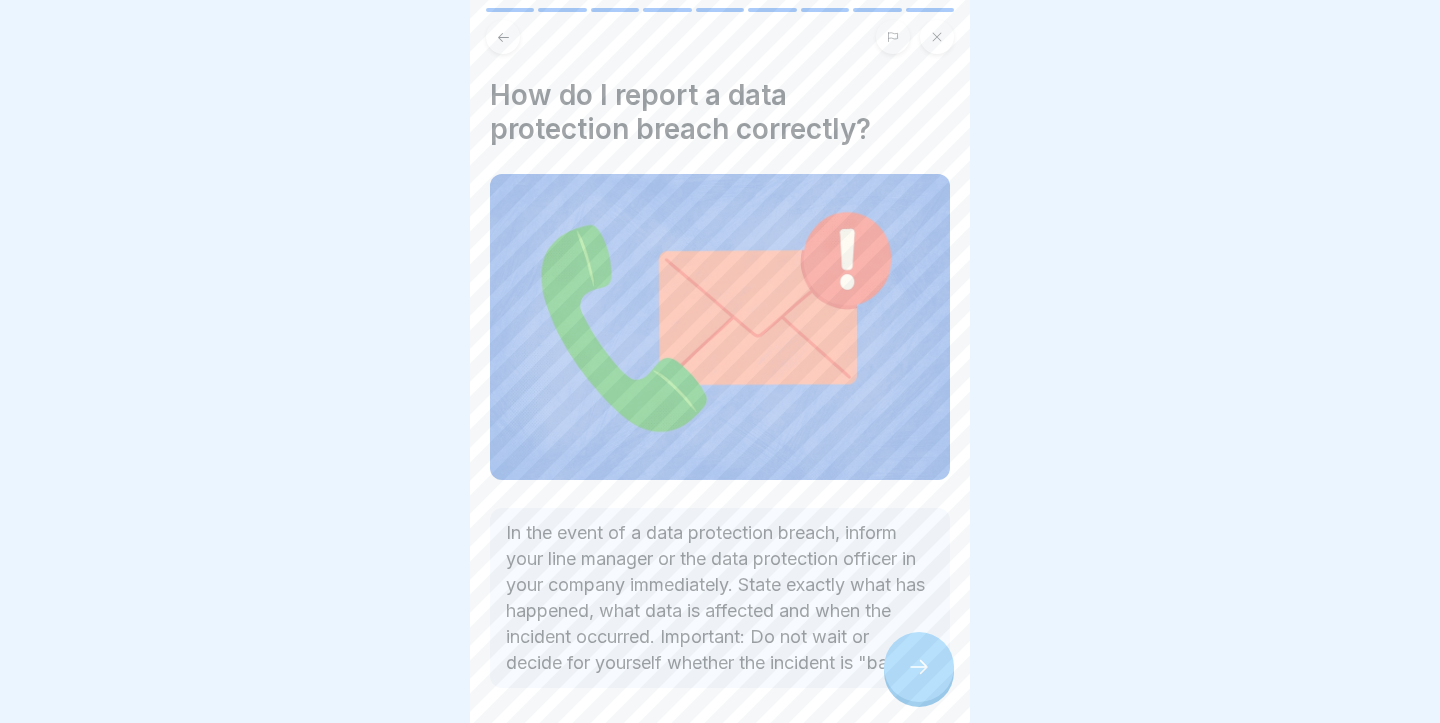 scroll, scrollTop: 85, scrollLeft: 0, axis: vertical 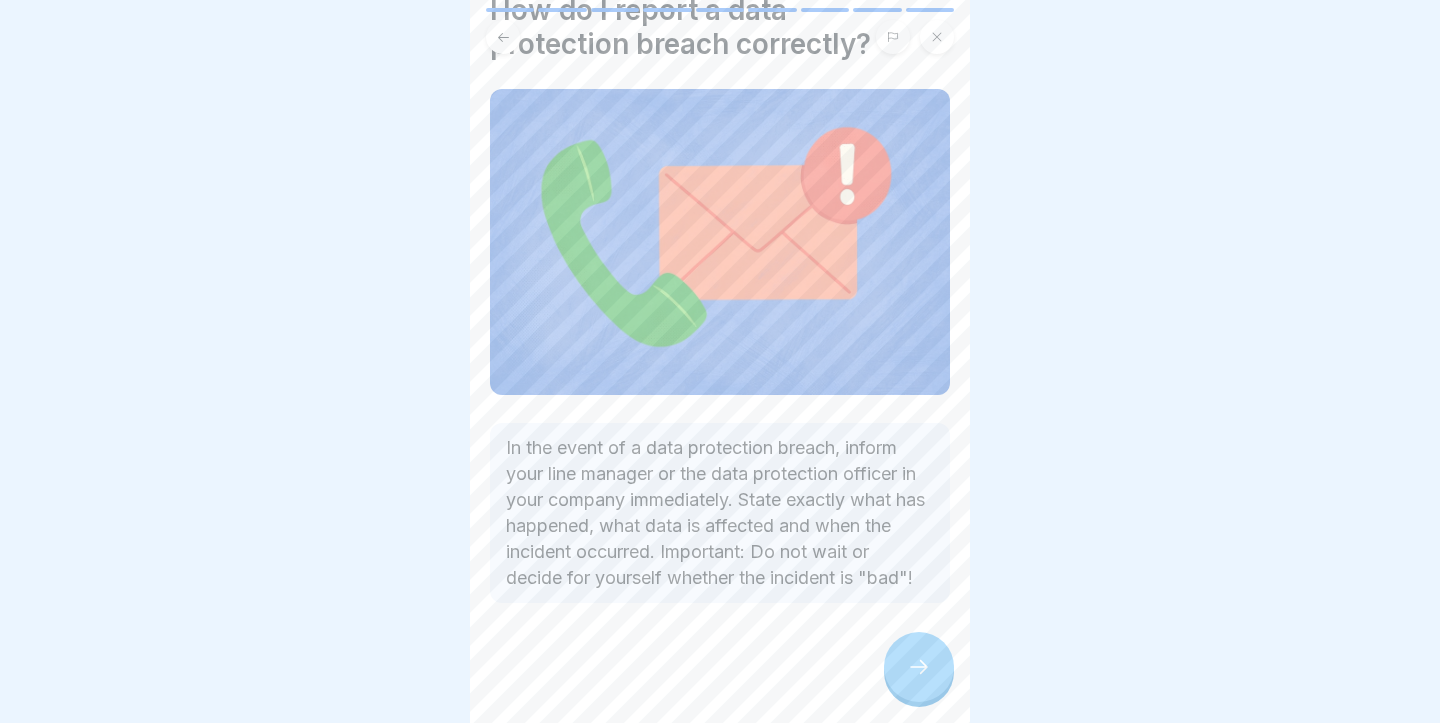 click 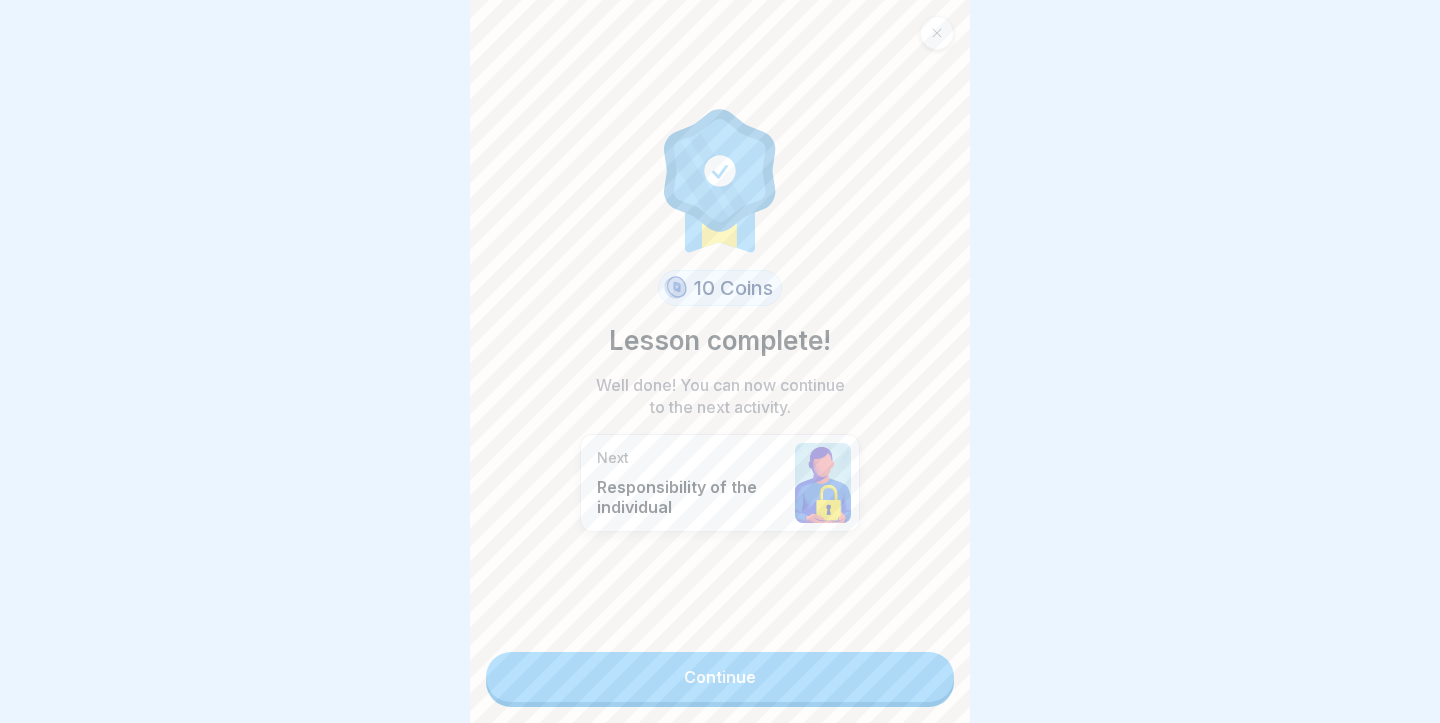 click on "Continue" at bounding box center (720, 677) 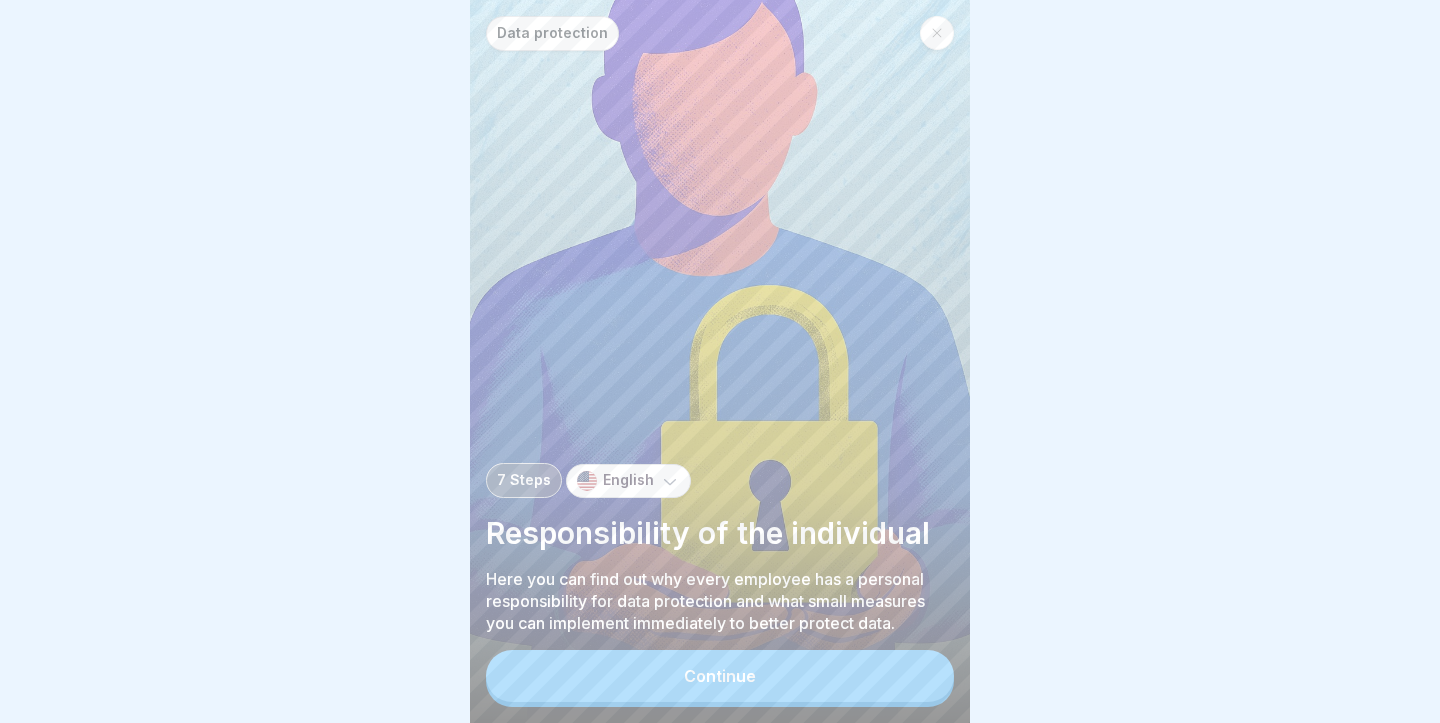 click on "Continue" at bounding box center (720, 676) 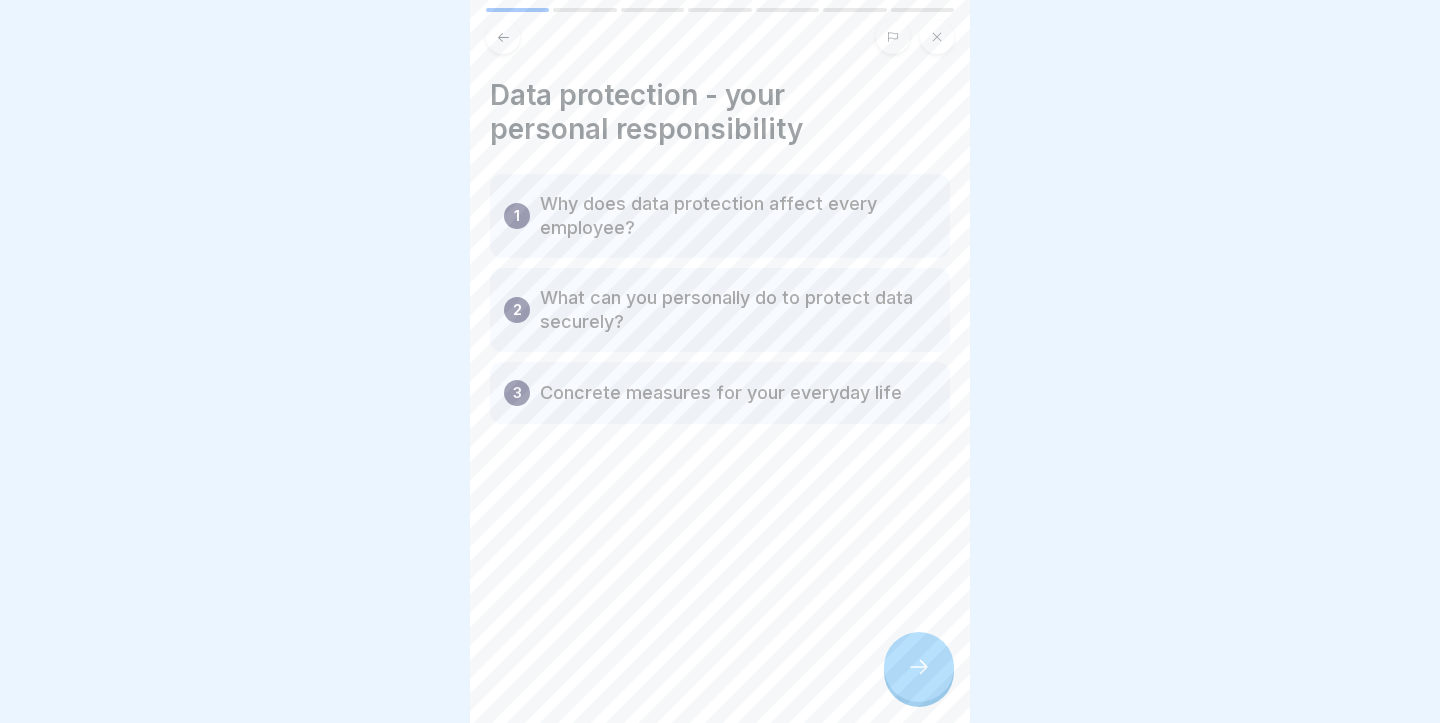 click on "Data protection - your personal responsibility 1 Why does data protection affect every employee? 2 What can you personally do to protect data securely? 3 Concrete measures for your everyday life" at bounding box center (720, 361) 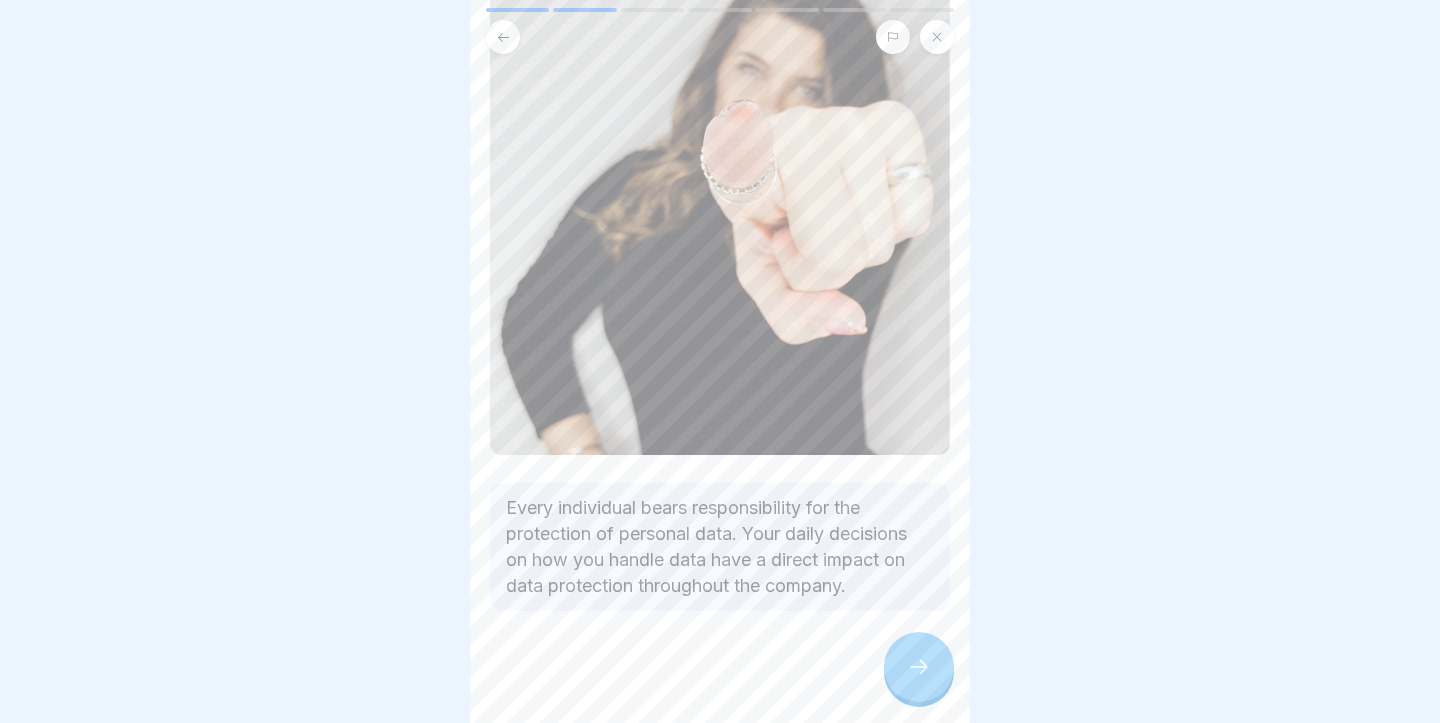 scroll, scrollTop: 267, scrollLeft: 0, axis: vertical 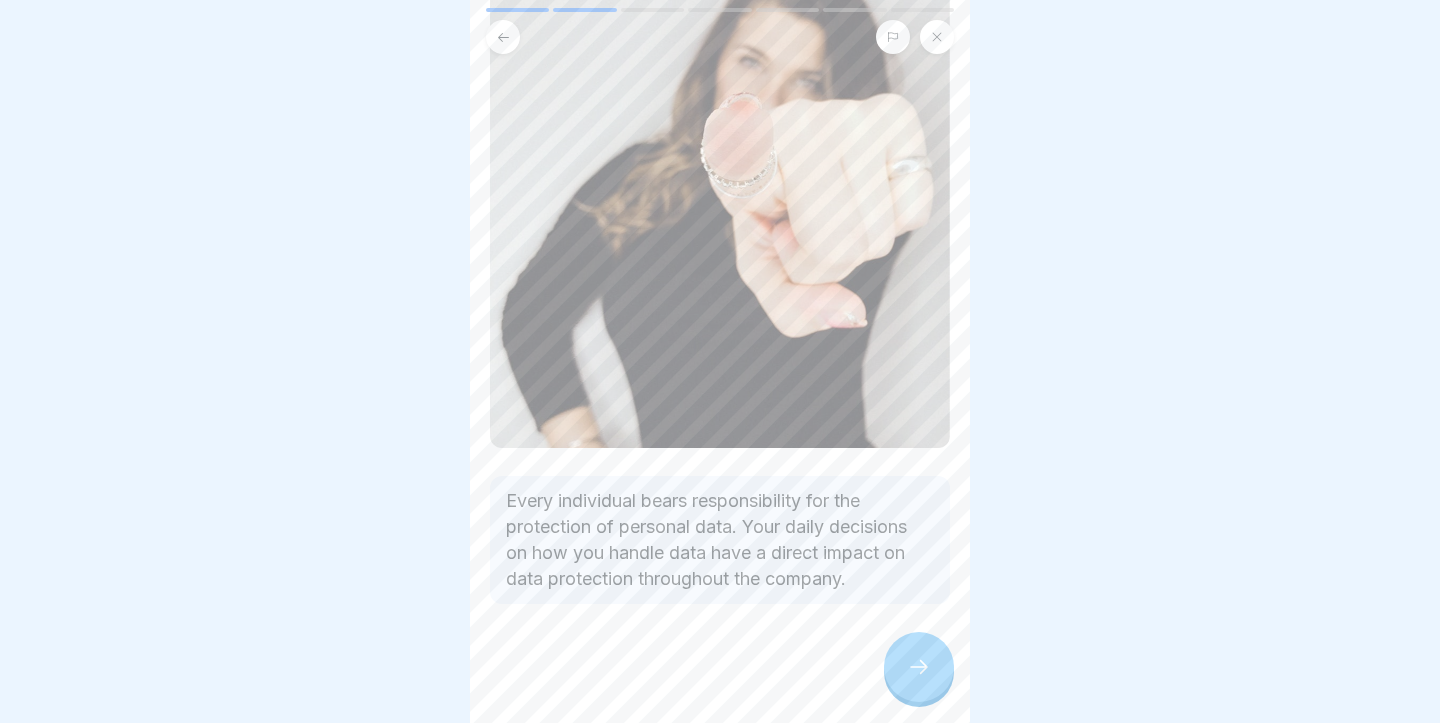 click 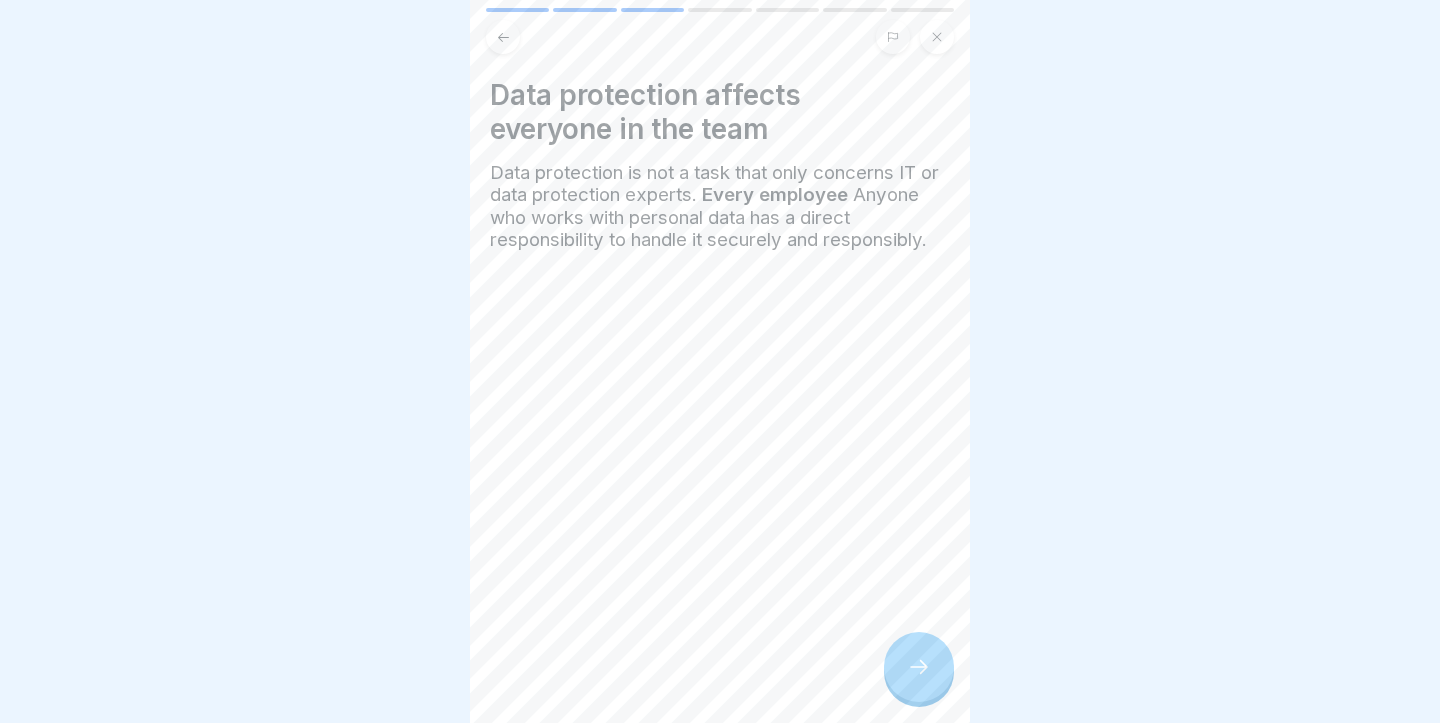 click on "Data protection affects everyone in the team Data protection is not a task that only concerns IT or data protection experts.   Every employee   Anyone who works with personal data has a direct responsibility to handle it securely and responsibly." at bounding box center (720, 361) 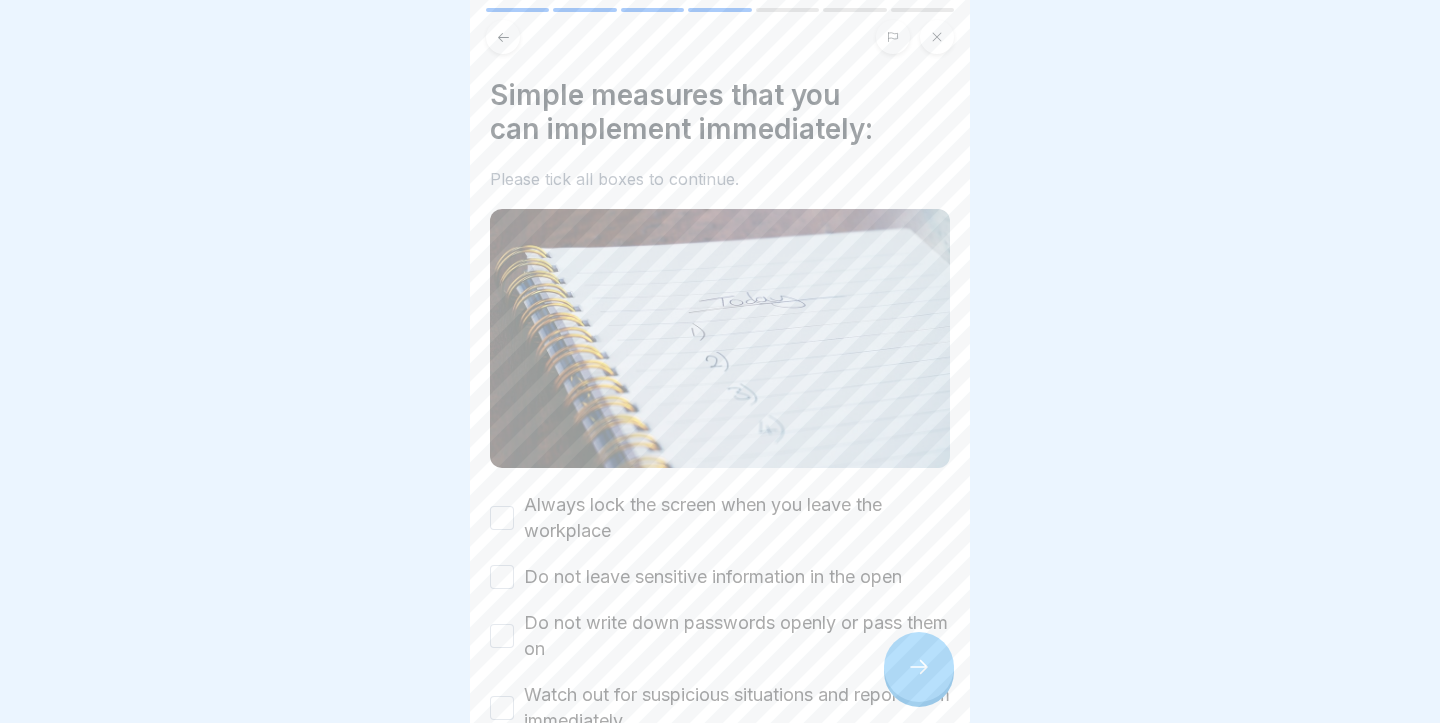 scroll, scrollTop: 159, scrollLeft: 0, axis: vertical 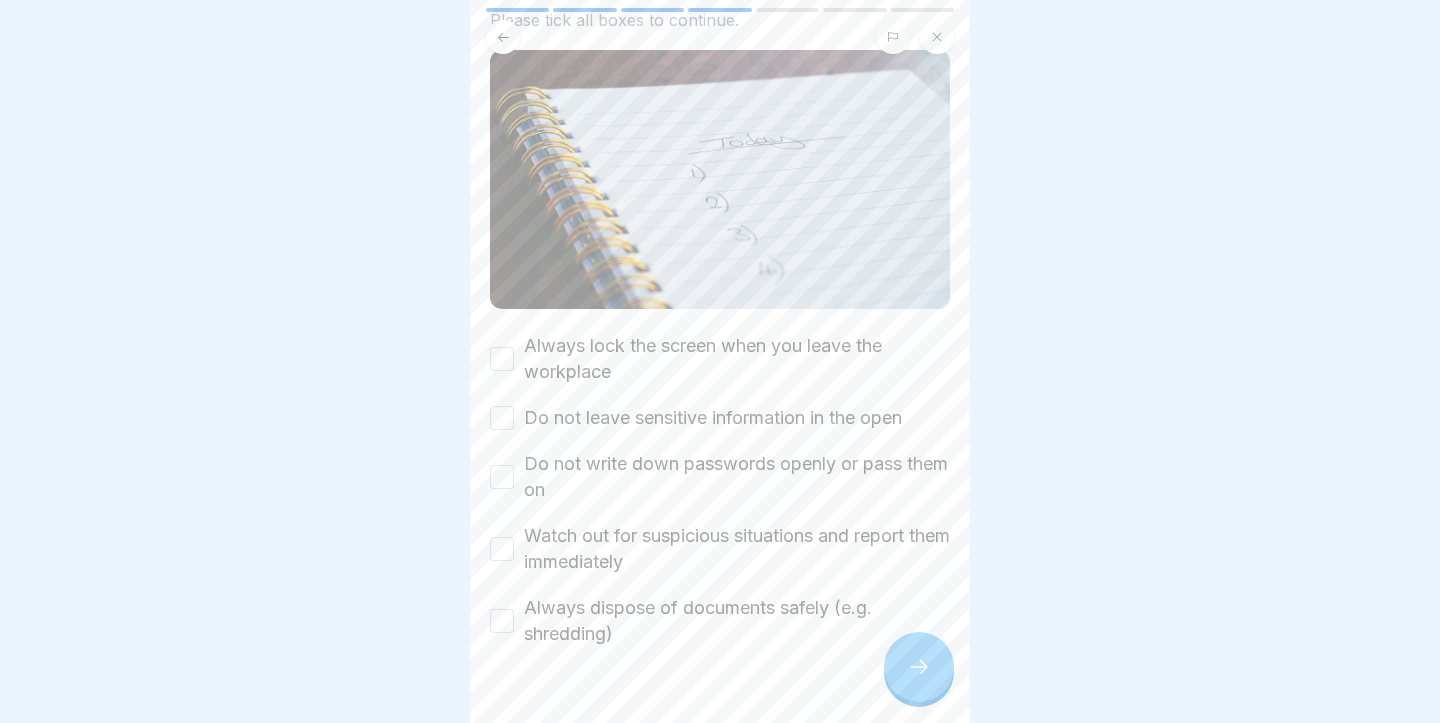 click on "Always lock the screen when you leave the workplace" at bounding box center [737, 359] 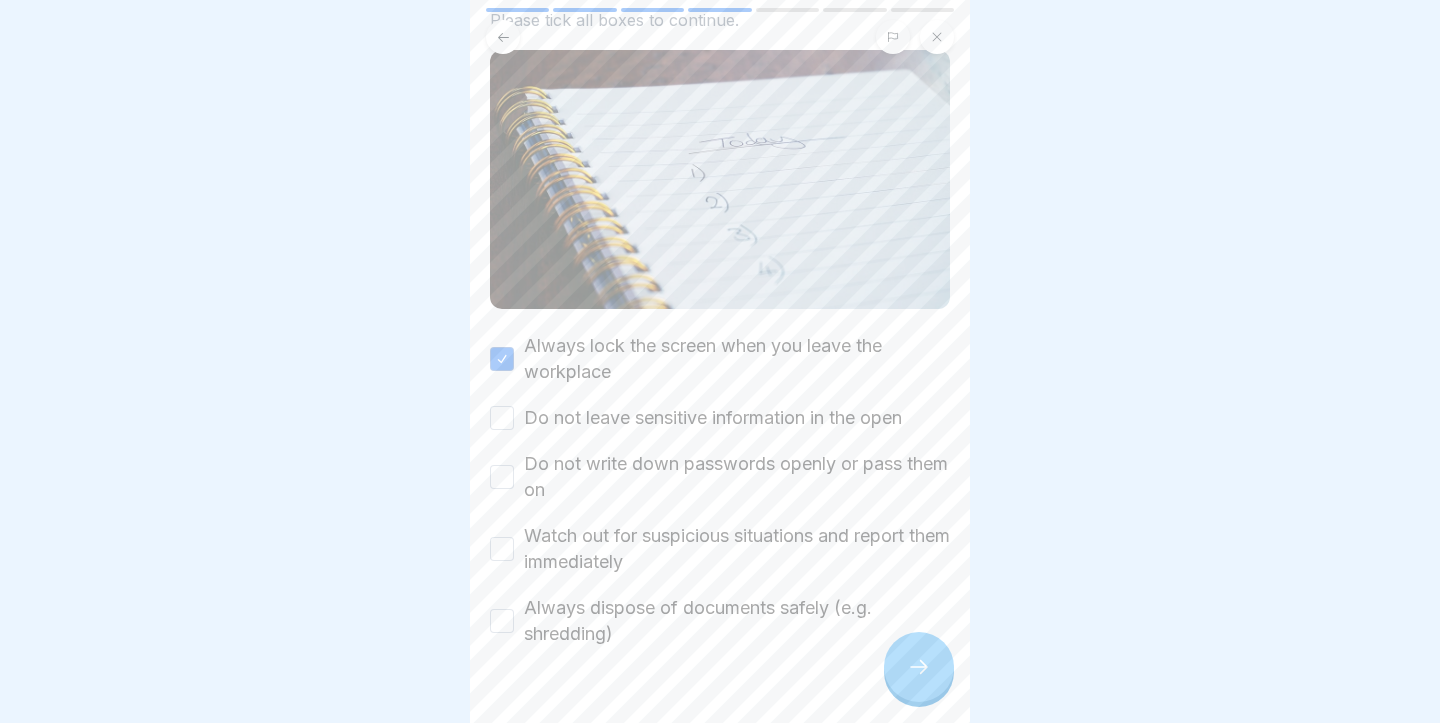 click on "Do not leave sensitive information in the open" at bounding box center (713, 418) 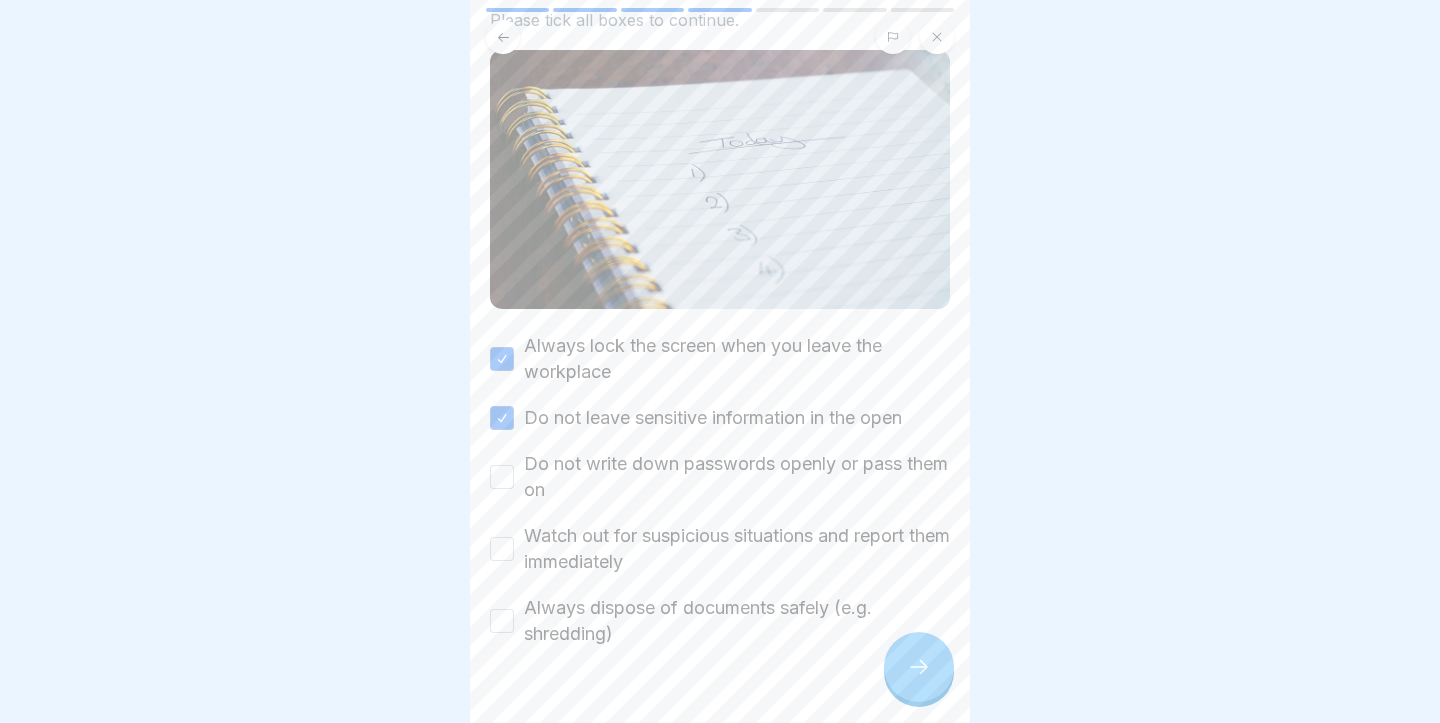 click on "Do not write down passwords openly or pass them on" at bounding box center [737, 477] 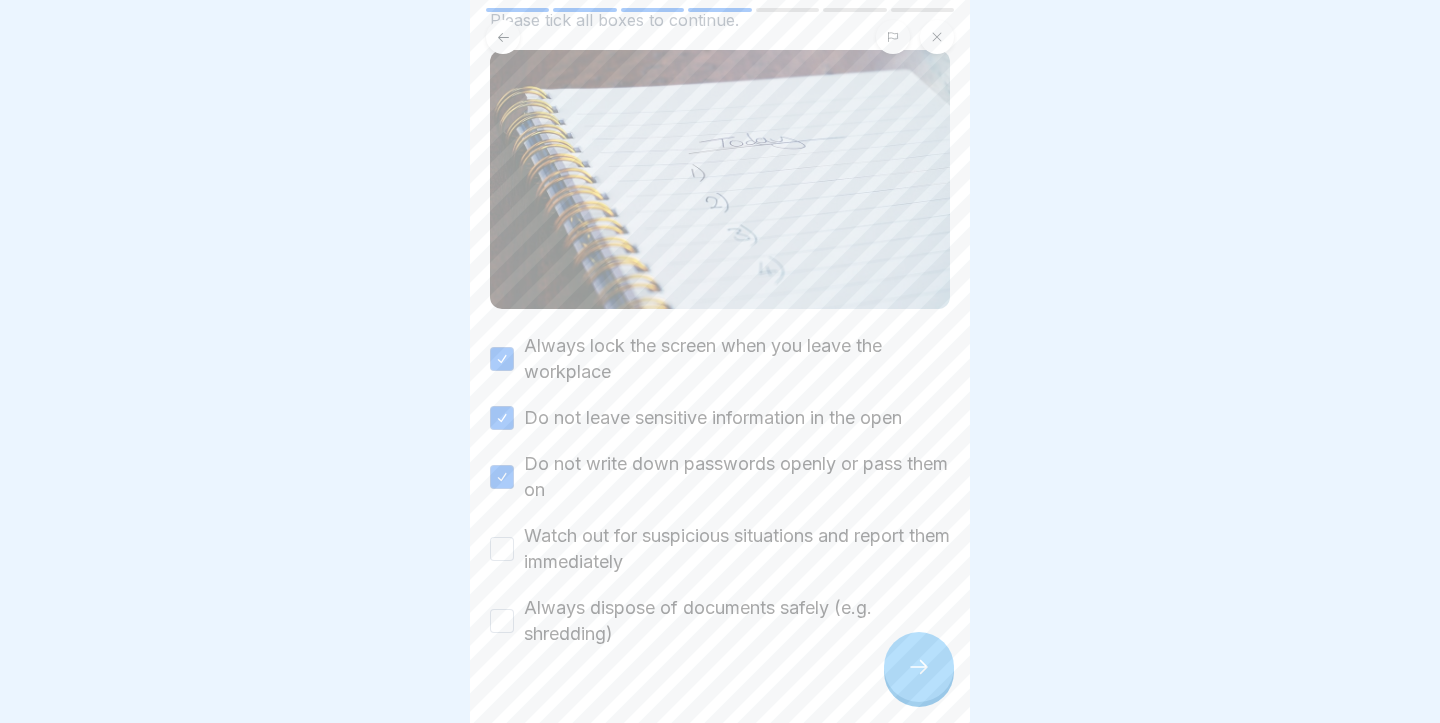 click on "Watch out for suspicious situations and report them immediately" at bounding box center [737, 549] 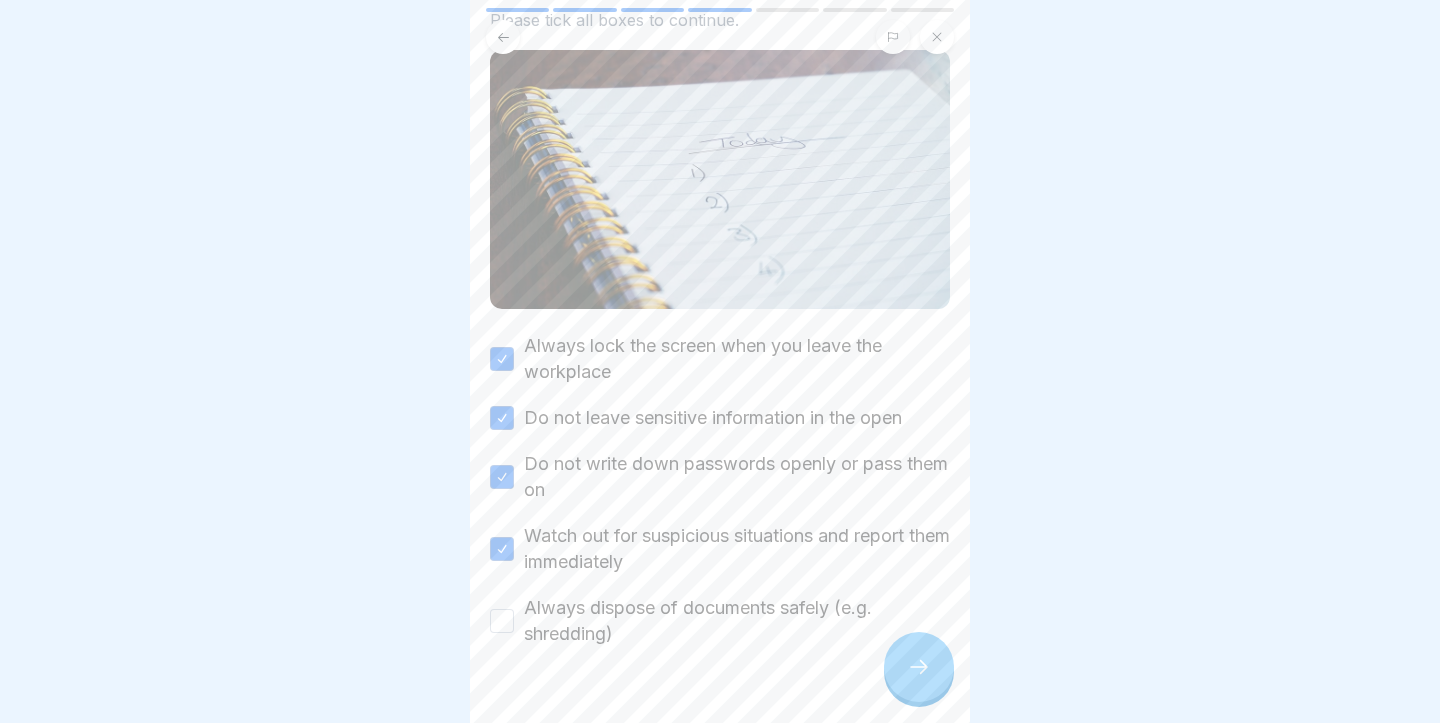 click on "Always dispose of documents safely (e.g. shredding)" at bounding box center (737, 621) 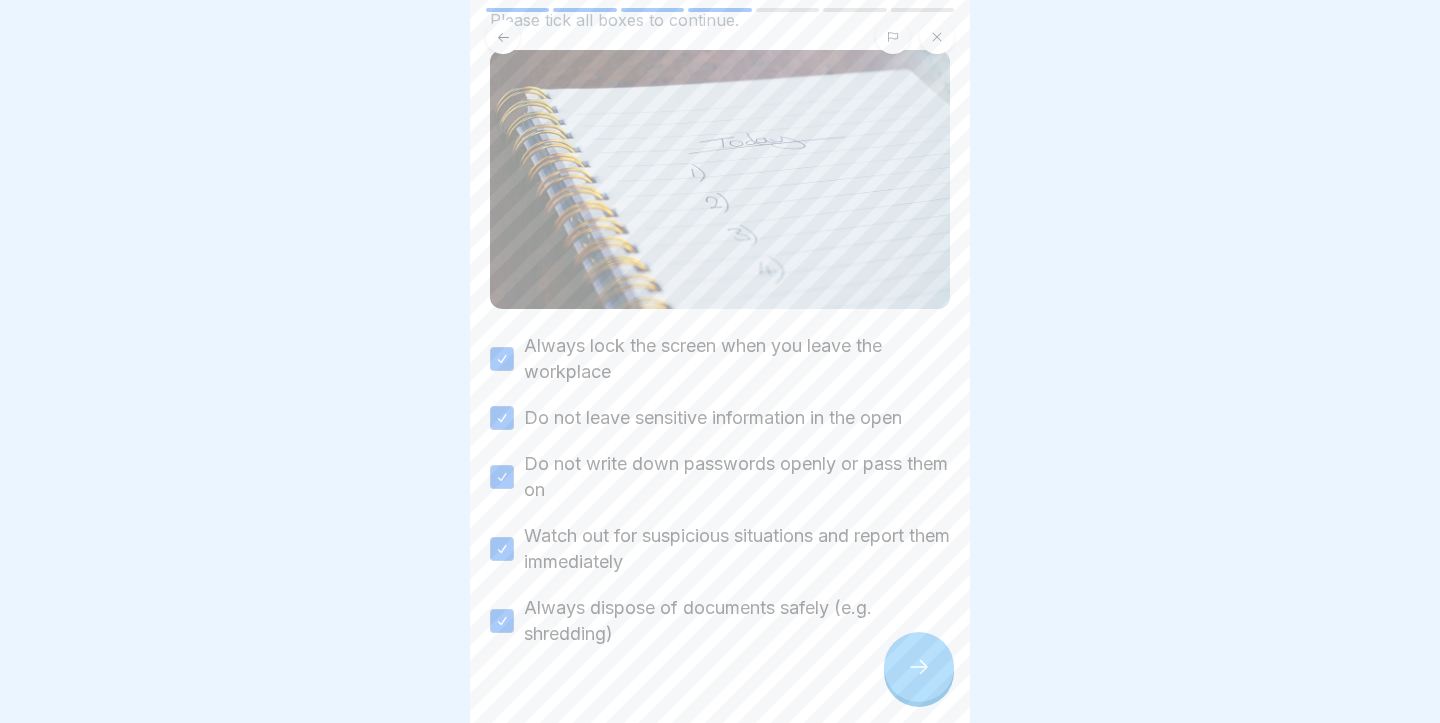 click 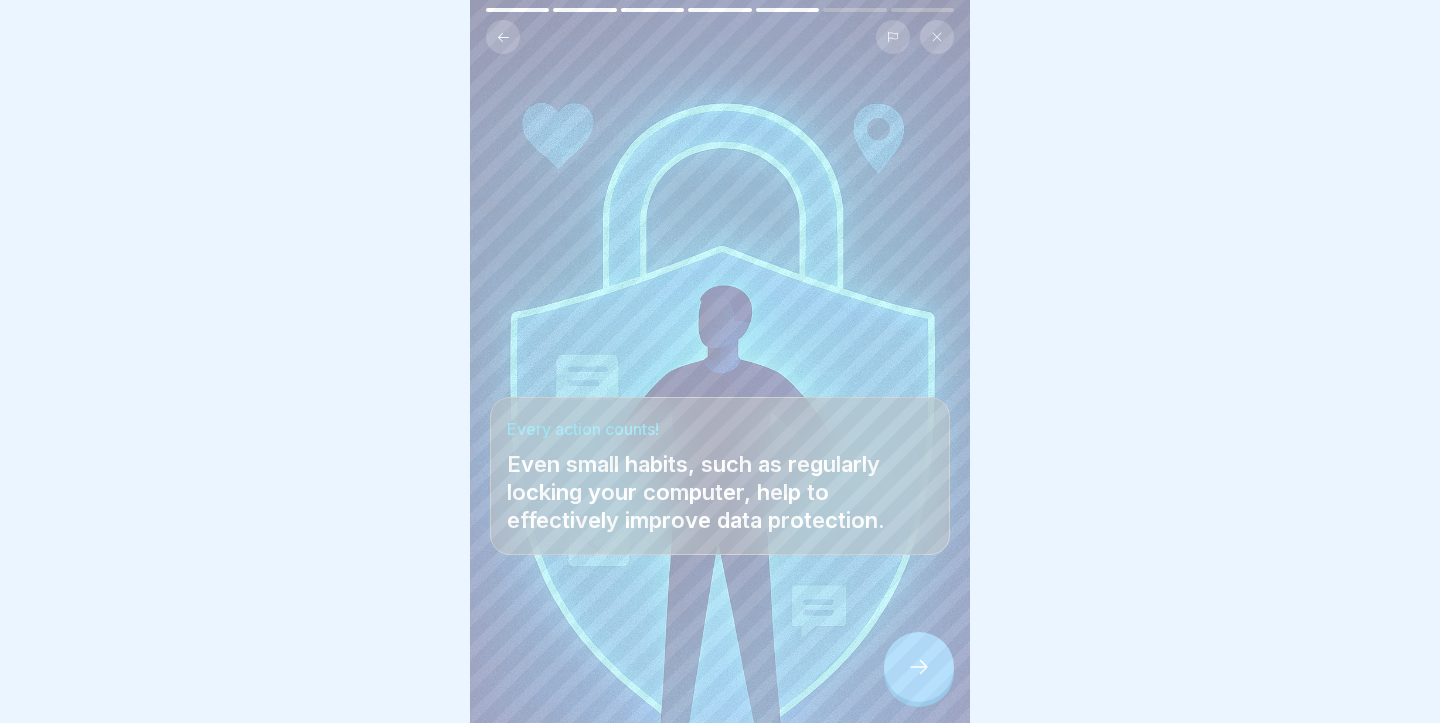 click at bounding box center [919, 667] 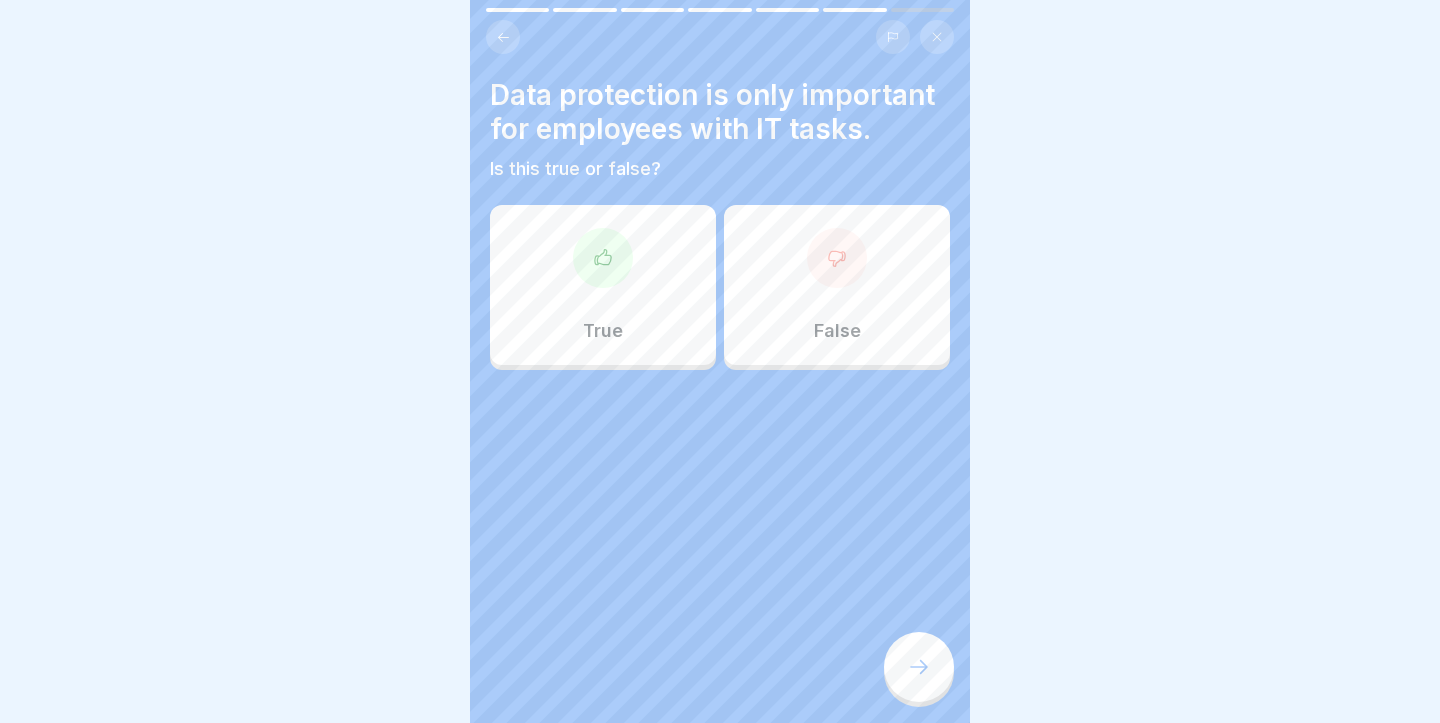click on "False" at bounding box center [837, 285] 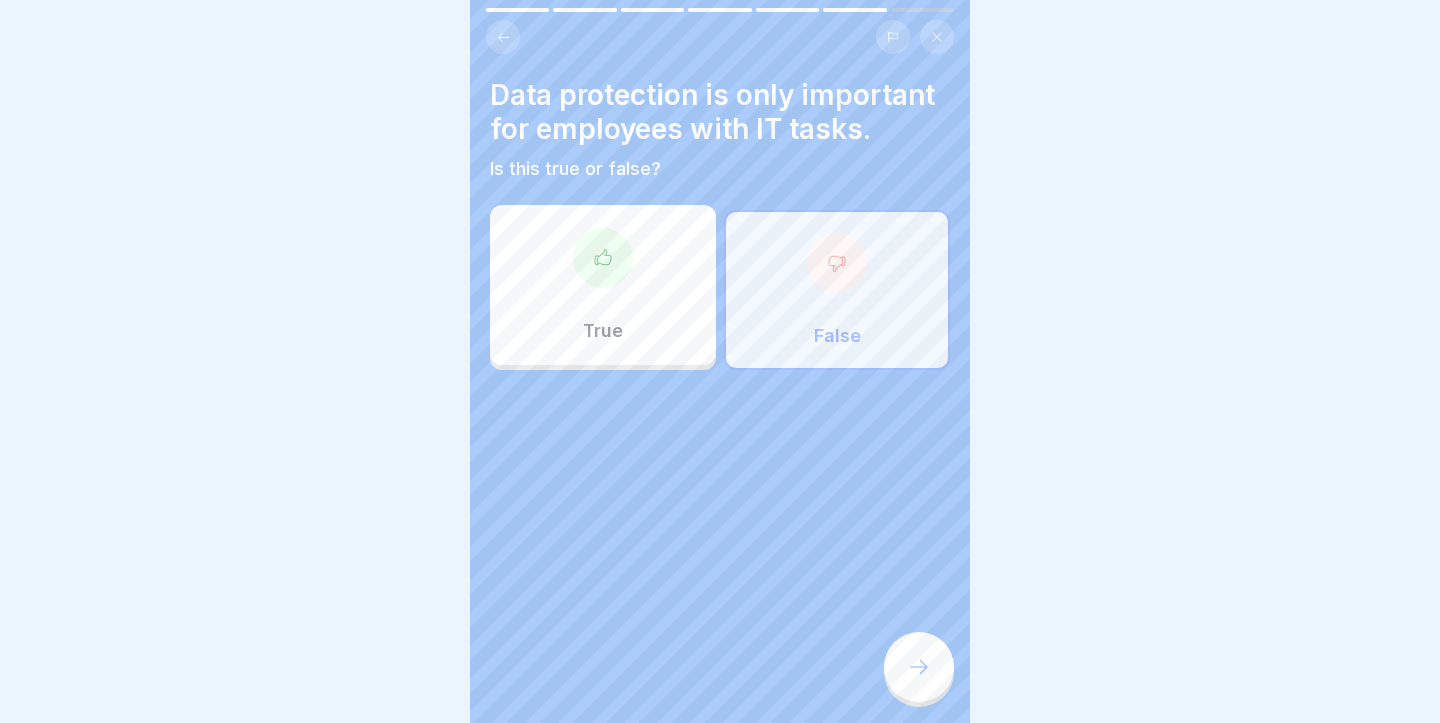 click at bounding box center (919, 667) 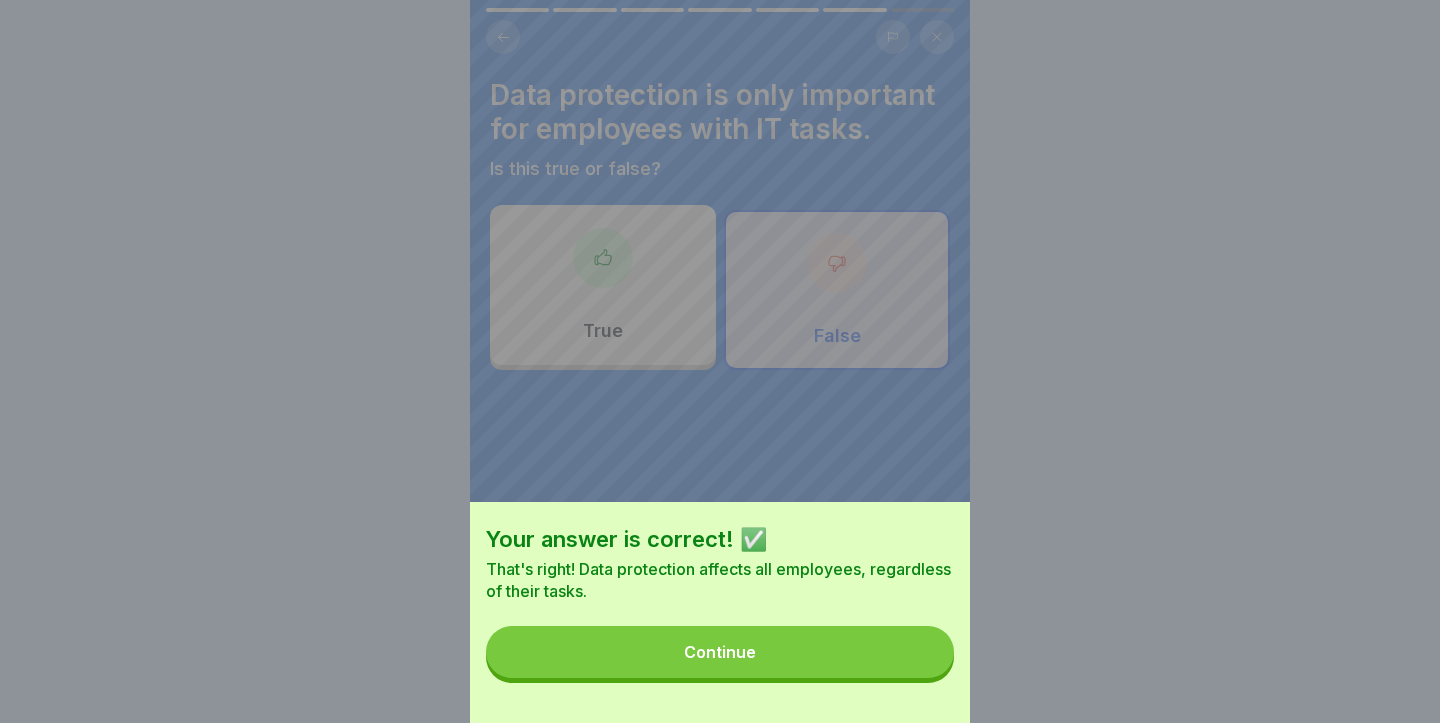 click on "Continue" at bounding box center [720, 652] 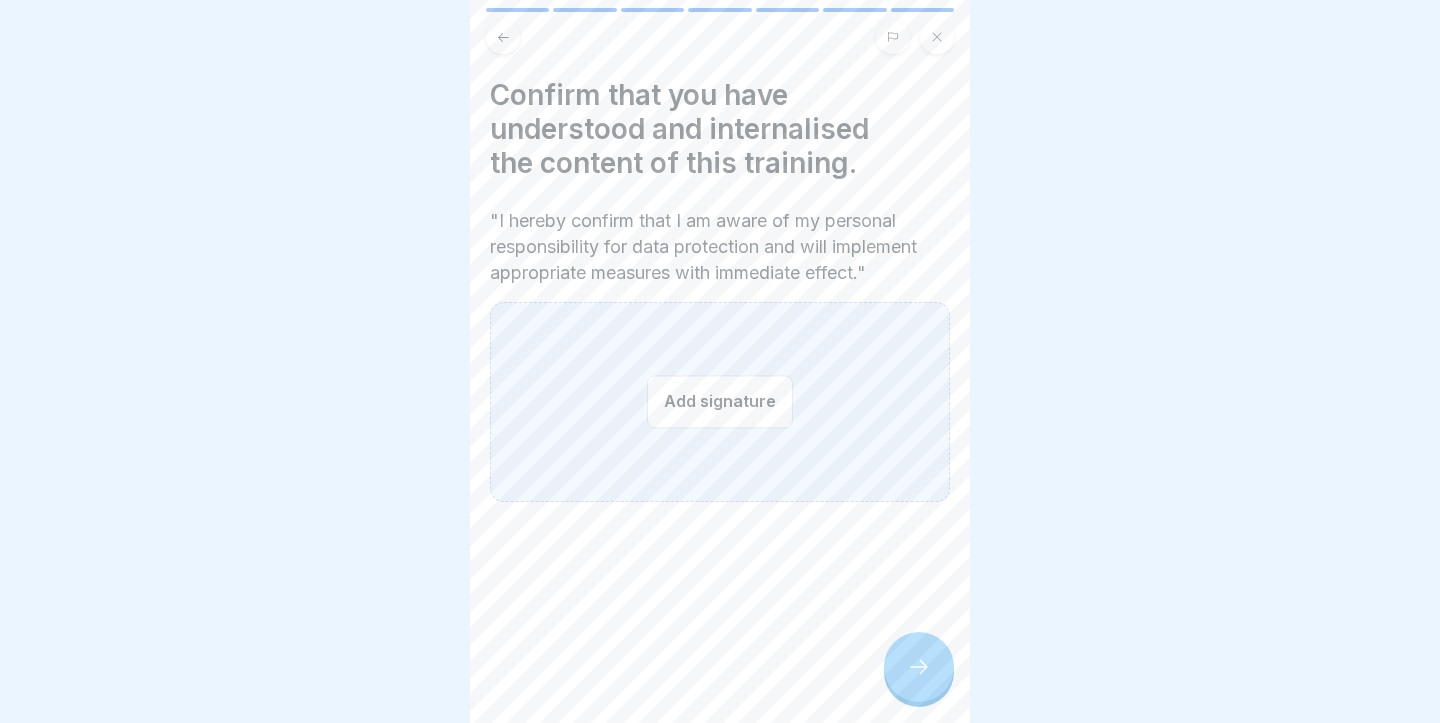 click on "Add signature" at bounding box center [720, 401] 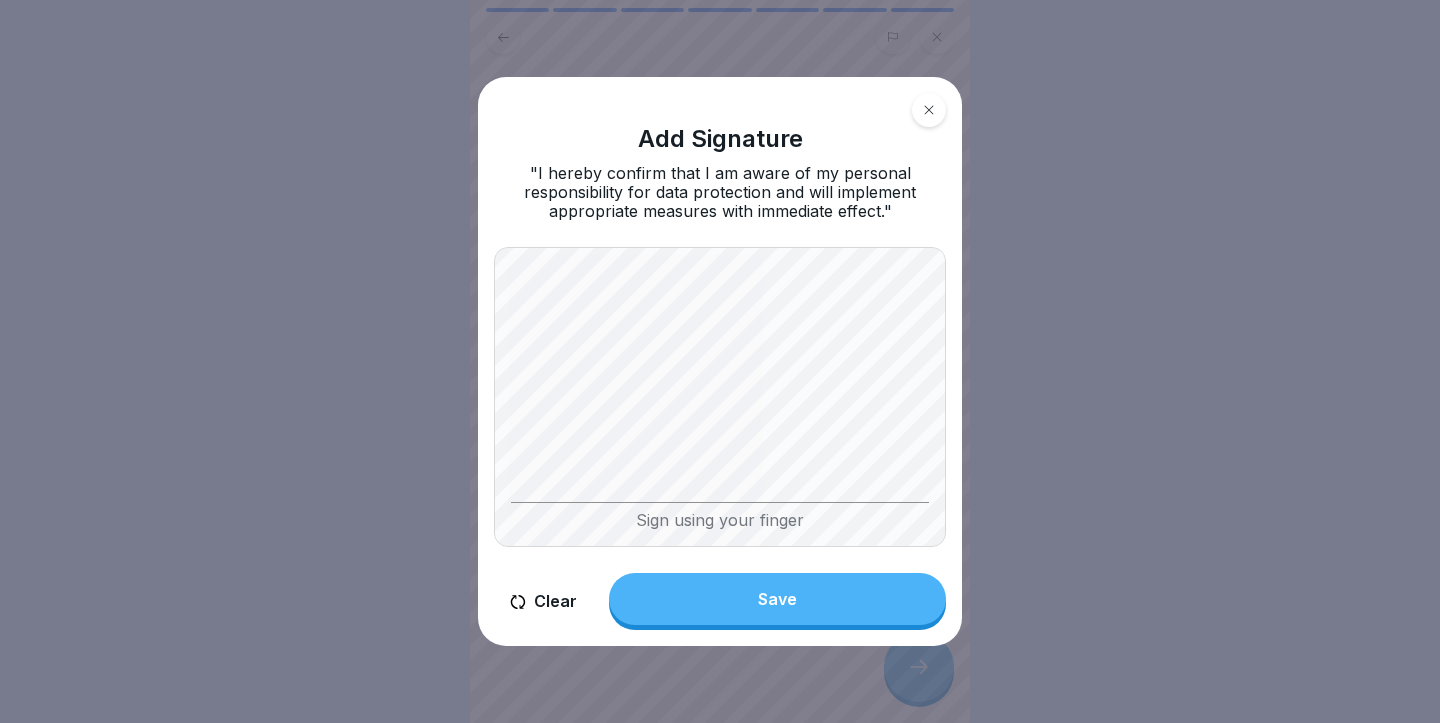 click on "Save" at bounding box center (777, 599) 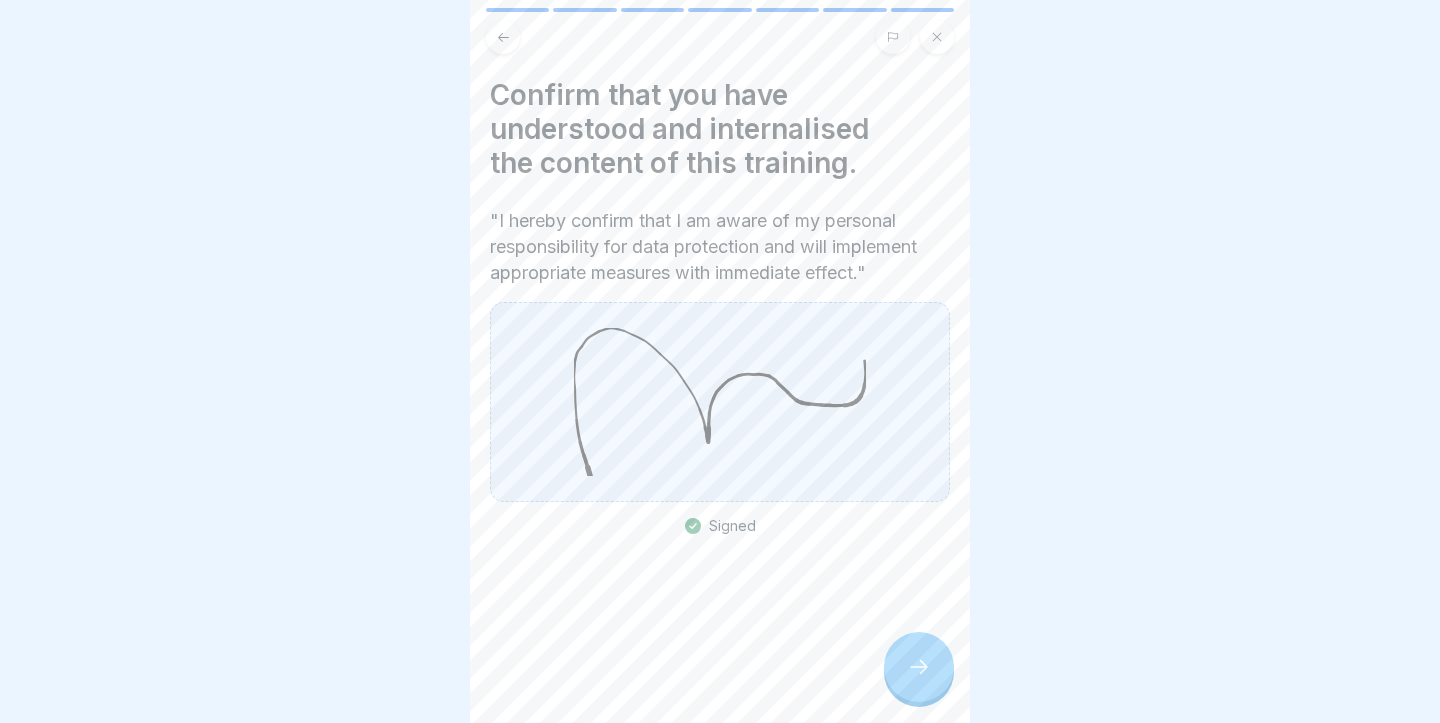 click 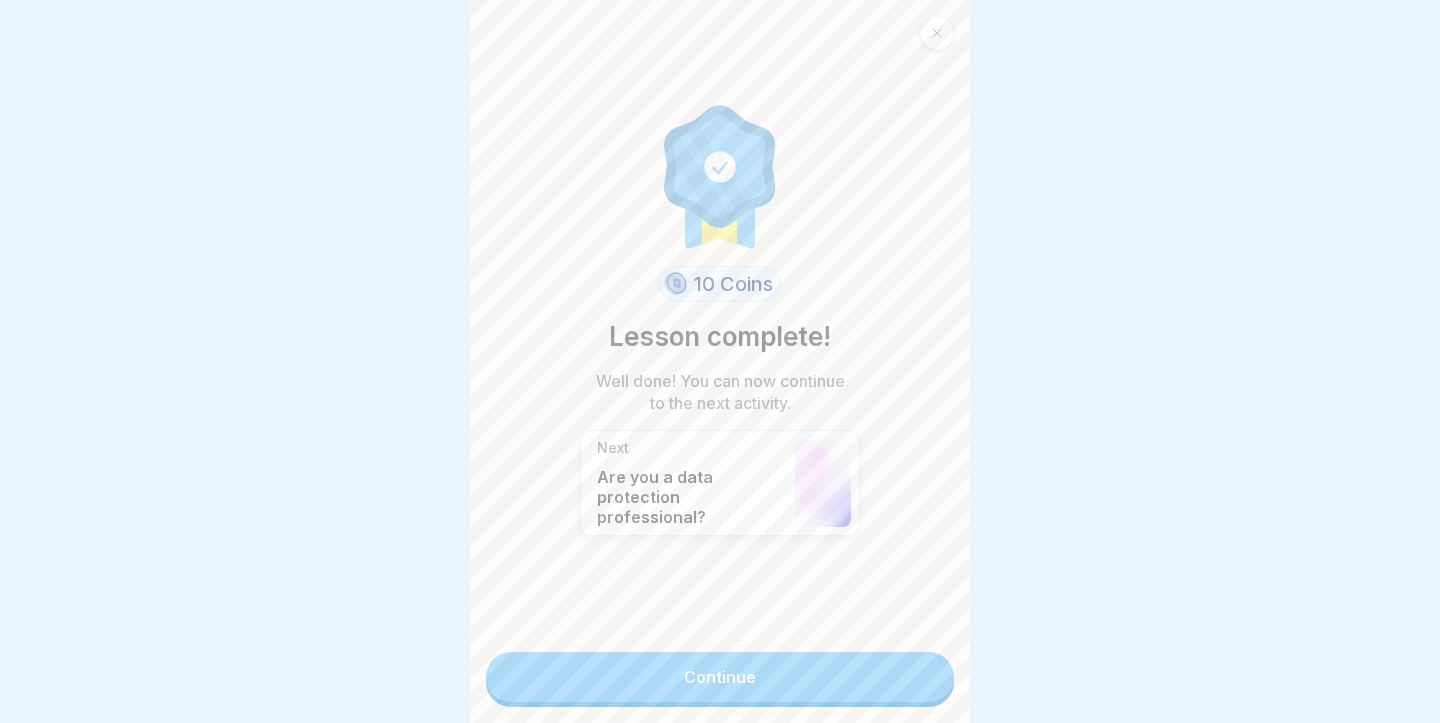 click on "Continue" at bounding box center (720, 677) 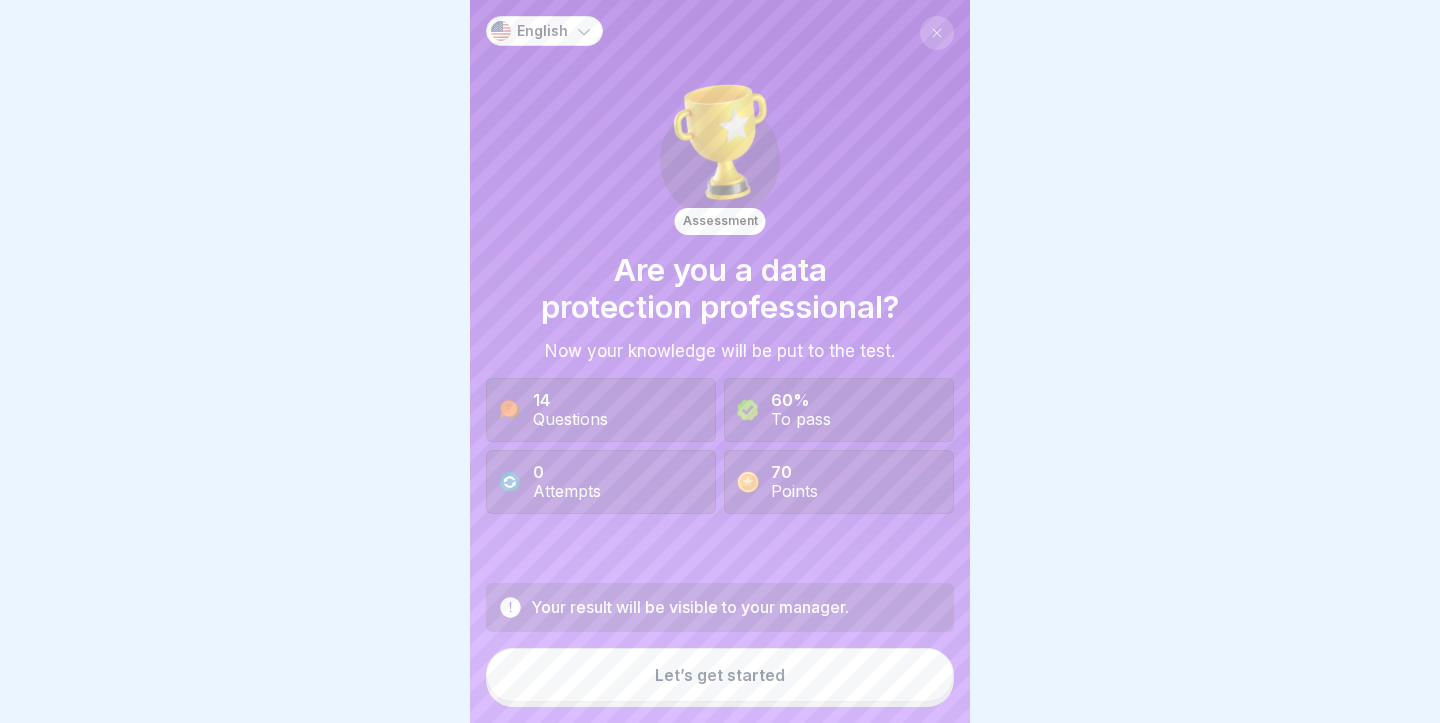 click on "Let’s get started" at bounding box center (720, 675) 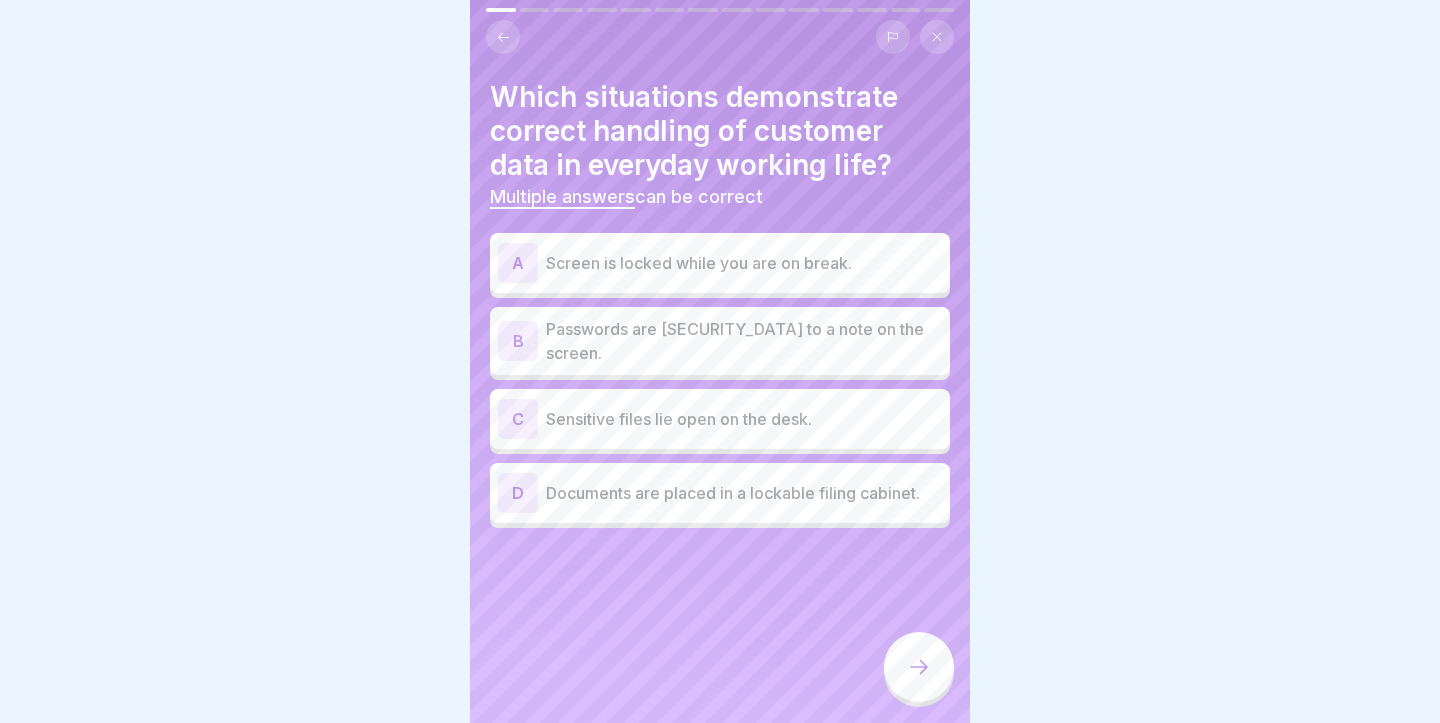 click on "A Screen is locked while you are on break." at bounding box center [720, 263] 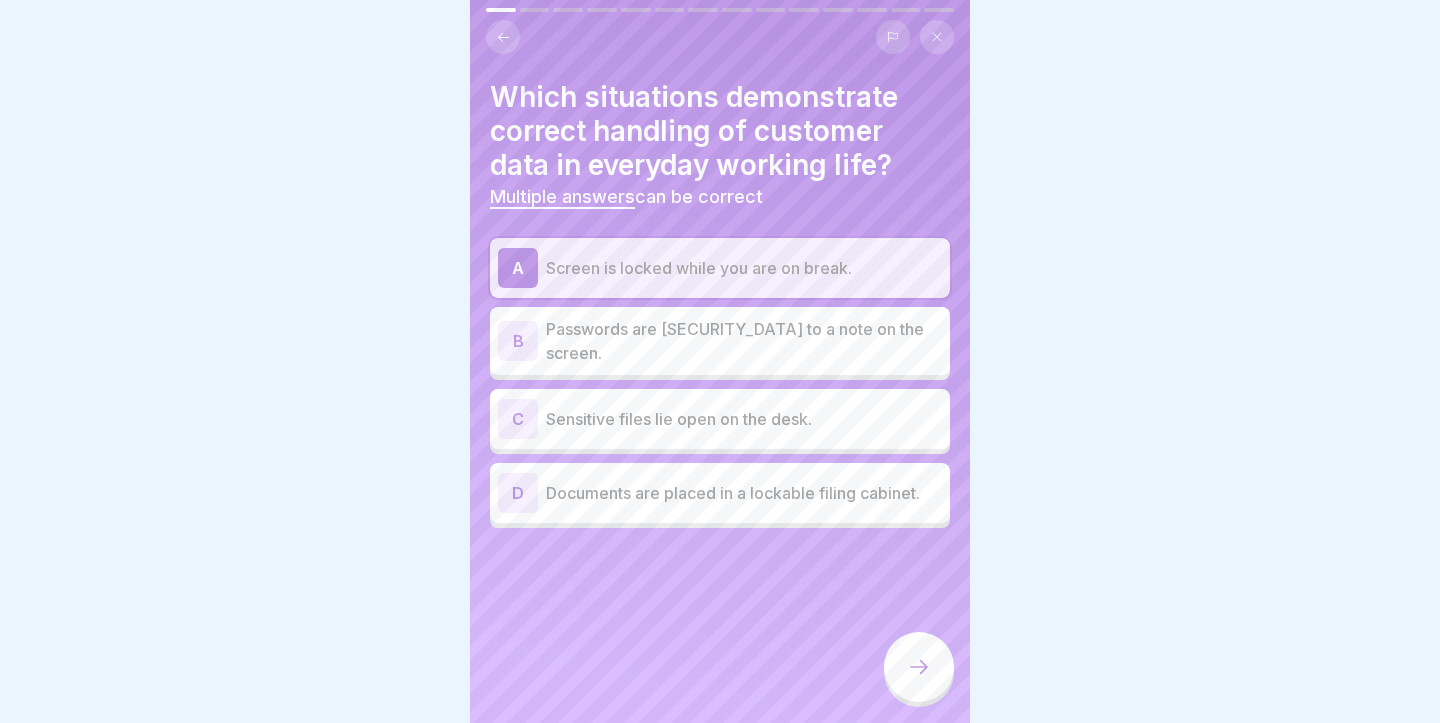 click on "Documents are placed in a lockable filing cabinet." at bounding box center [744, 493] 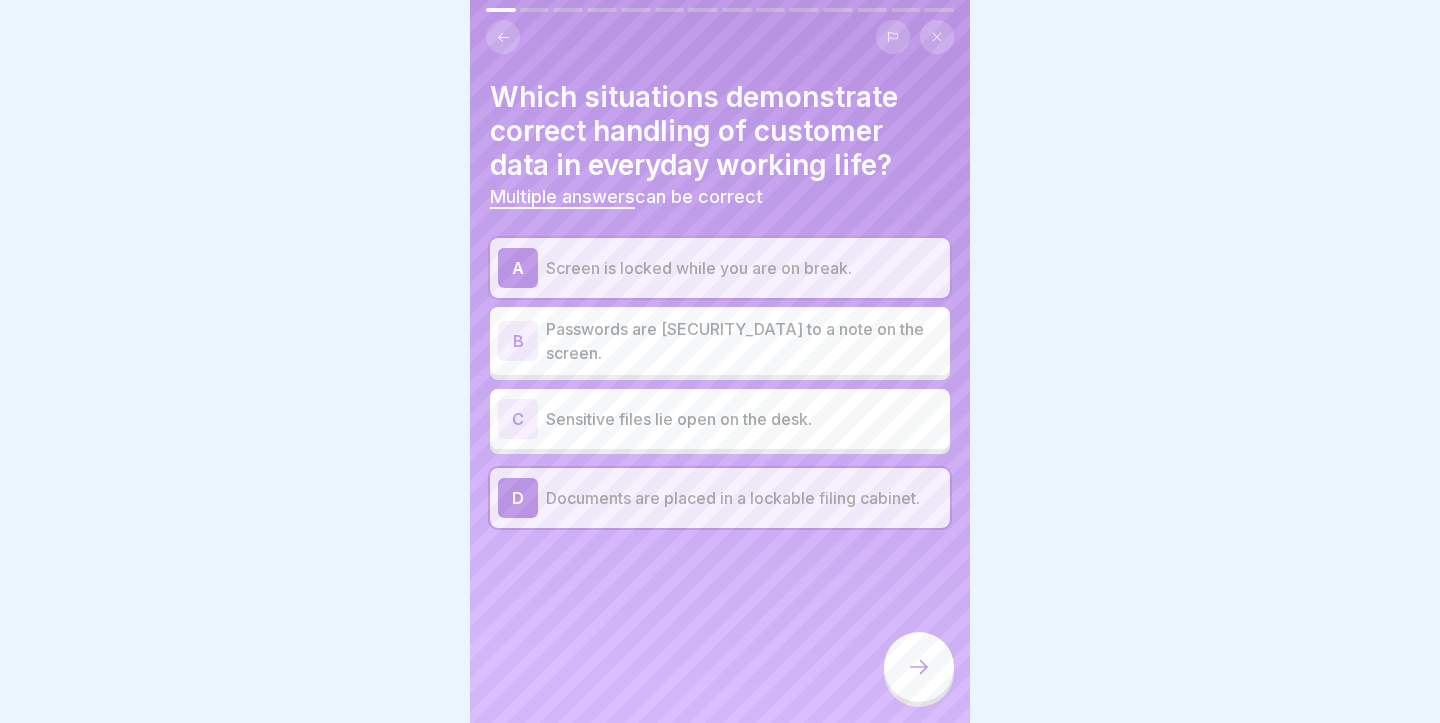 click 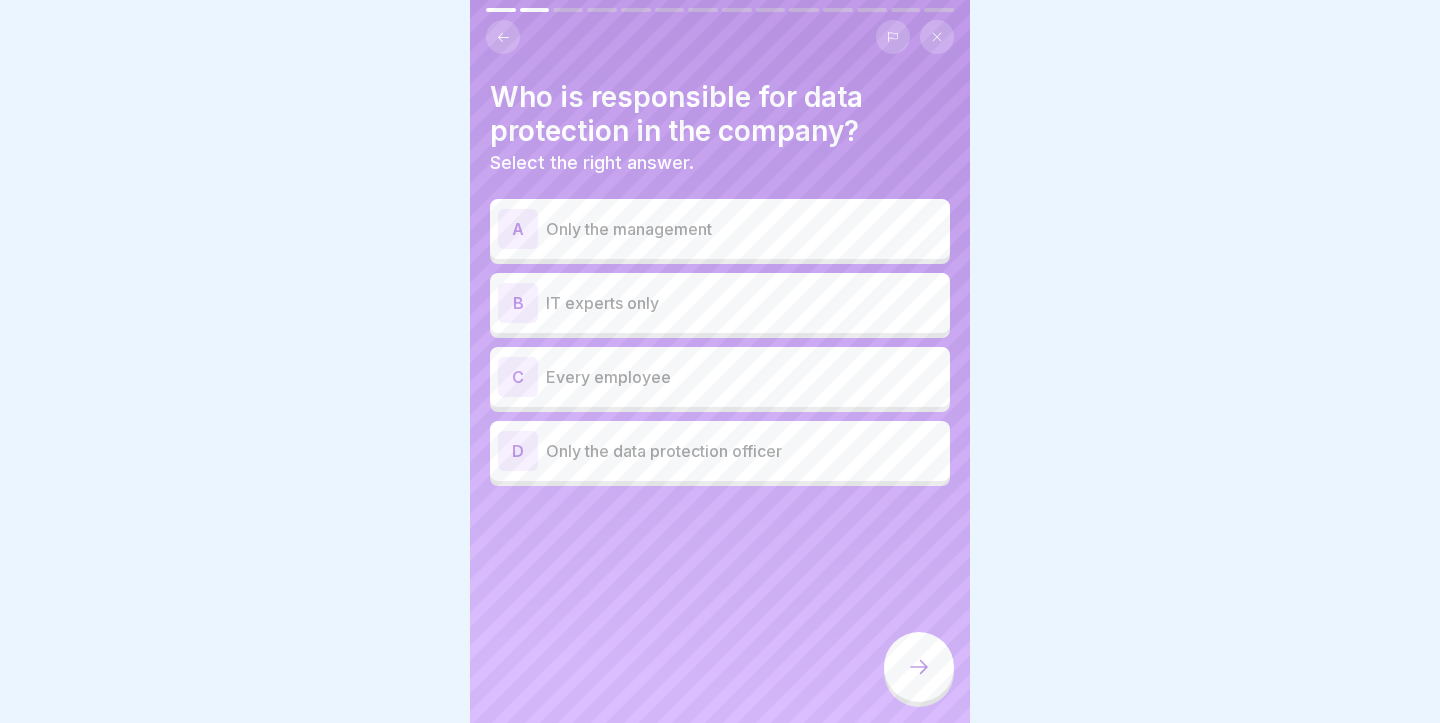 click on "Every employee" at bounding box center (744, 377) 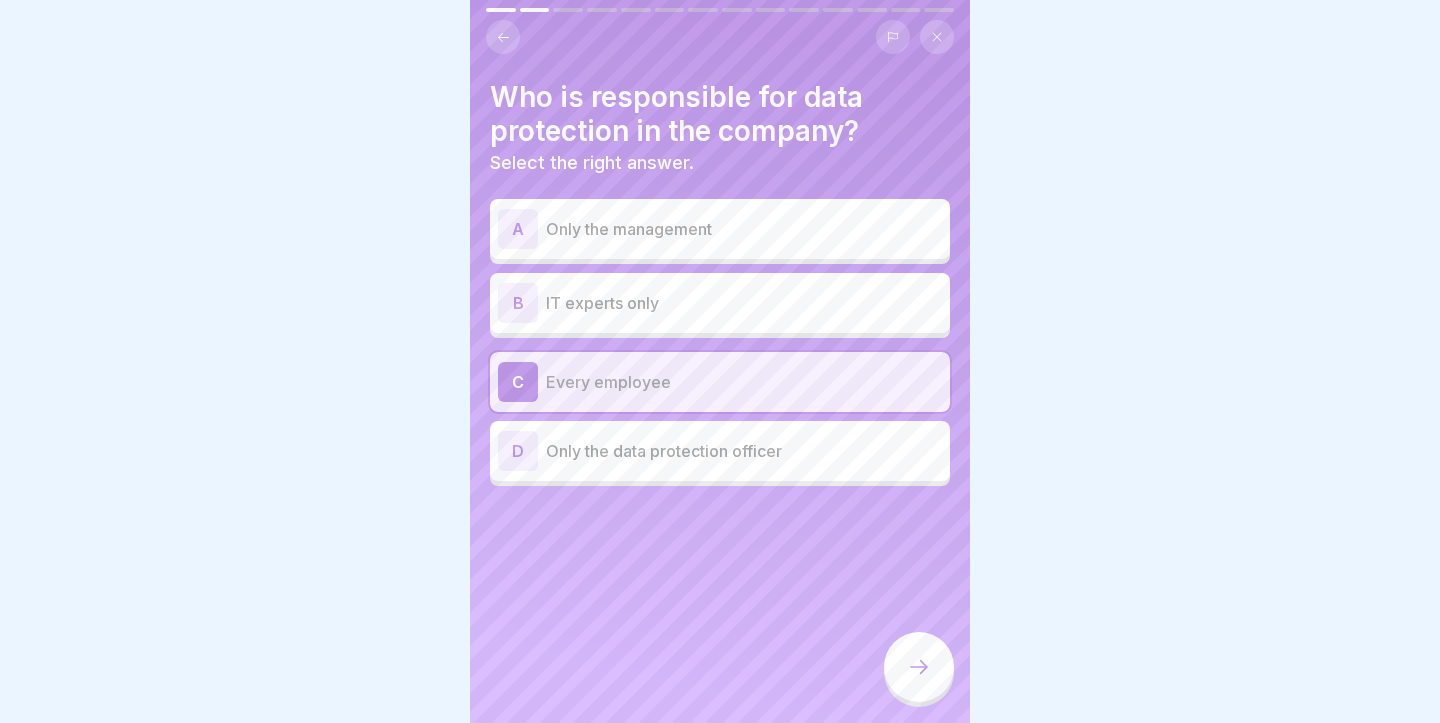 click 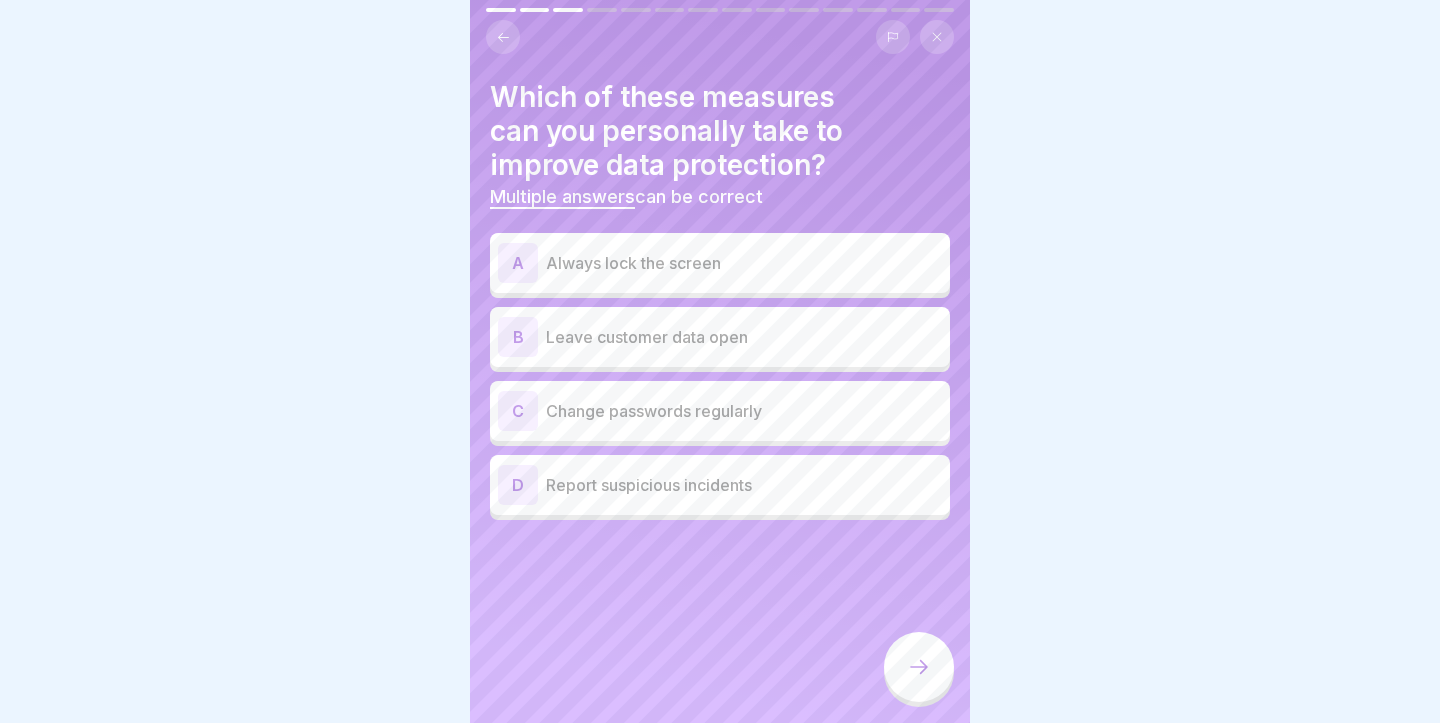 click on "A Always lock the screen B Leave customer data open C Change passwords regularly D Report suspicious incidents" at bounding box center [720, 379] 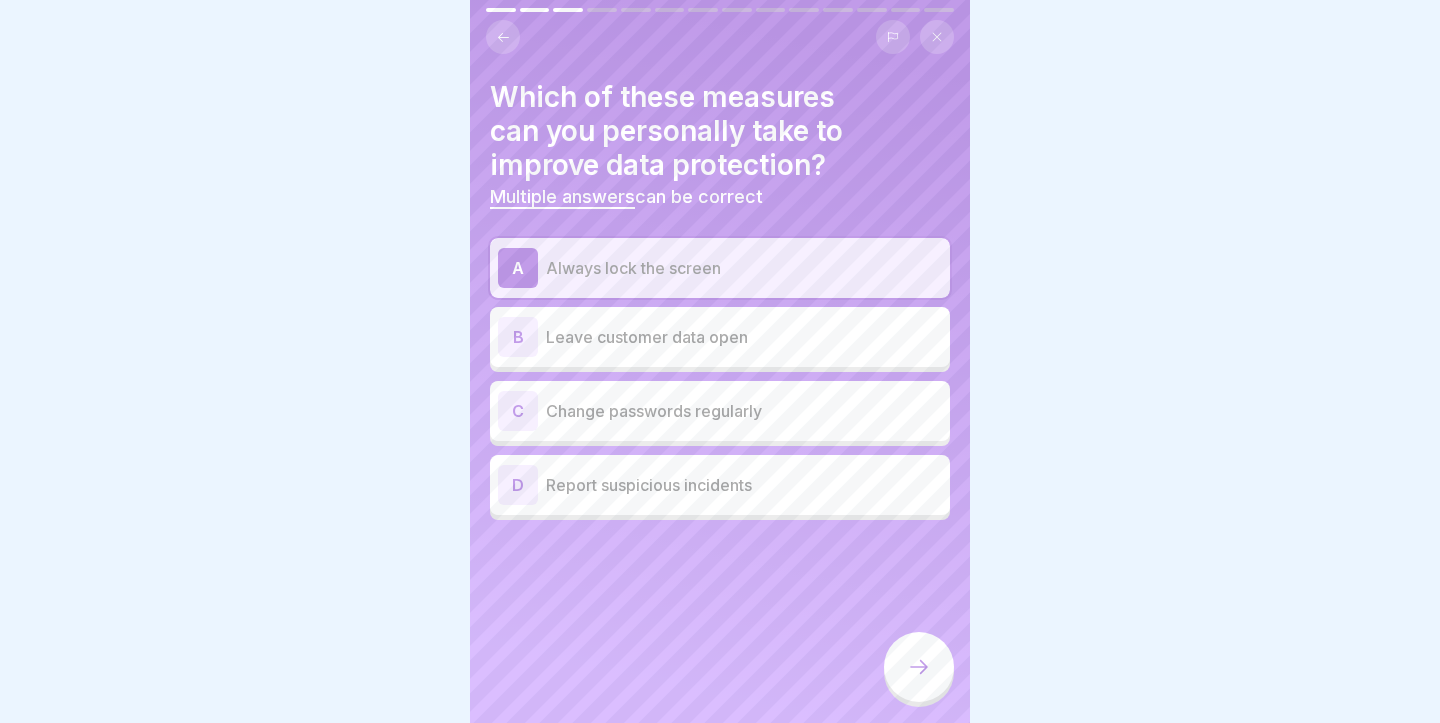 click on "C Change passwords regularly" at bounding box center (720, 411) 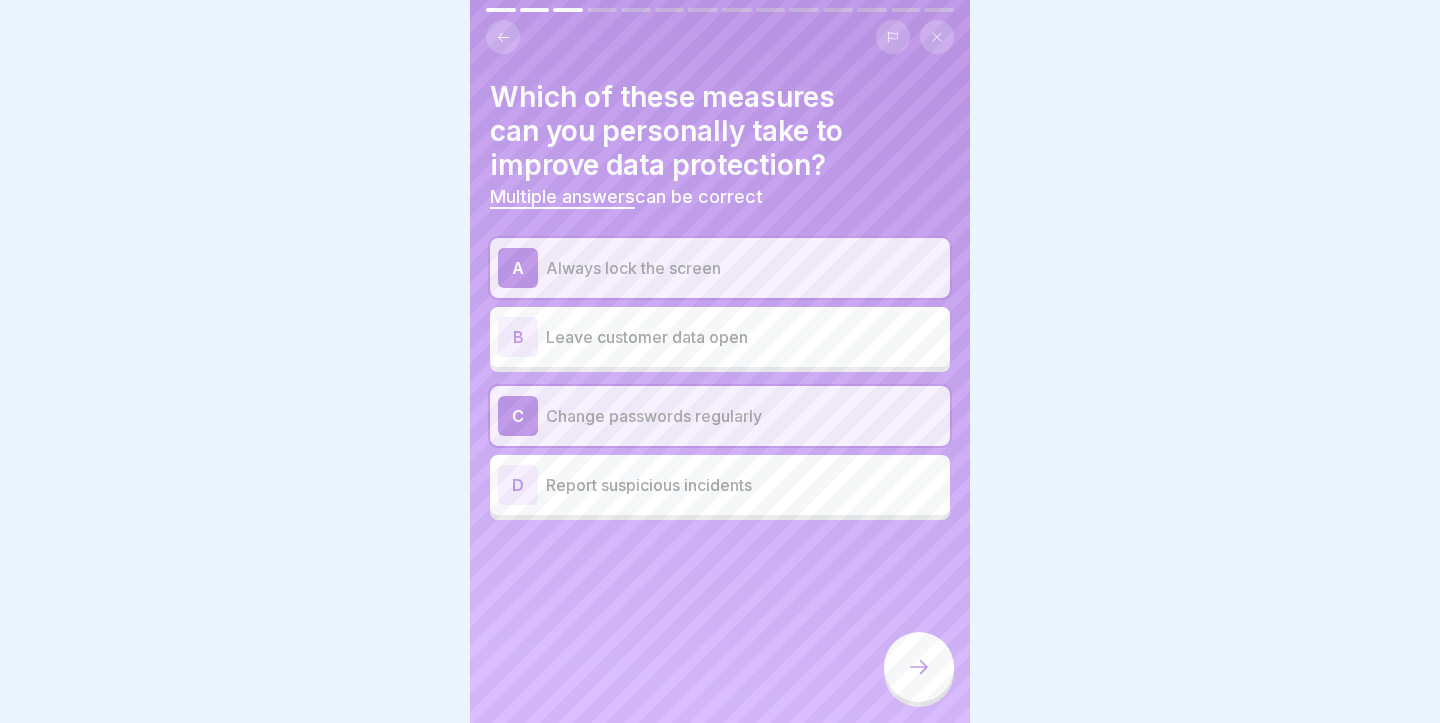 click on "D Report suspicious incidents" at bounding box center [720, 485] 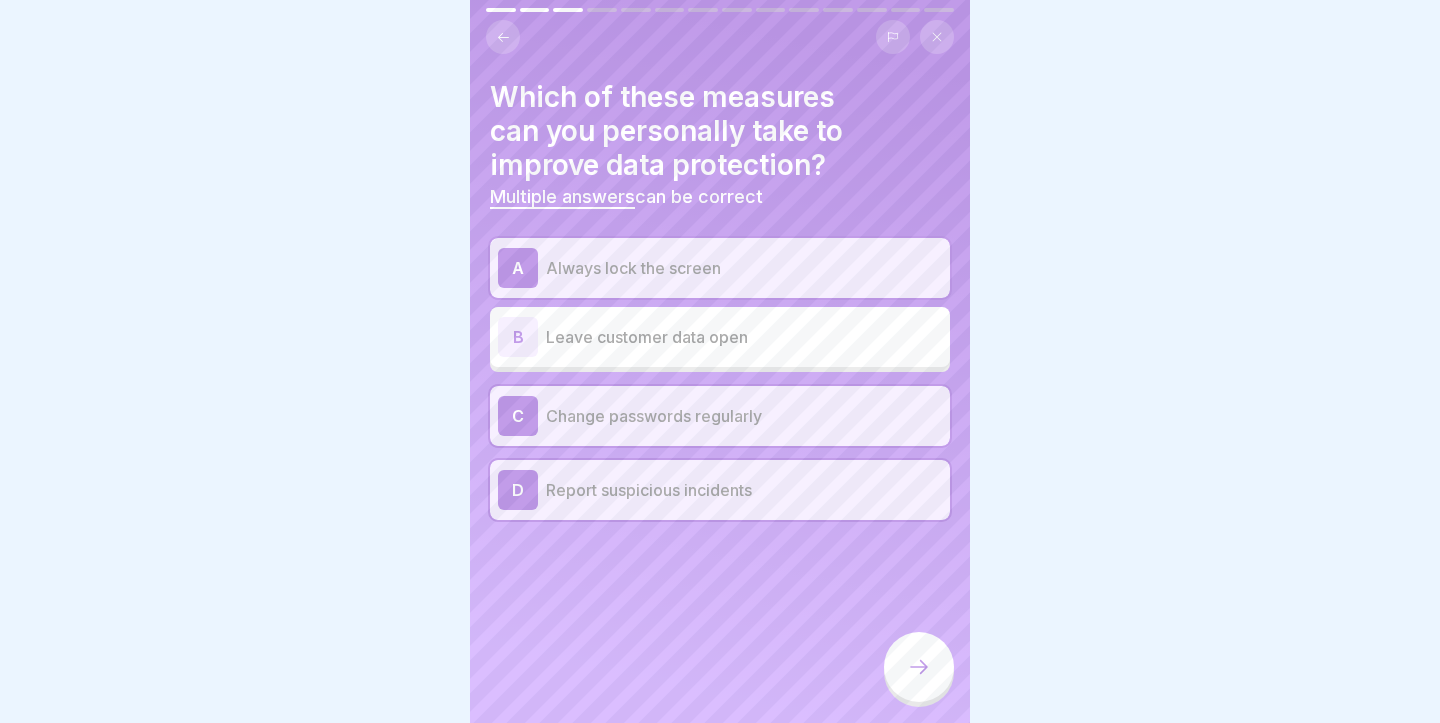click at bounding box center [919, 667] 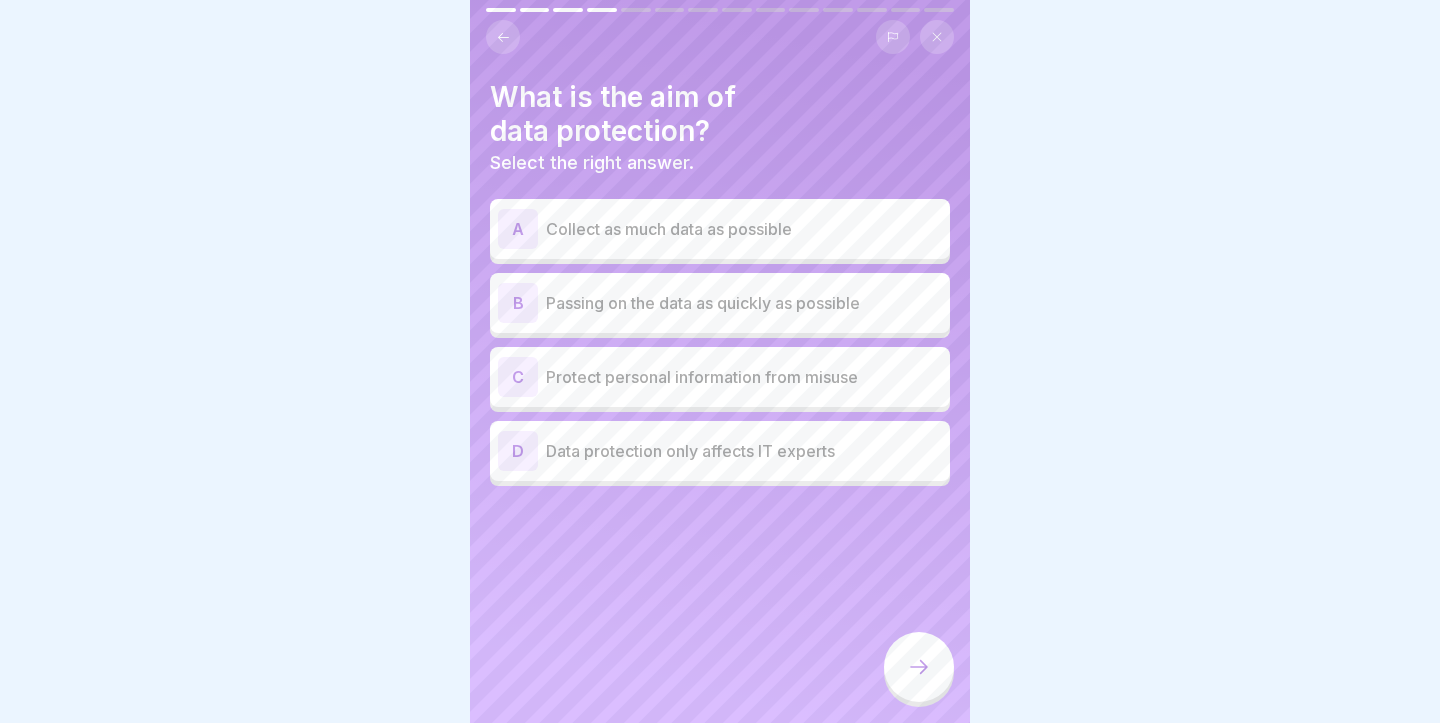 click on "Protect personal information from misuse" at bounding box center (744, 377) 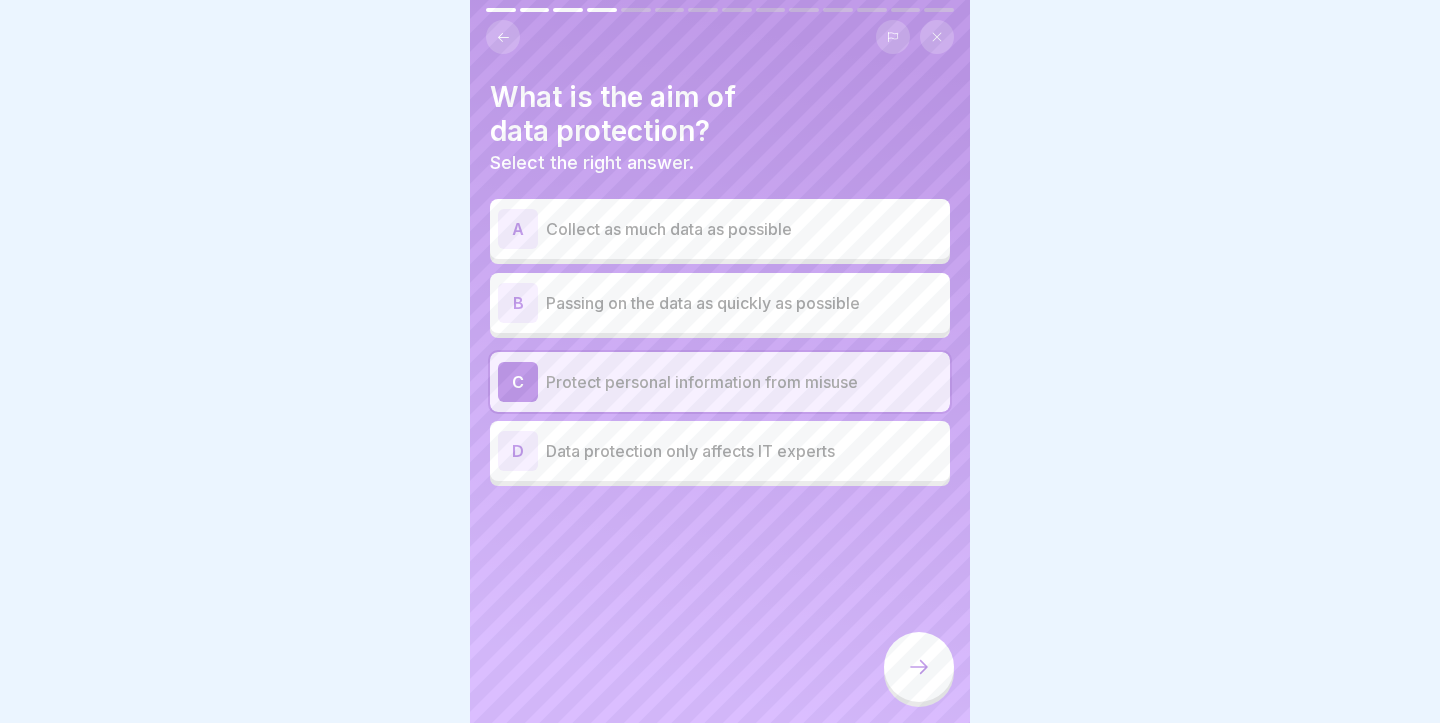 click 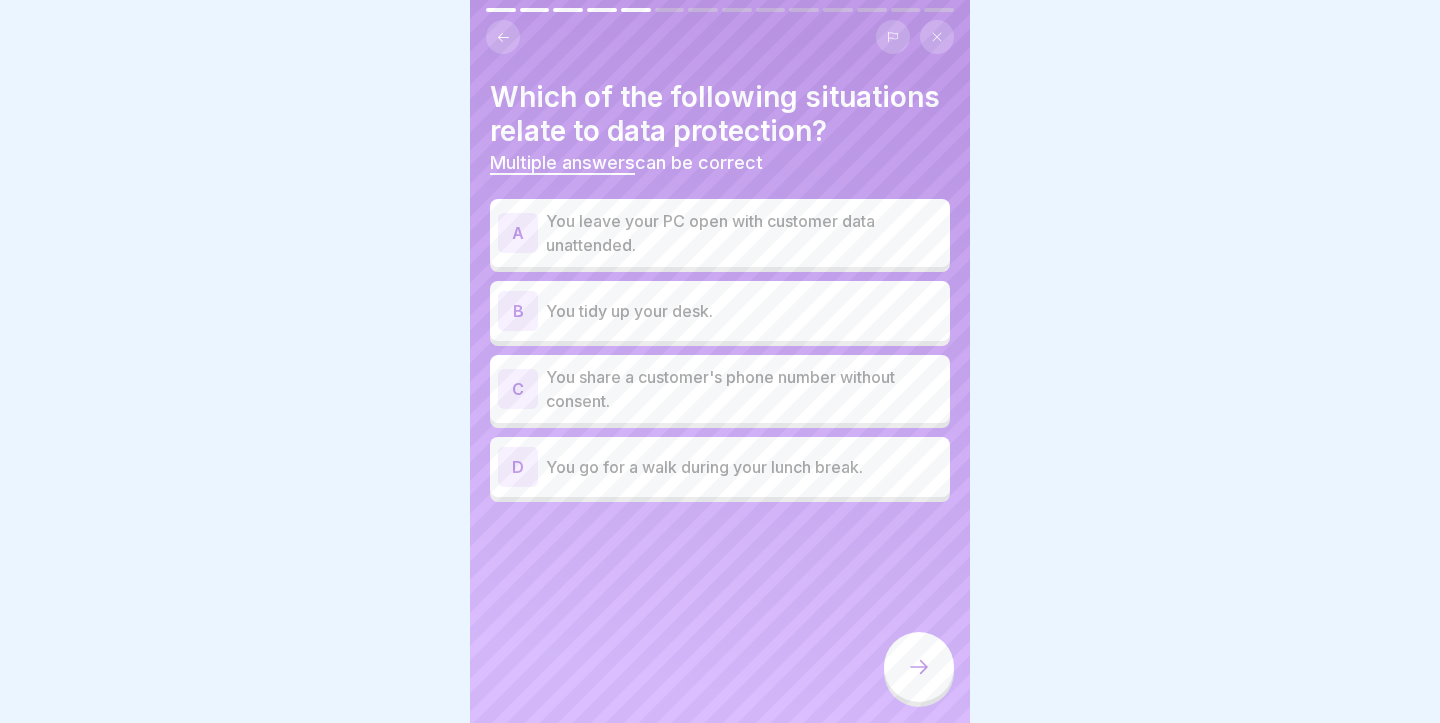 click on "You leave your PC open with customer data unattended." at bounding box center [744, 233] 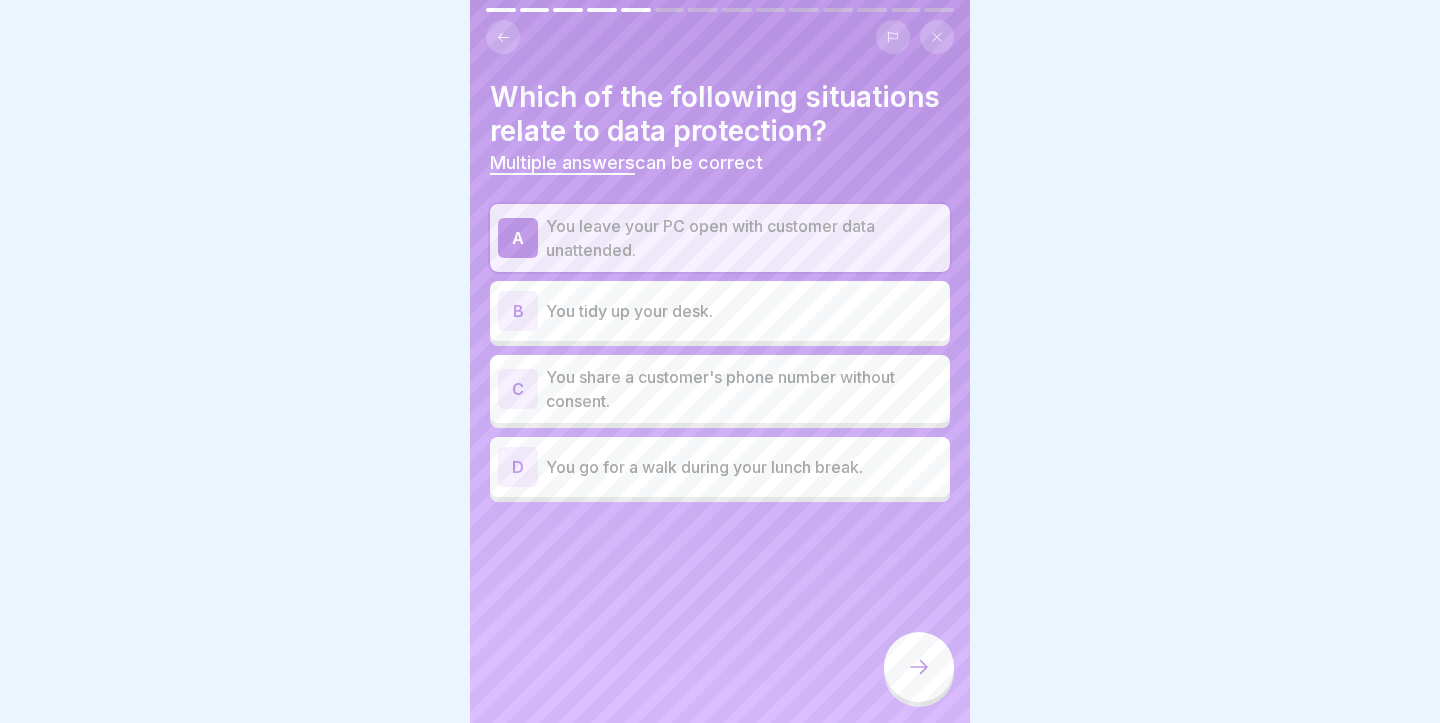 click on "You share a customer's phone number without consent." at bounding box center [744, 389] 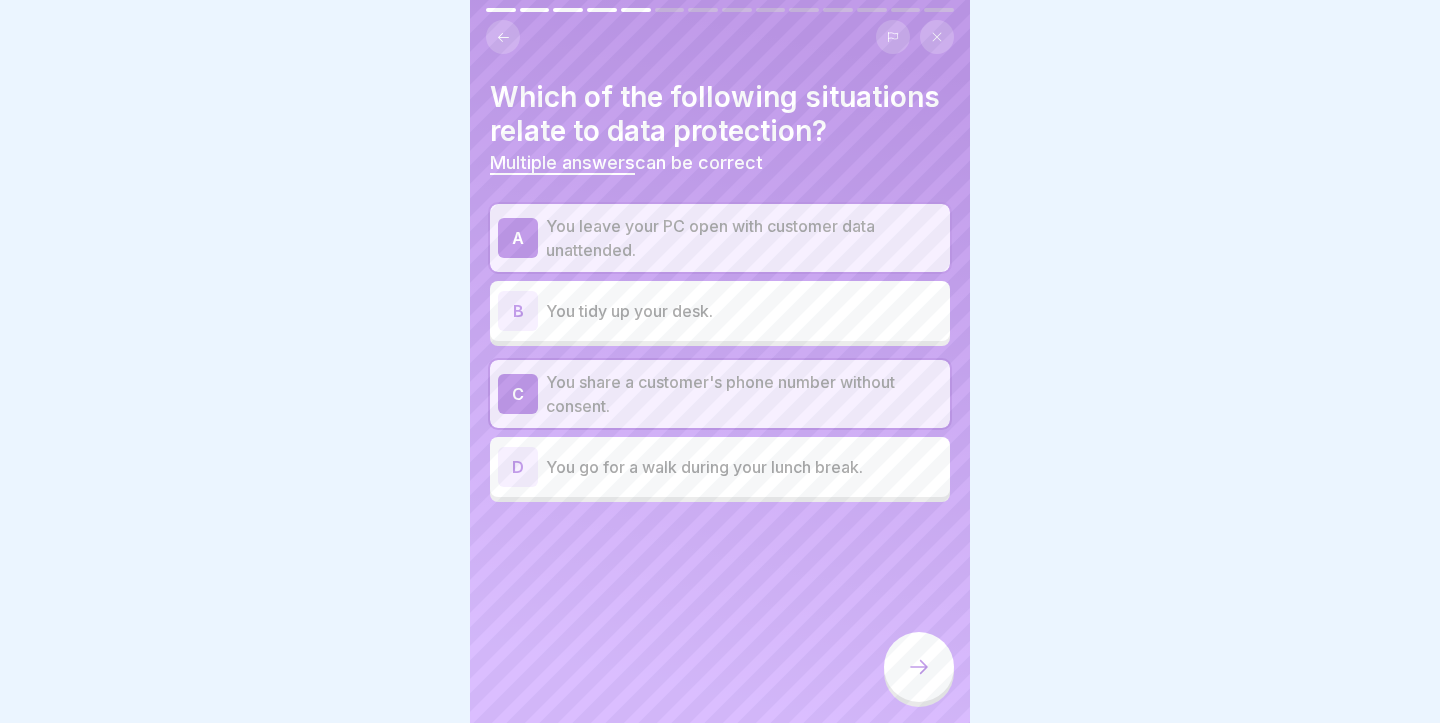 click at bounding box center (919, 667) 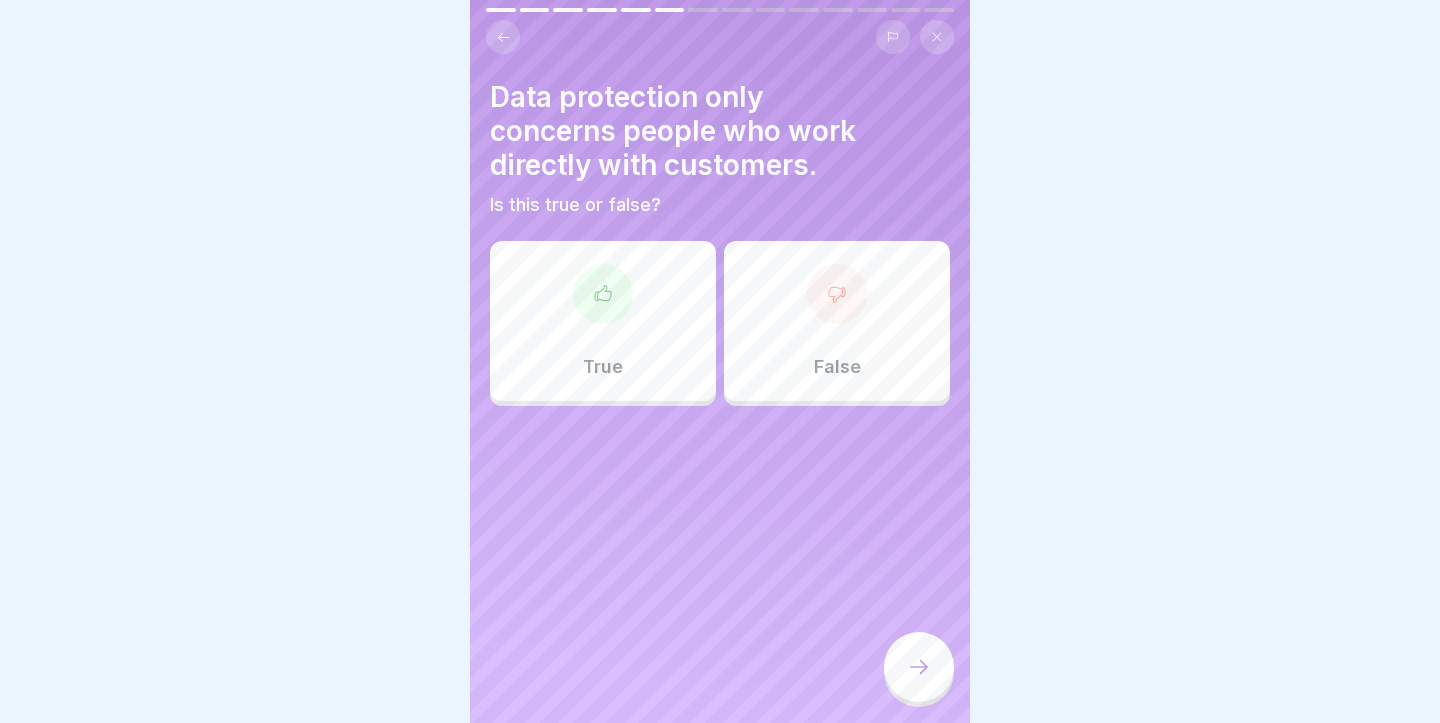 click on "False" at bounding box center [837, 321] 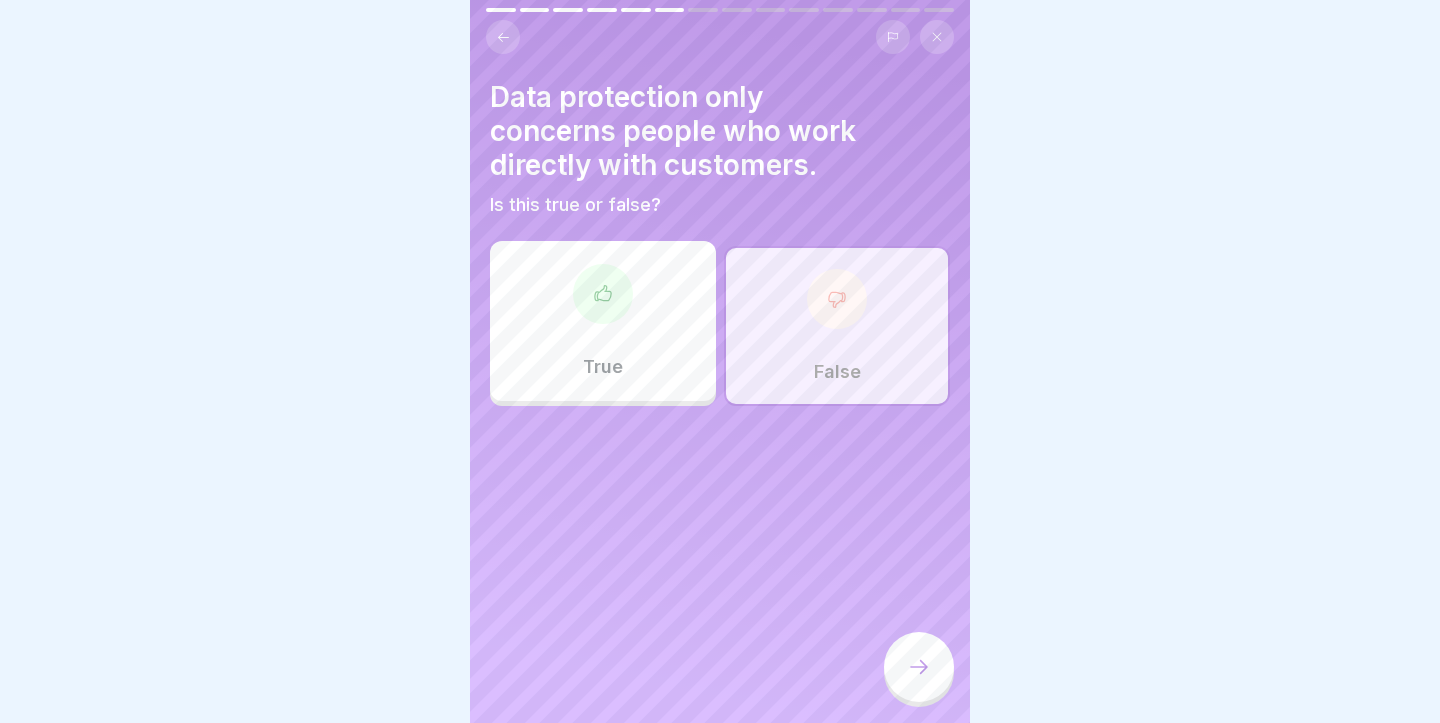 click at bounding box center (919, 667) 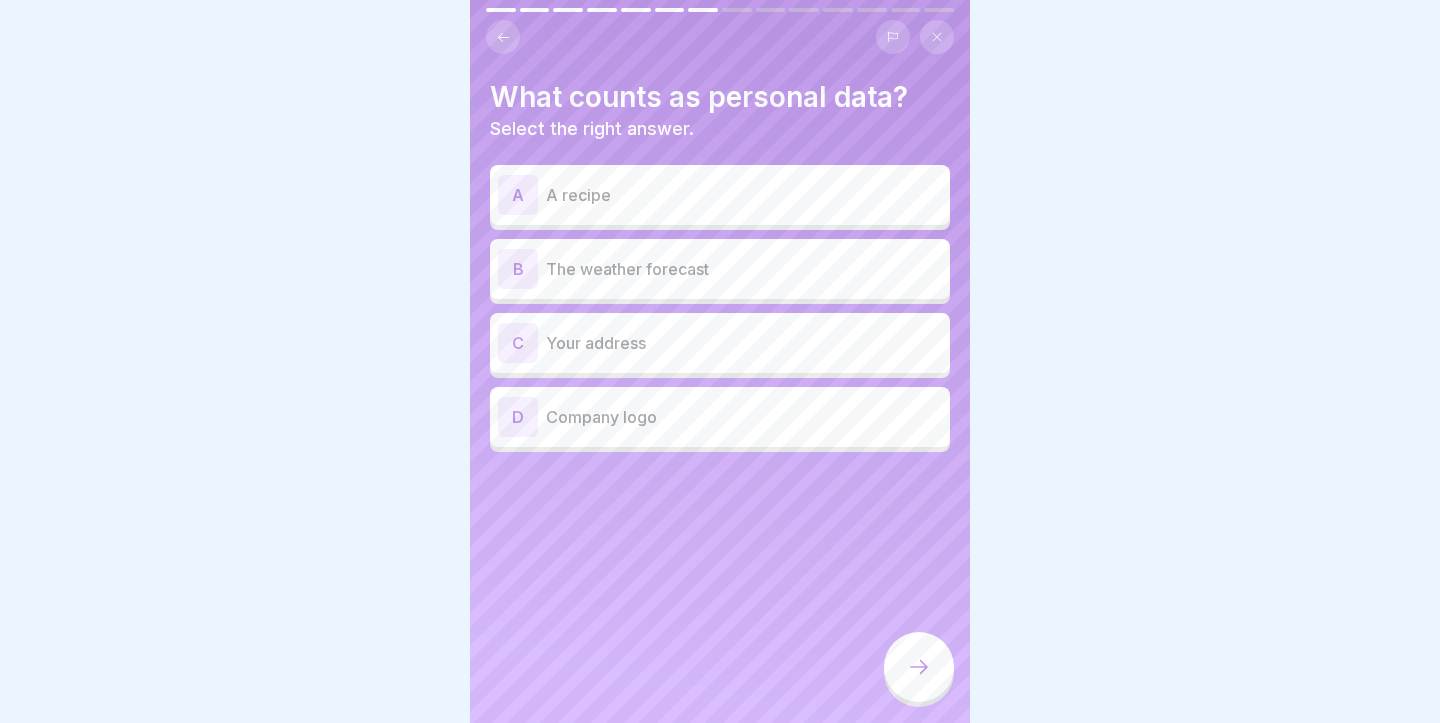 click on "Your address" at bounding box center [744, 343] 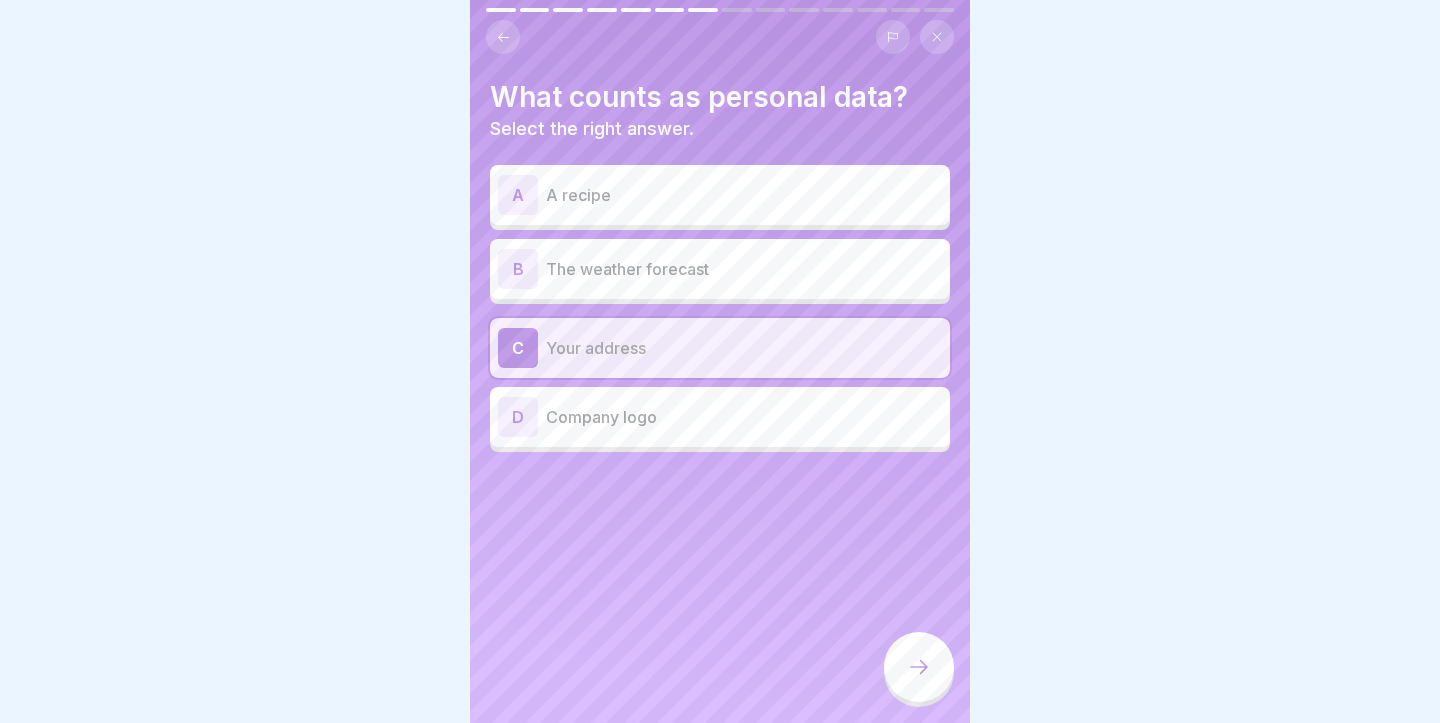 click at bounding box center (919, 667) 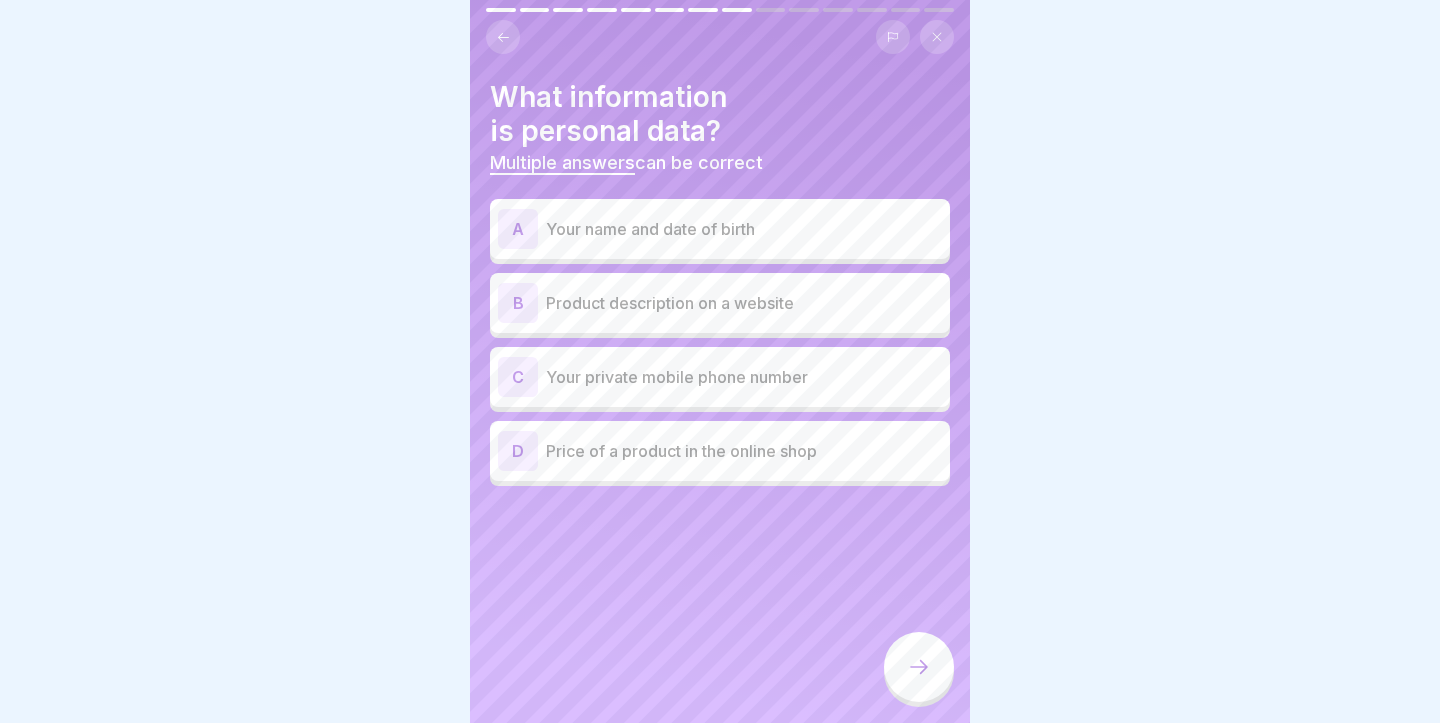 click on "Your name and date of birth" at bounding box center [744, 229] 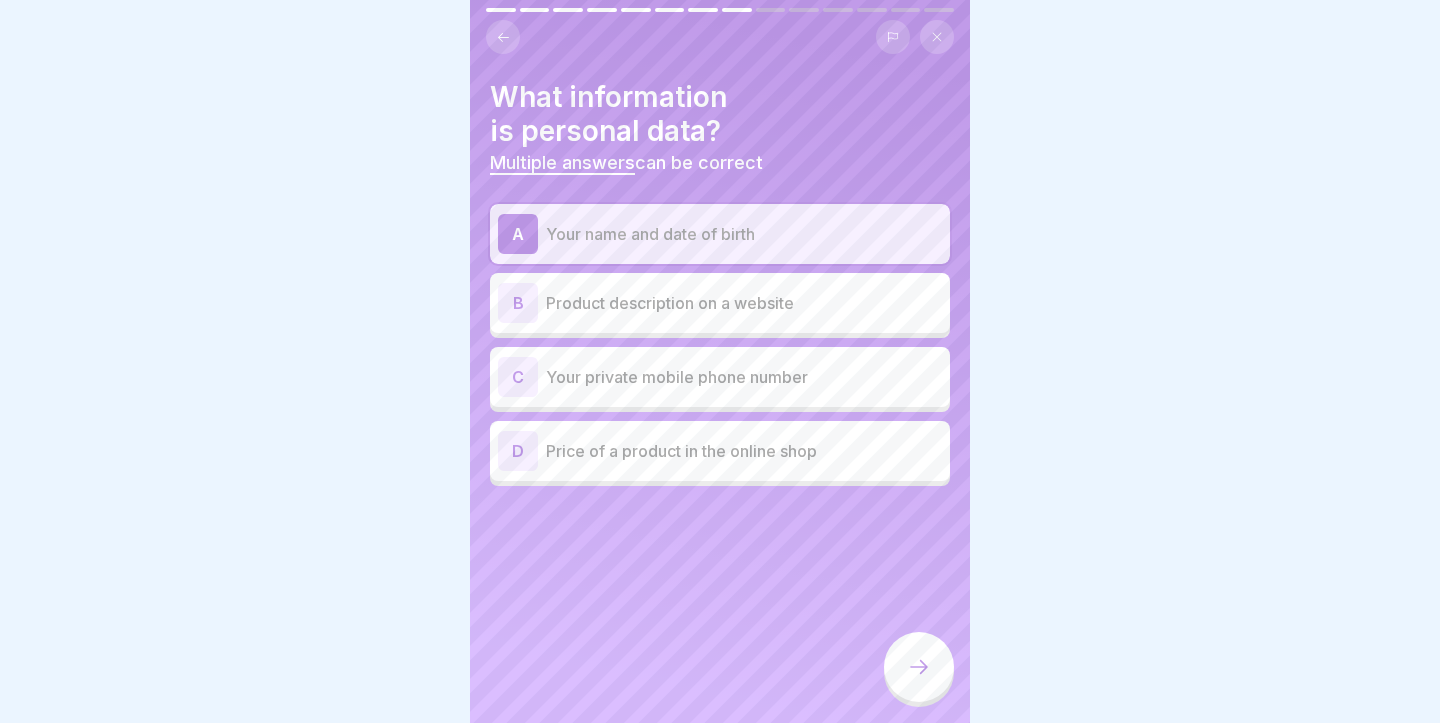 click on "Your private mobile phone number" at bounding box center [744, 377] 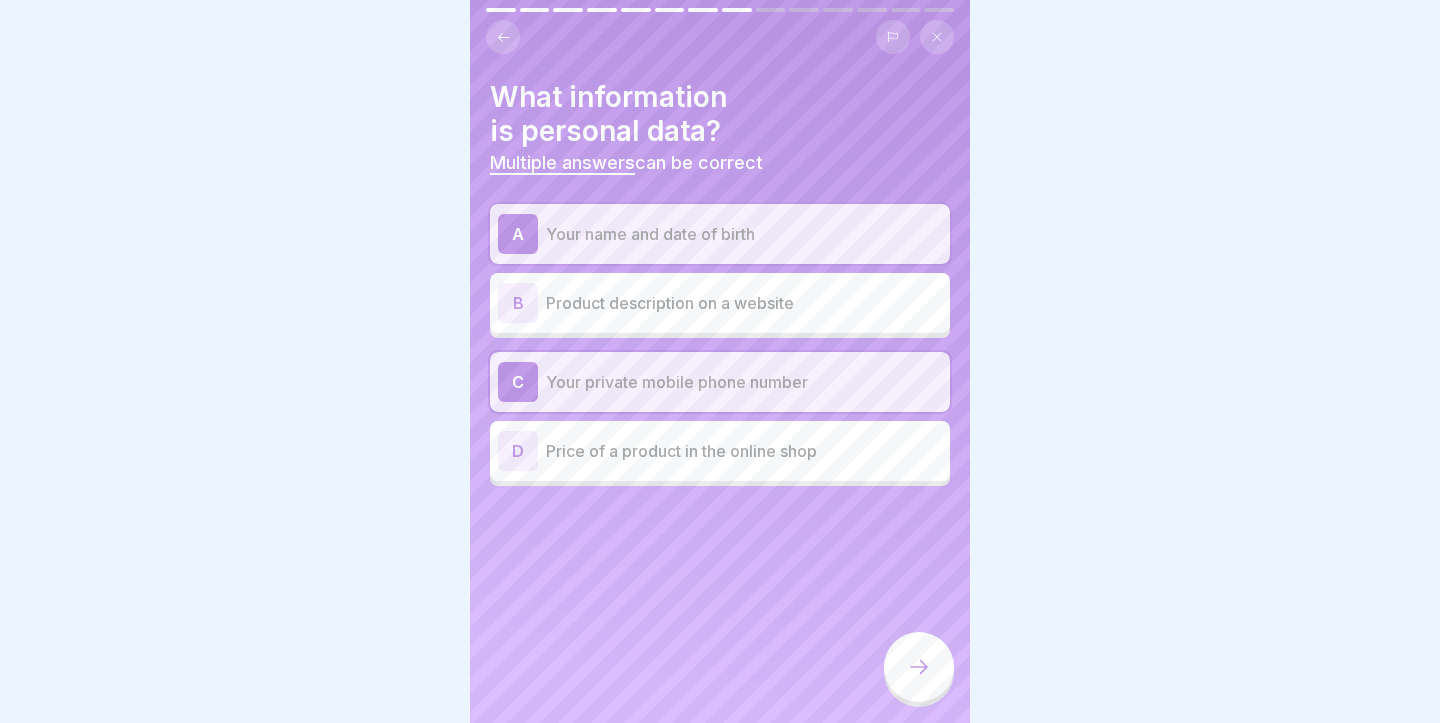 click at bounding box center (919, 667) 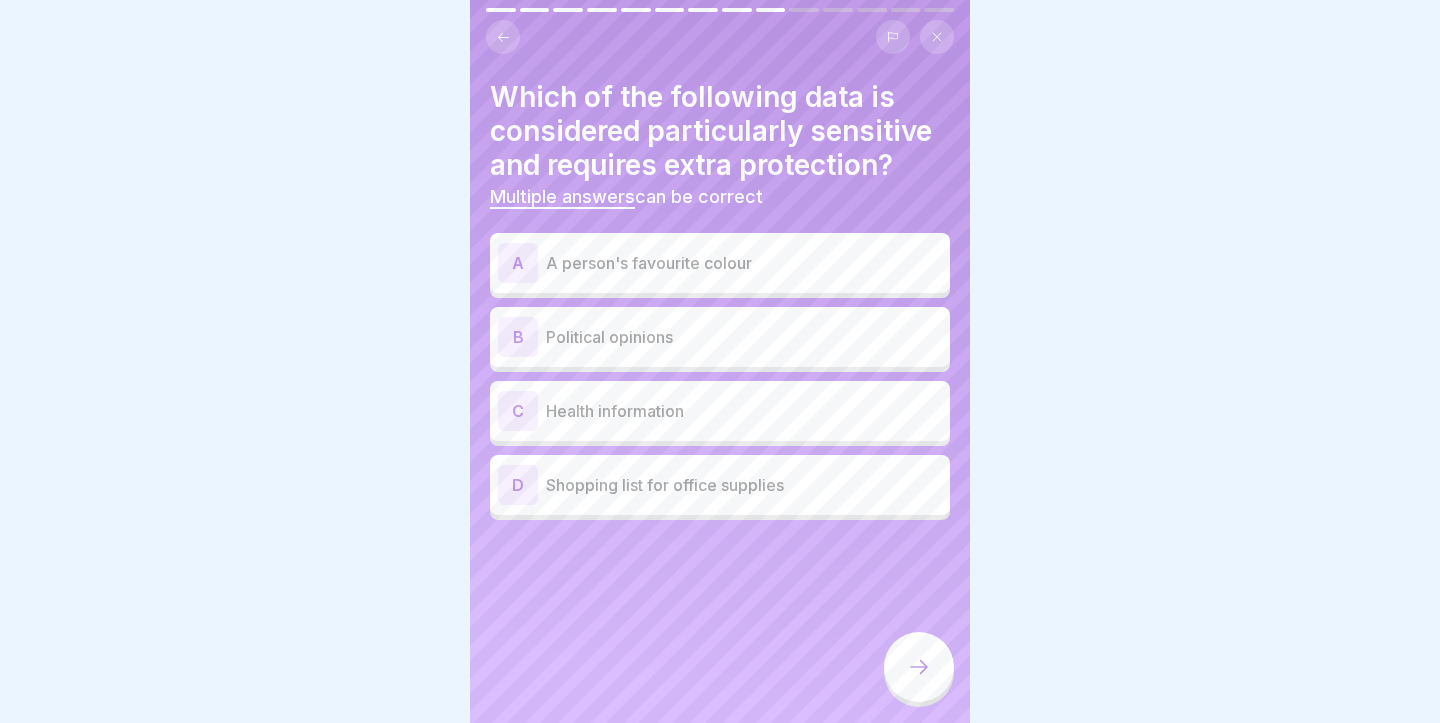 click on "Health information" at bounding box center (744, 411) 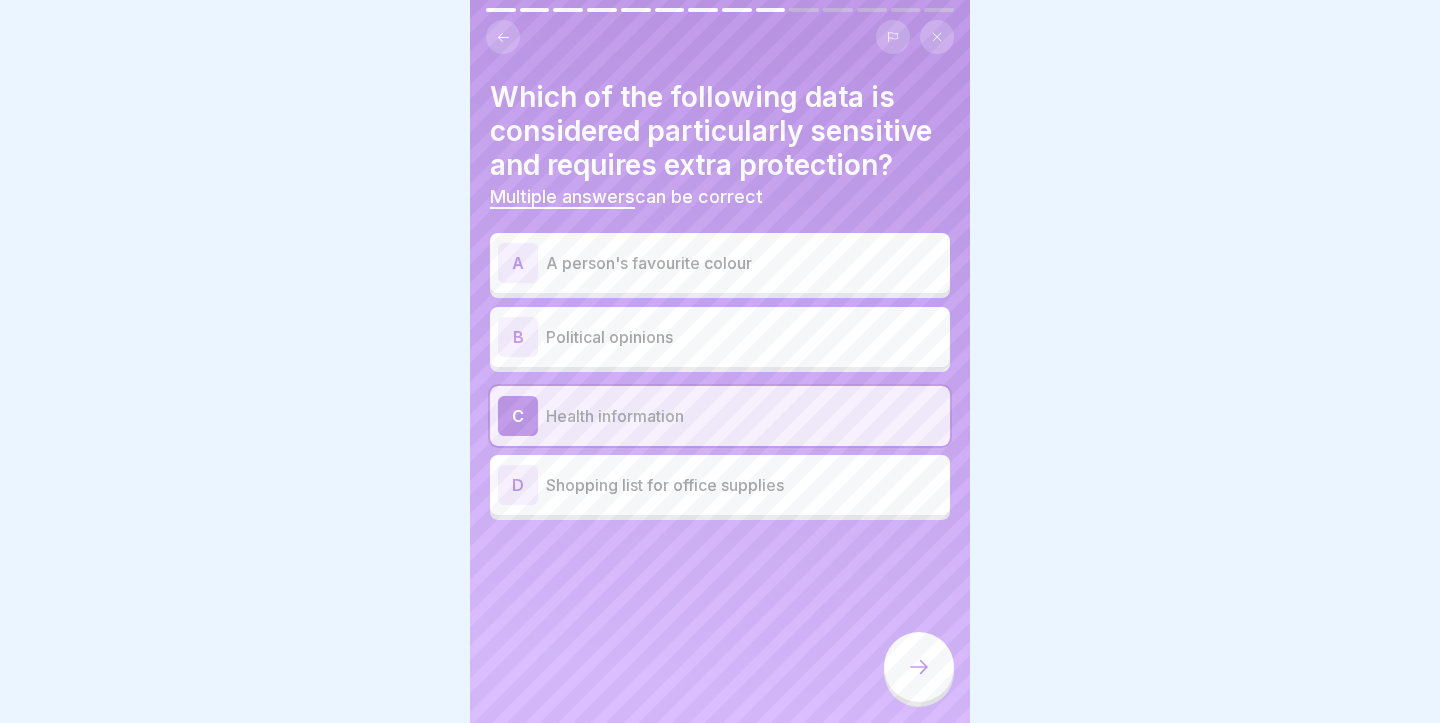 click on "B Political opinions" at bounding box center [720, 337] 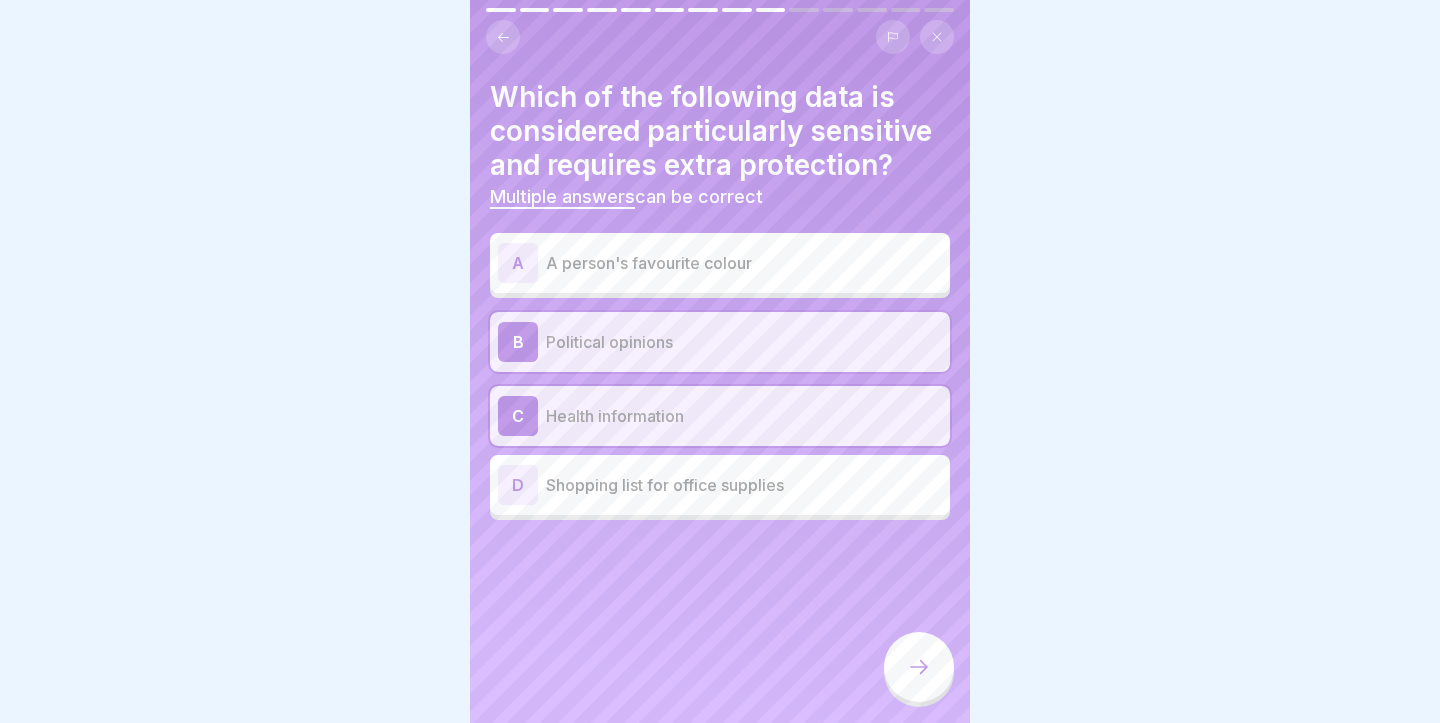 click at bounding box center [919, 667] 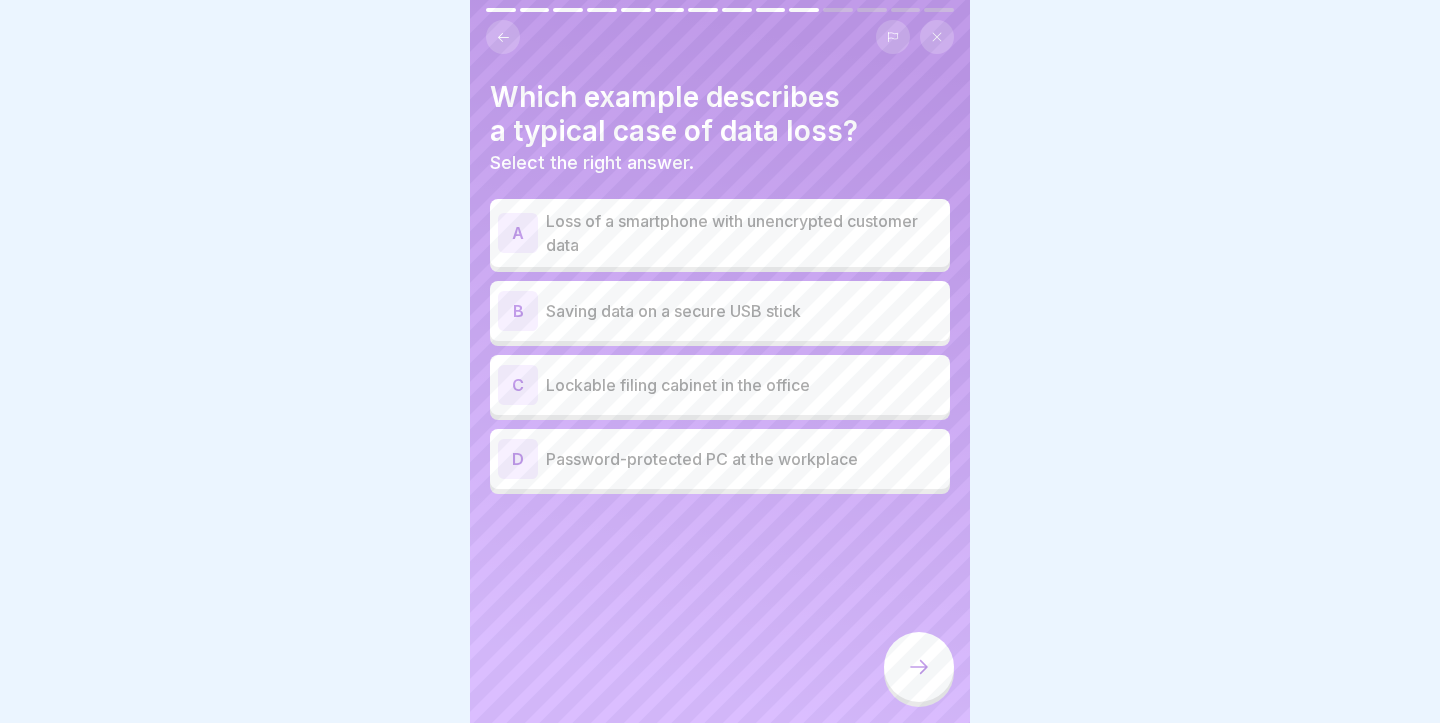 click on "Loss of a smartphone with unencrypted customer data" at bounding box center [744, 233] 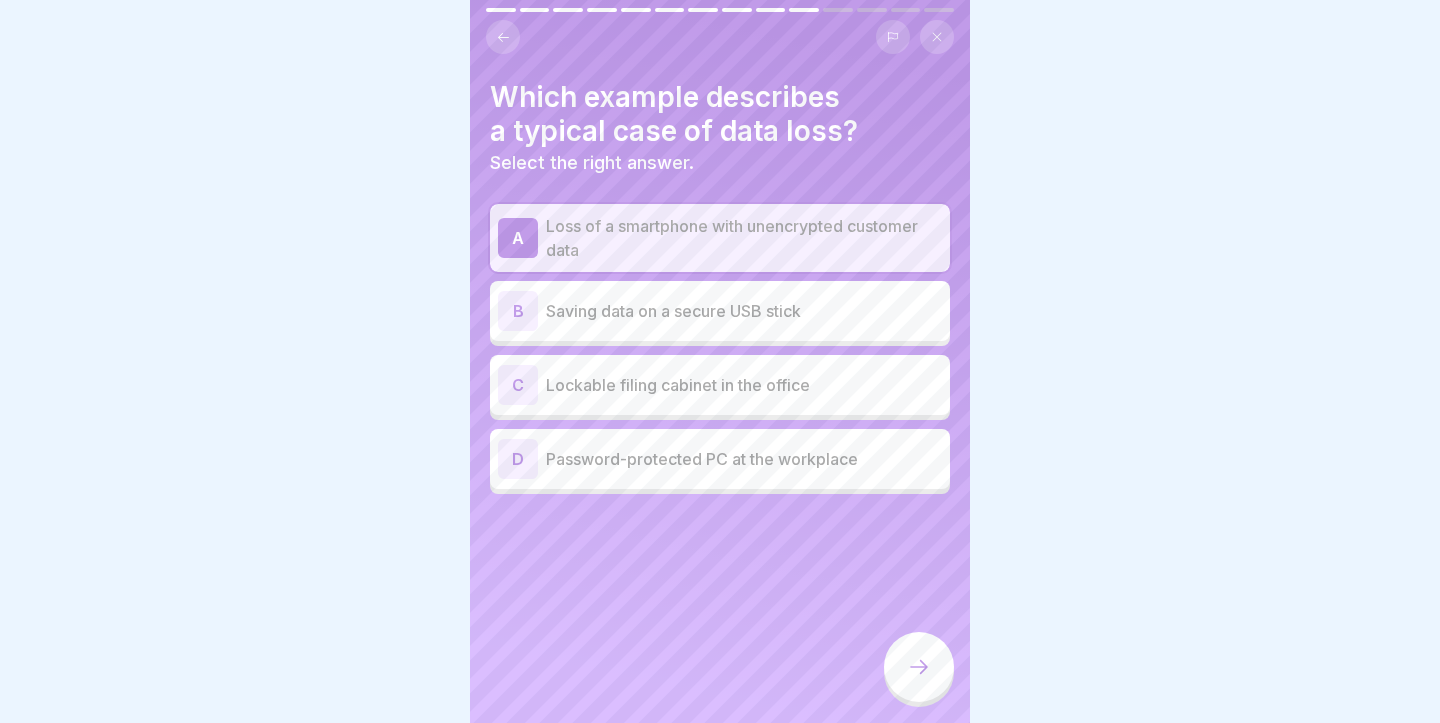click on "D Password-protected PC at the workplace" at bounding box center [720, 459] 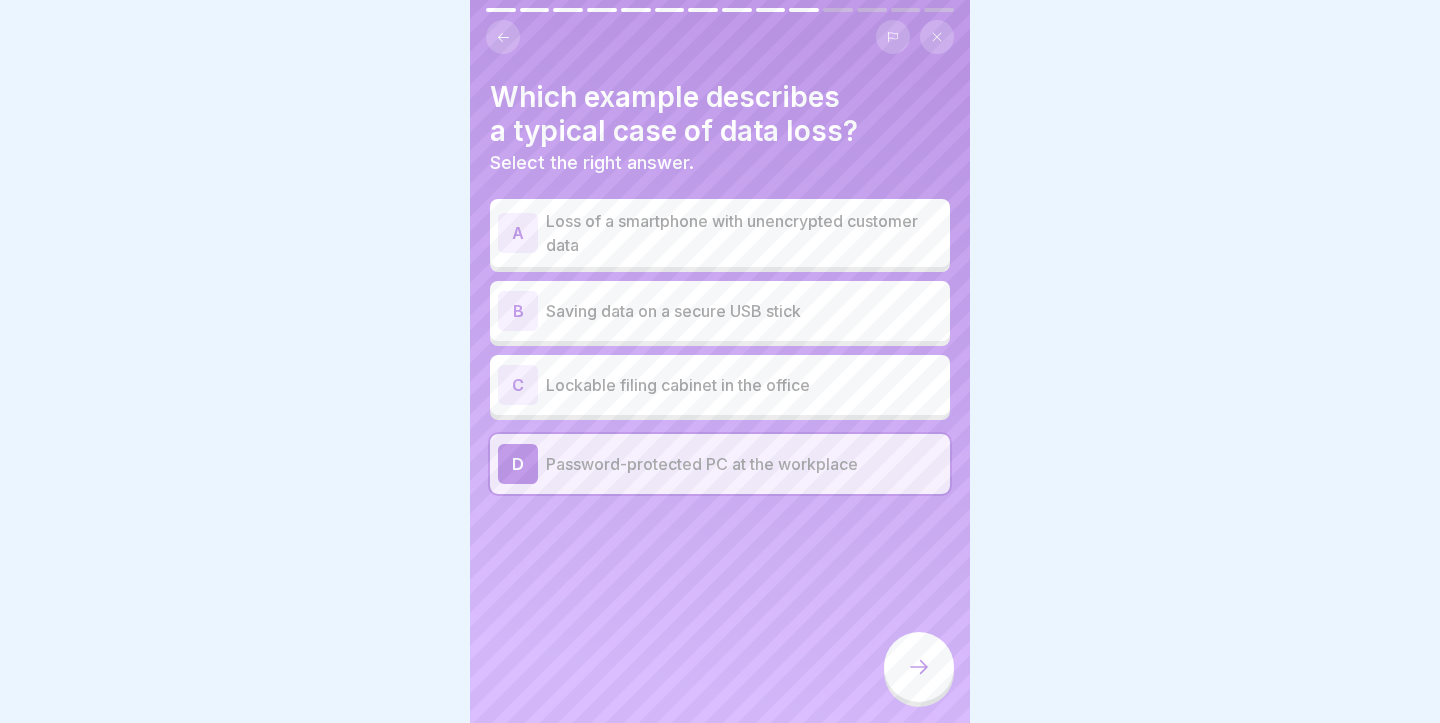 click on "A Loss of a smartphone with unencrypted customer data" at bounding box center [720, 233] 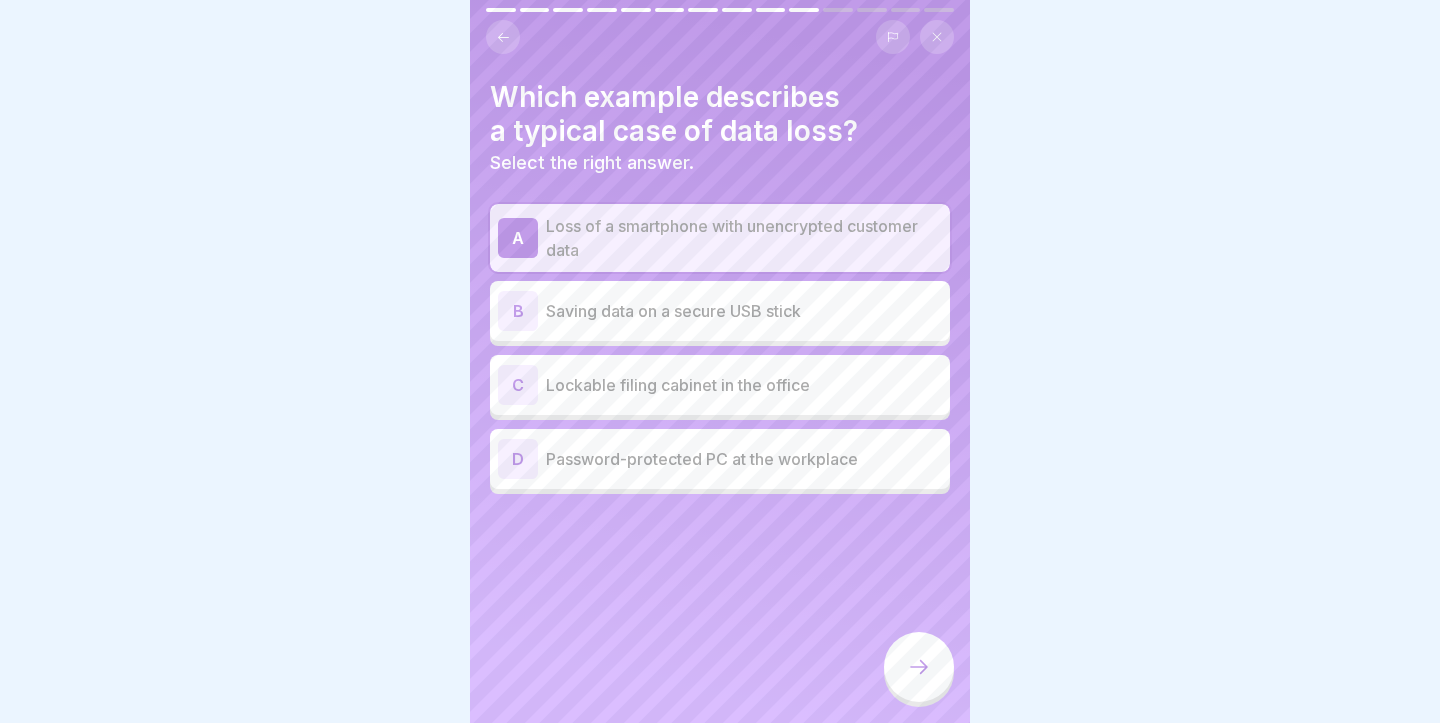 click at bounding box center (919, 667) 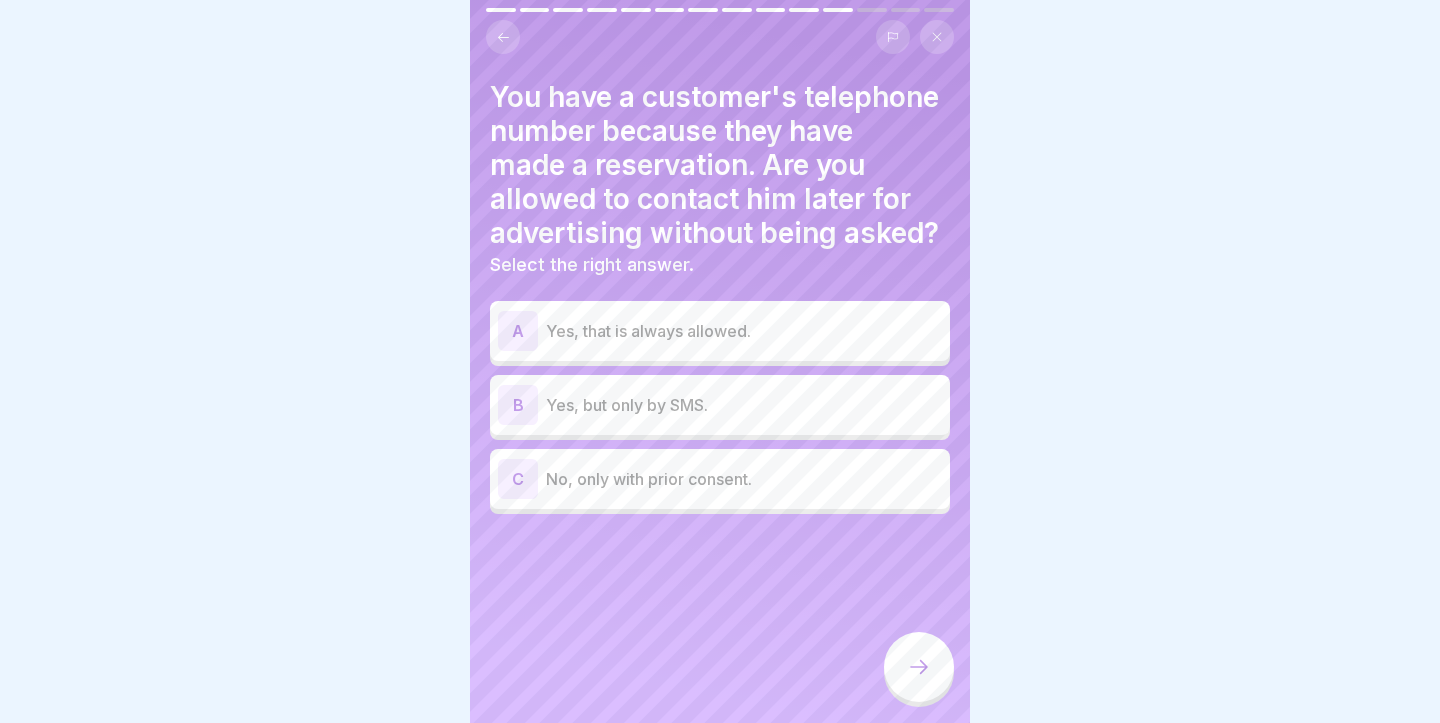 click on "No, only with prior consent." at bounding box center (744, 479) 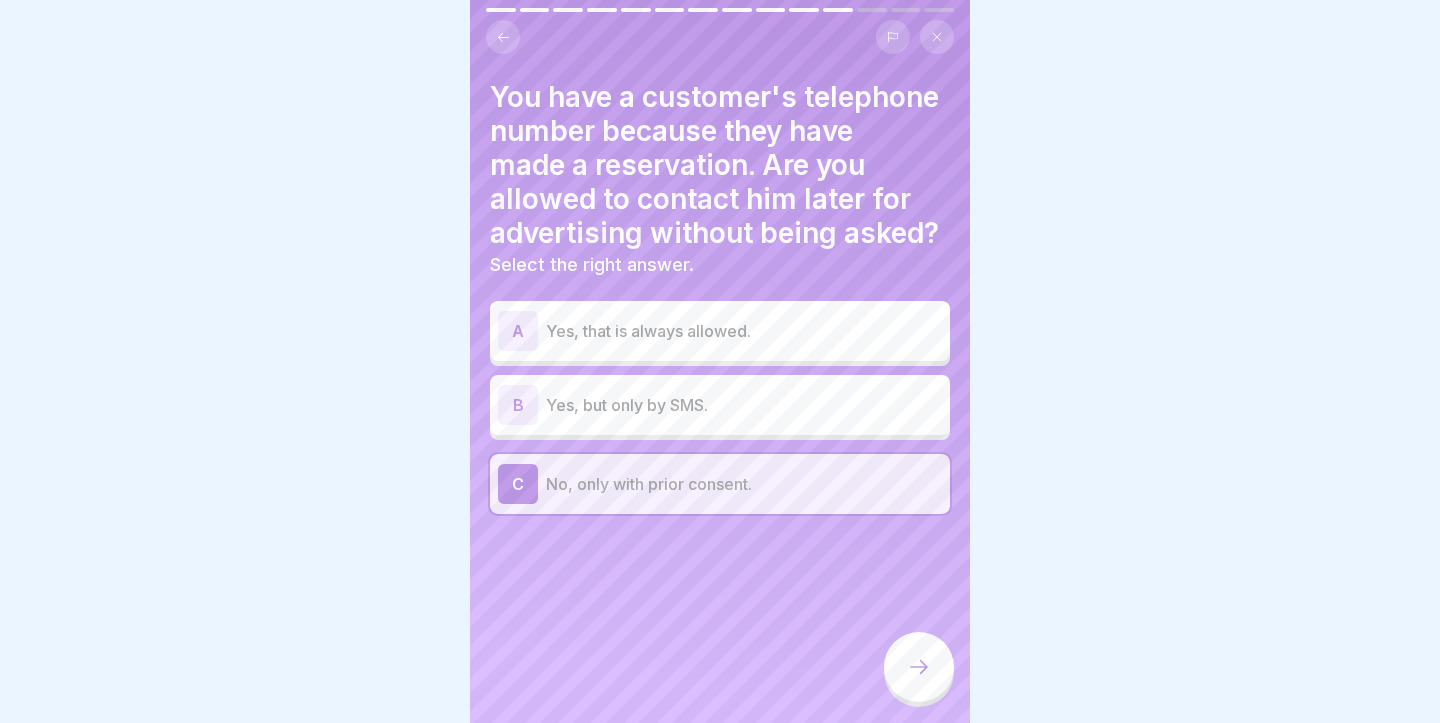 click at bounding box center (919, 667) 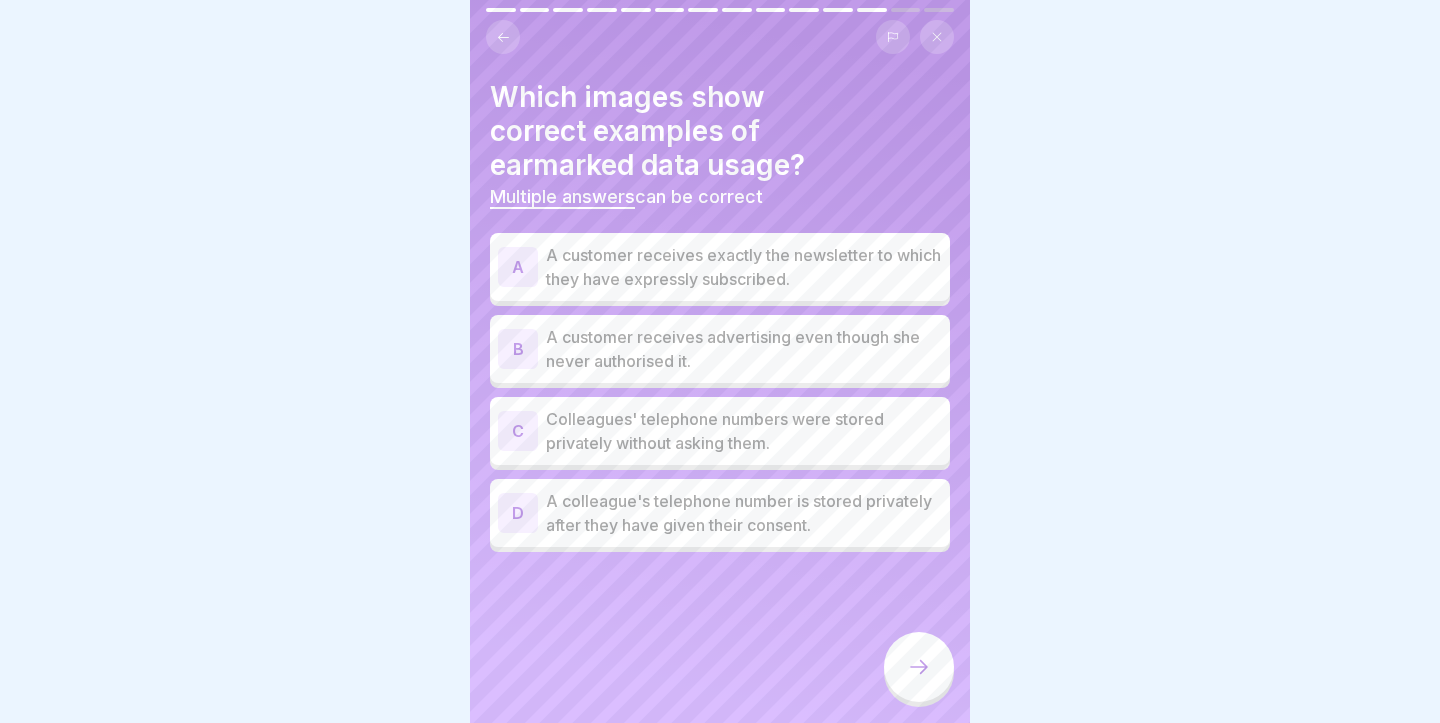 click on "A customer receives exactly the newsletter to which they have expressly subscribed." at bounding box center (744, 267) 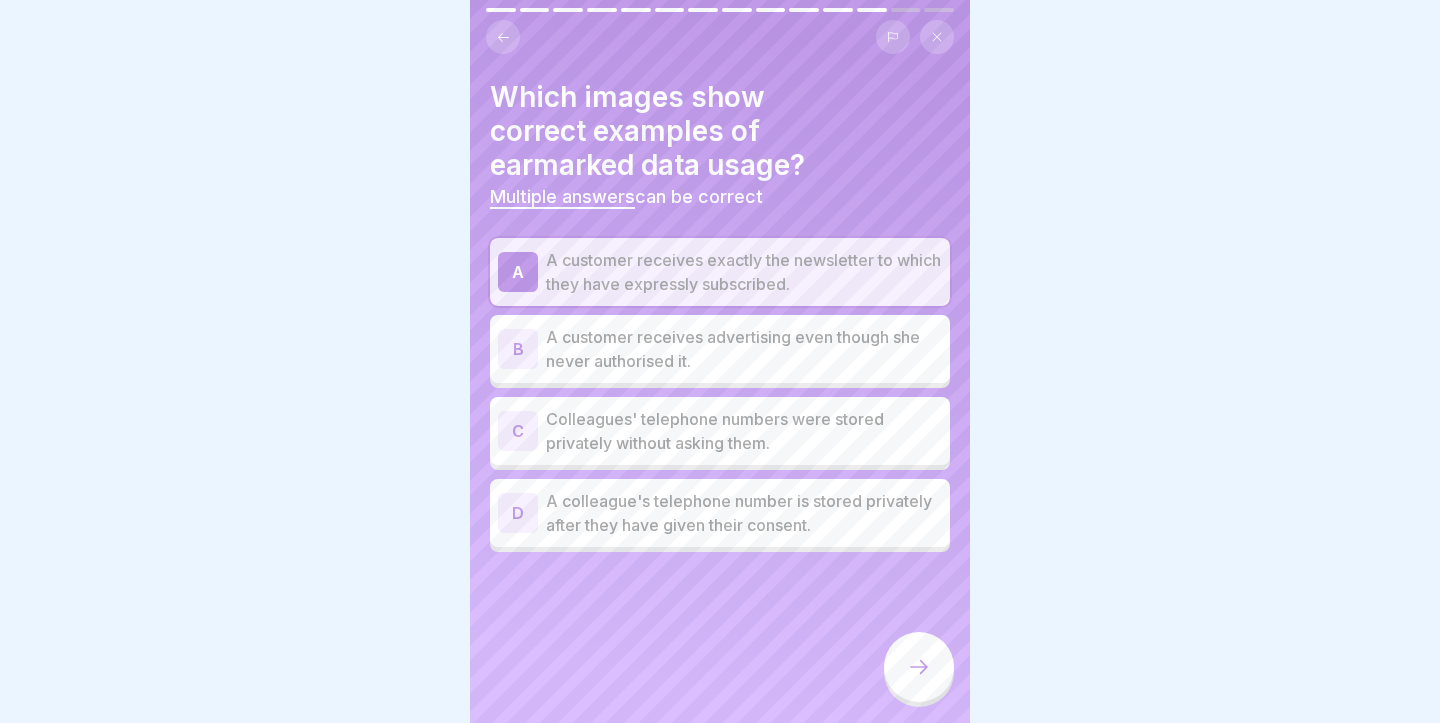 click on "A colleague's telephone number is stored privately after they have given their consent." at bounding box center [744, 513] 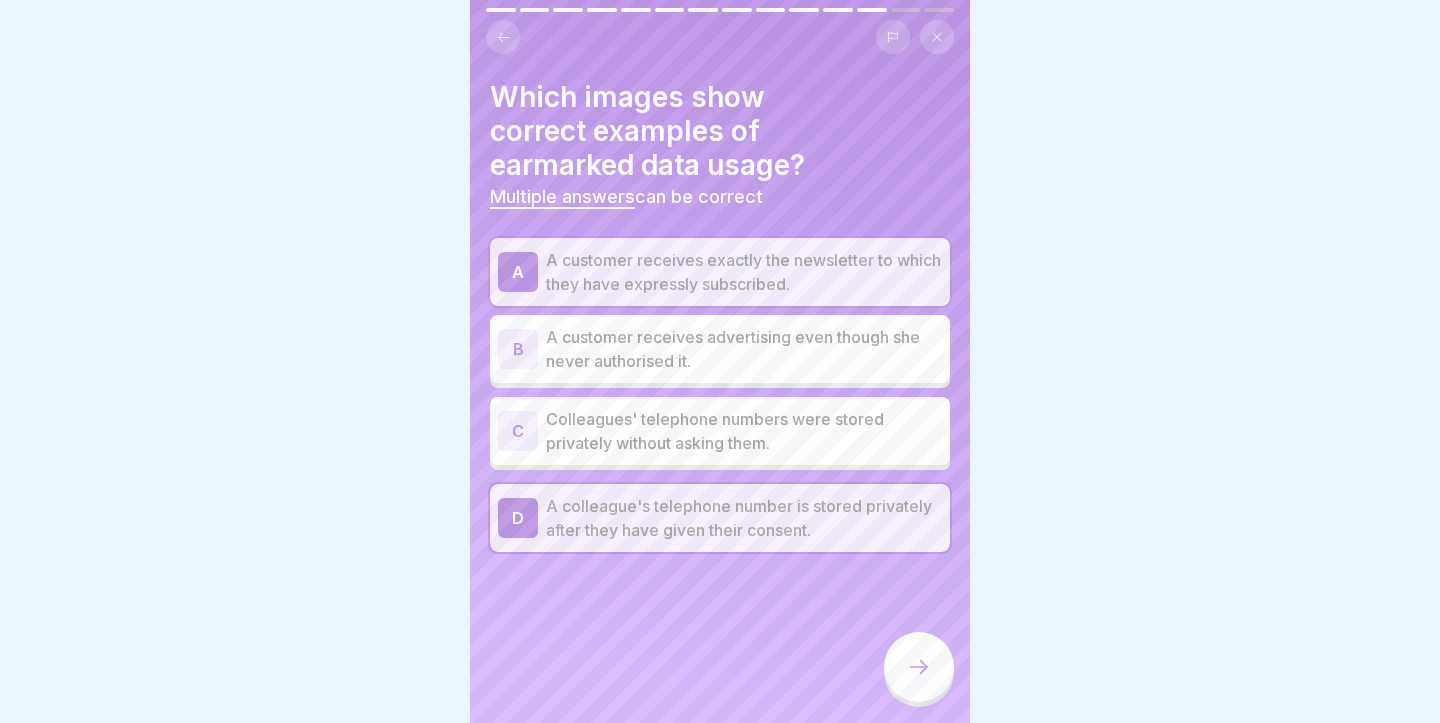 click at bounding box center [919, 667] 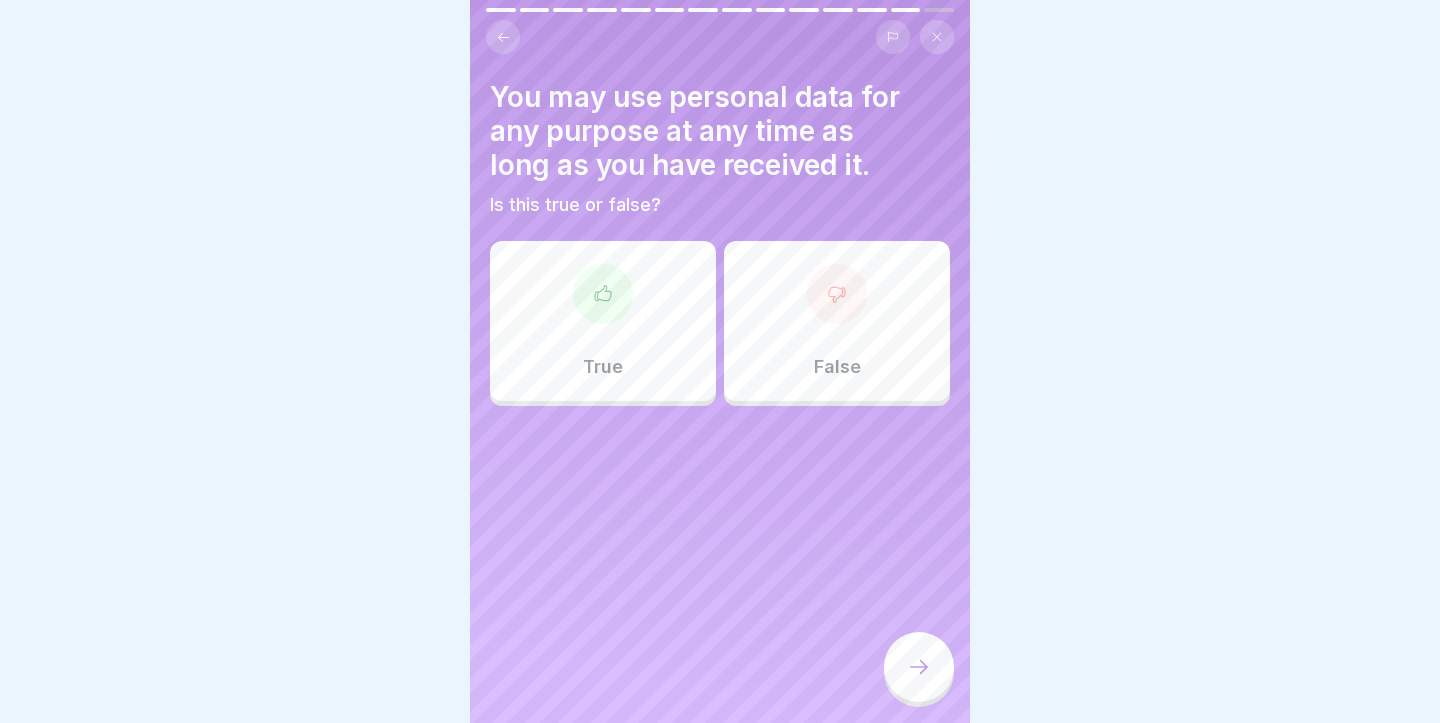 click on "False" at bounding box center [837, 321] 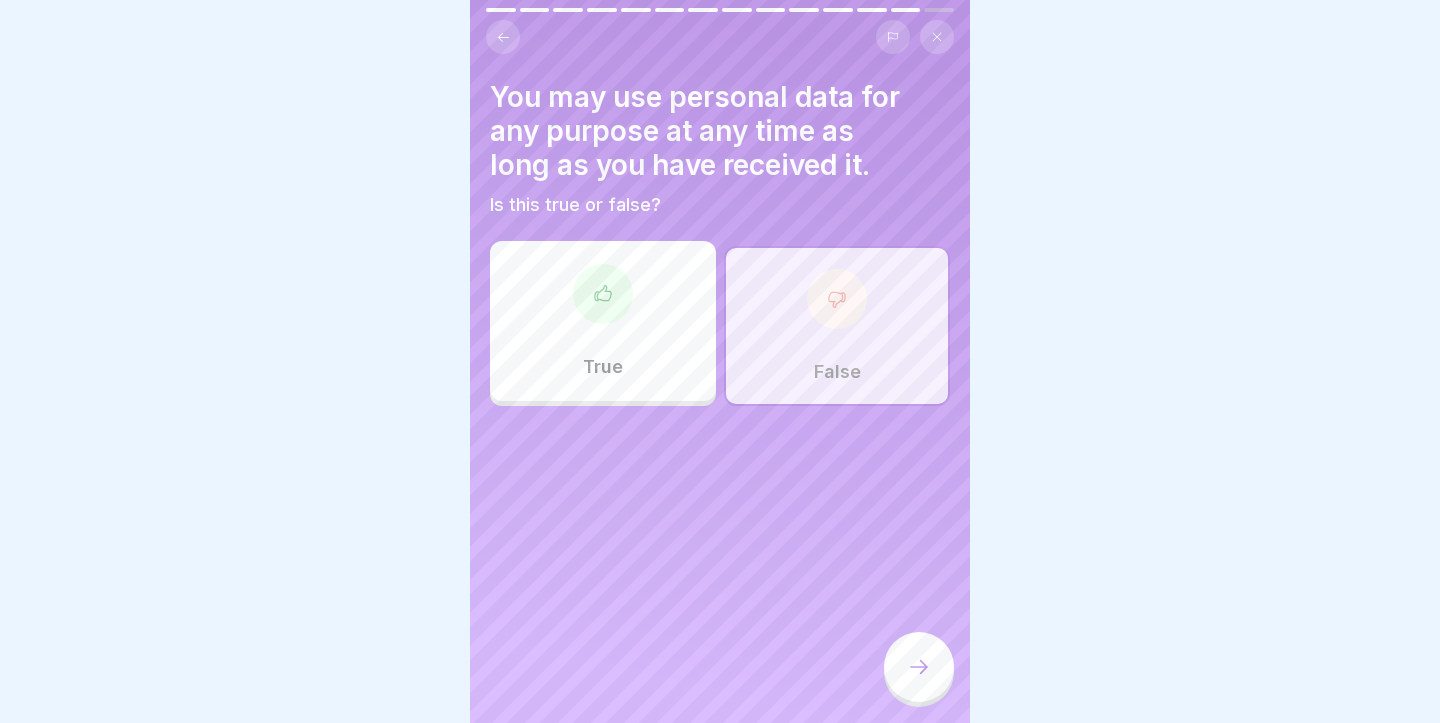 click 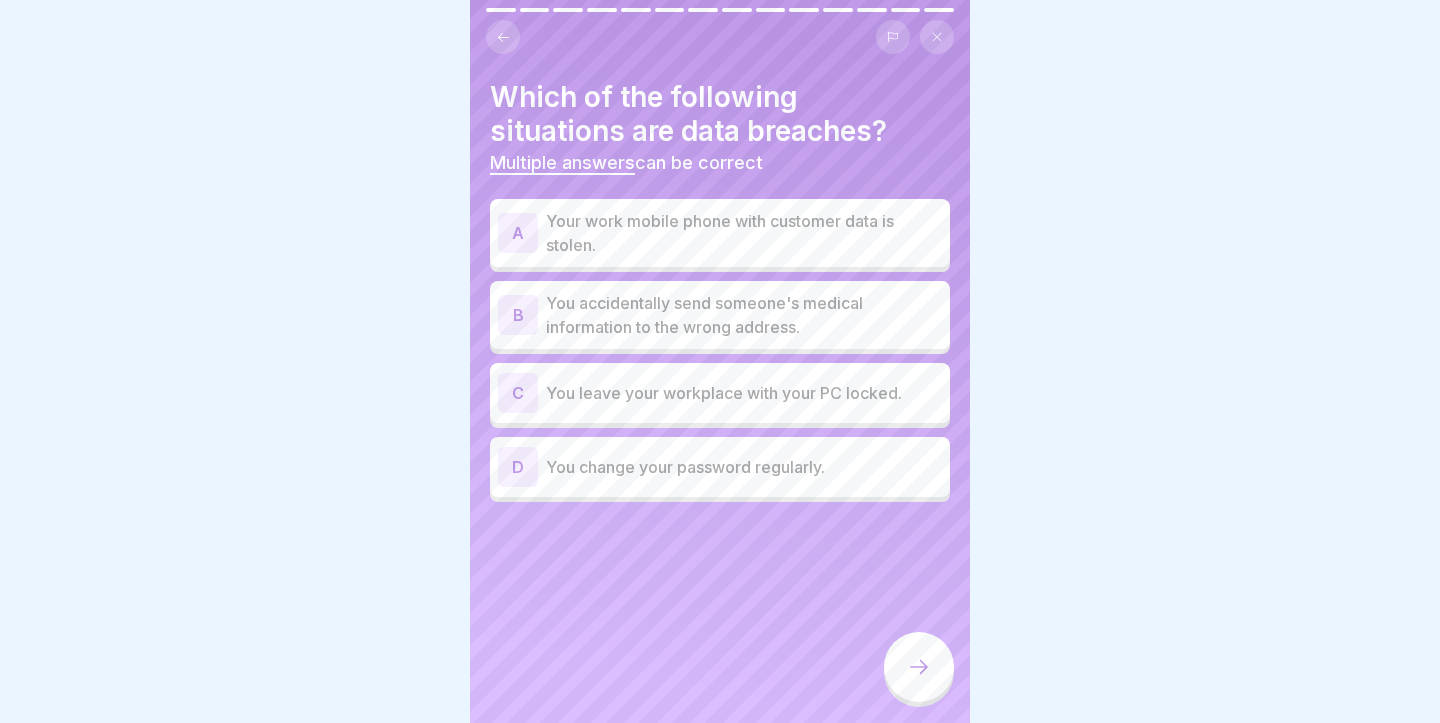 click on "Your work mobile phone with customer data is stolen." at bounding box center (744, 233) 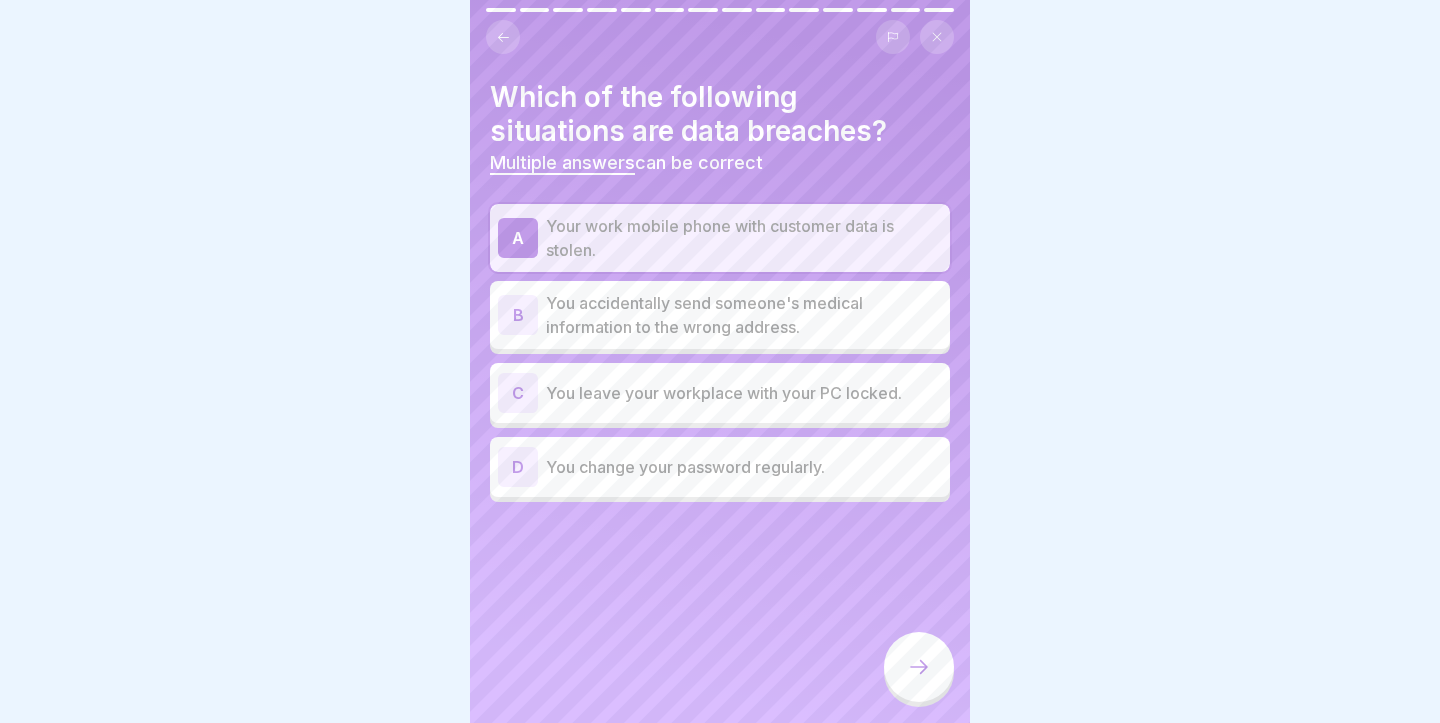 click on "B You accidentally send someone's medical information to the wrong address." at bounding box center (720, 315) 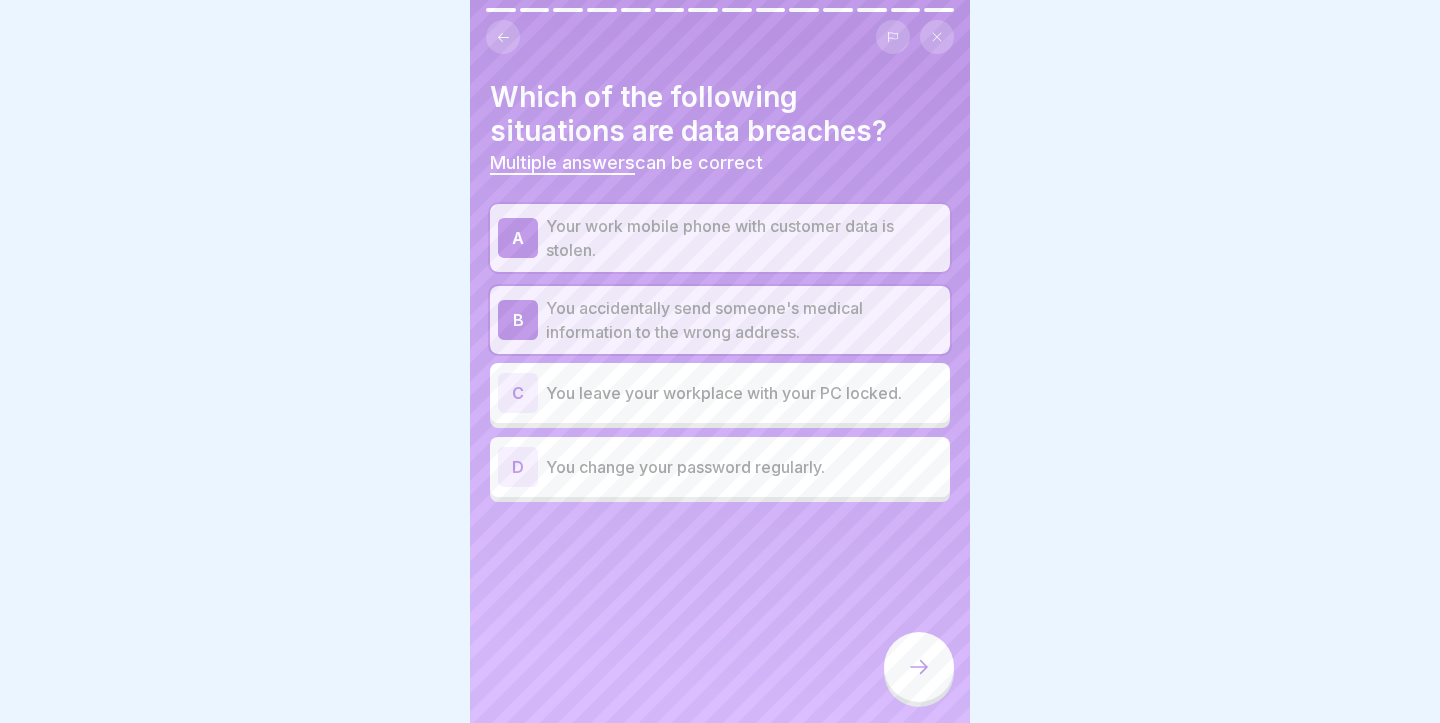 click 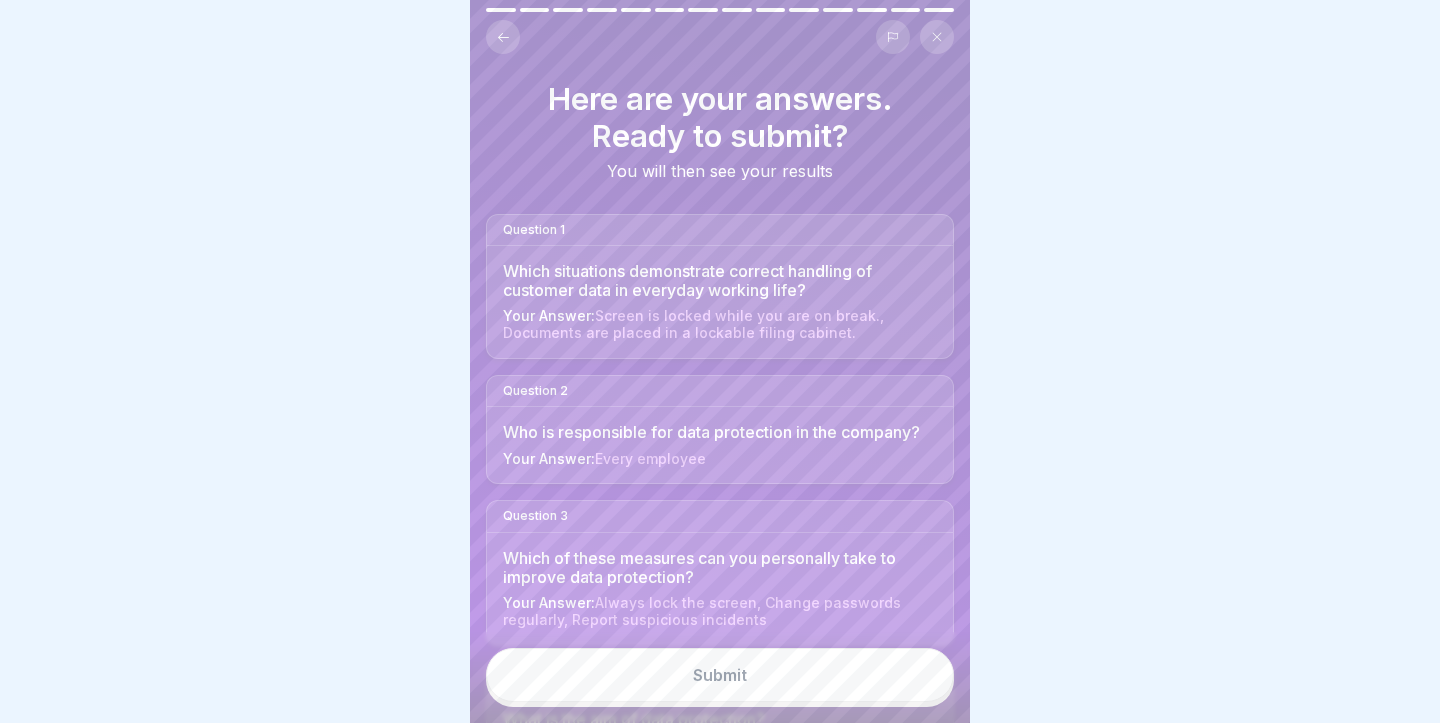 click on "Submit" at bounding box center [720, 675] 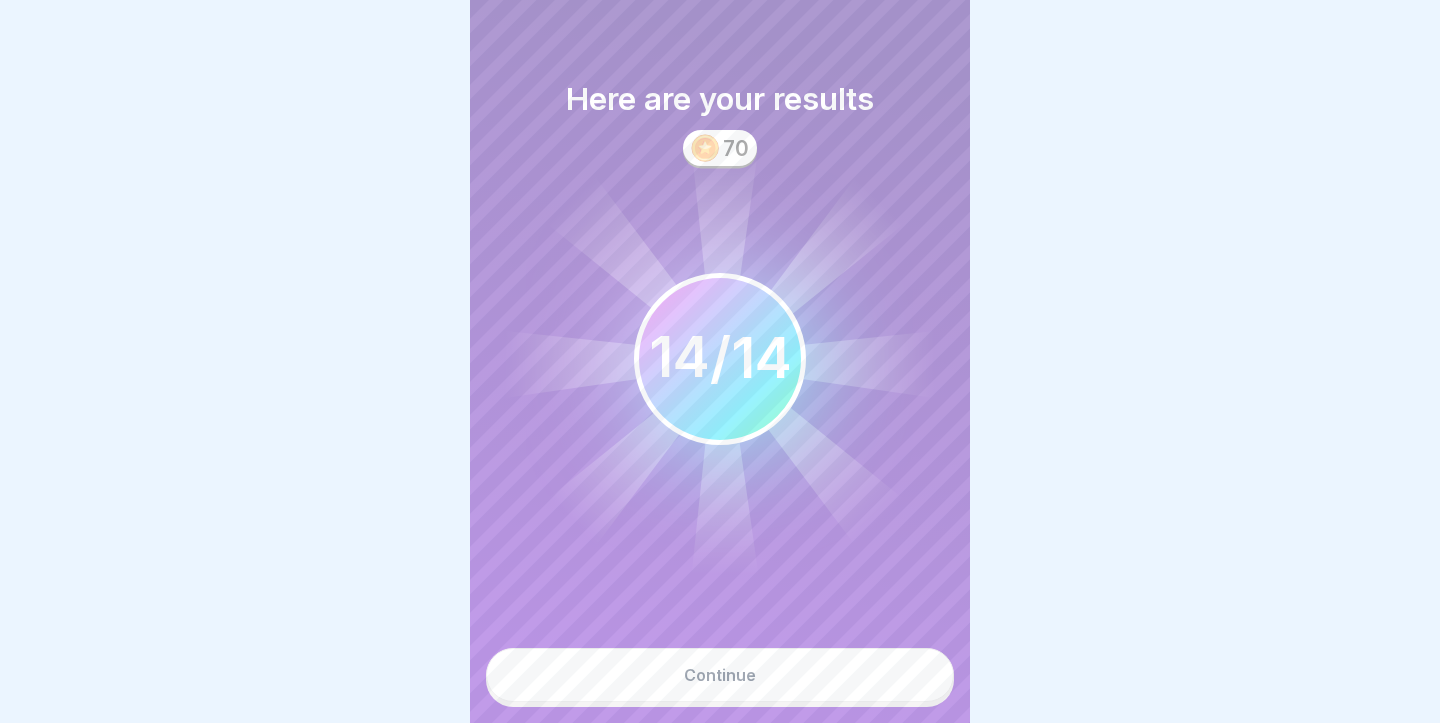 click on "Continue" at bounding box center [720, 675] 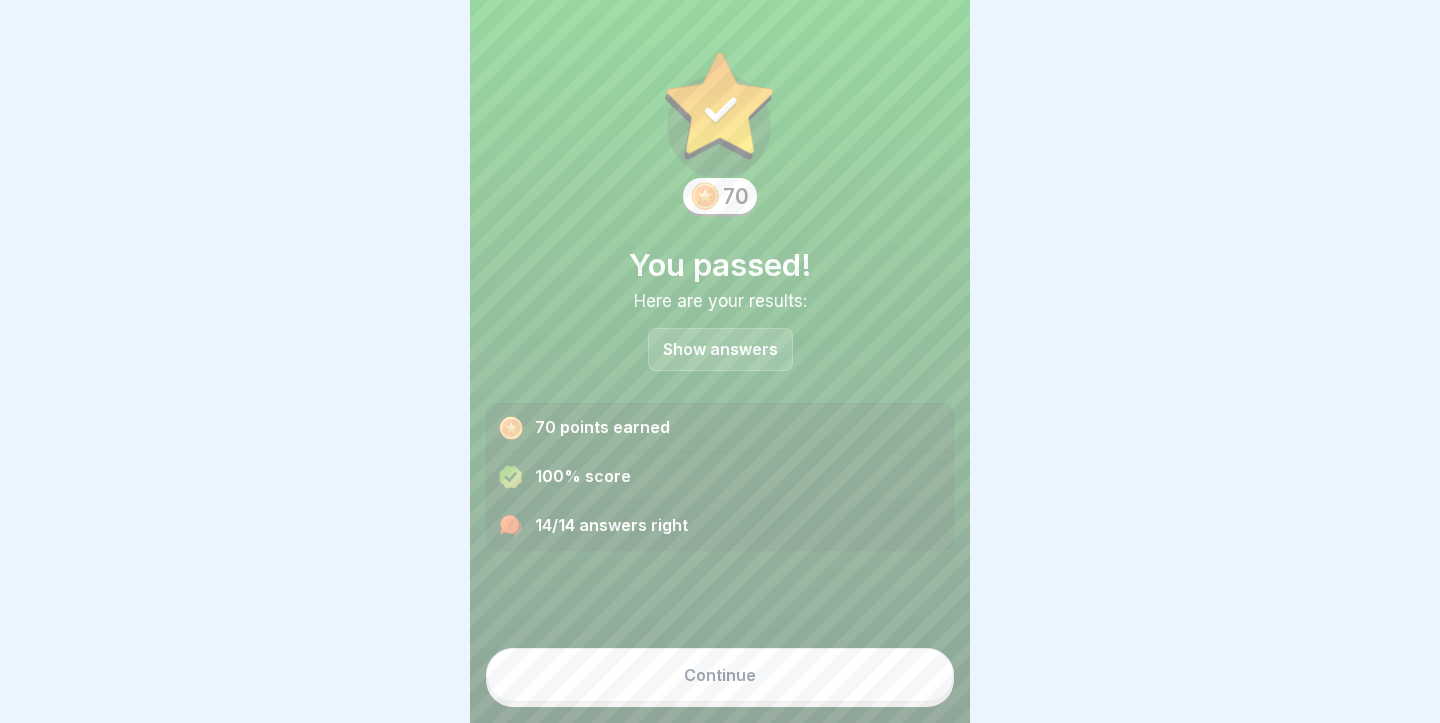 click on "Continue" at bounding box center [720, 675] 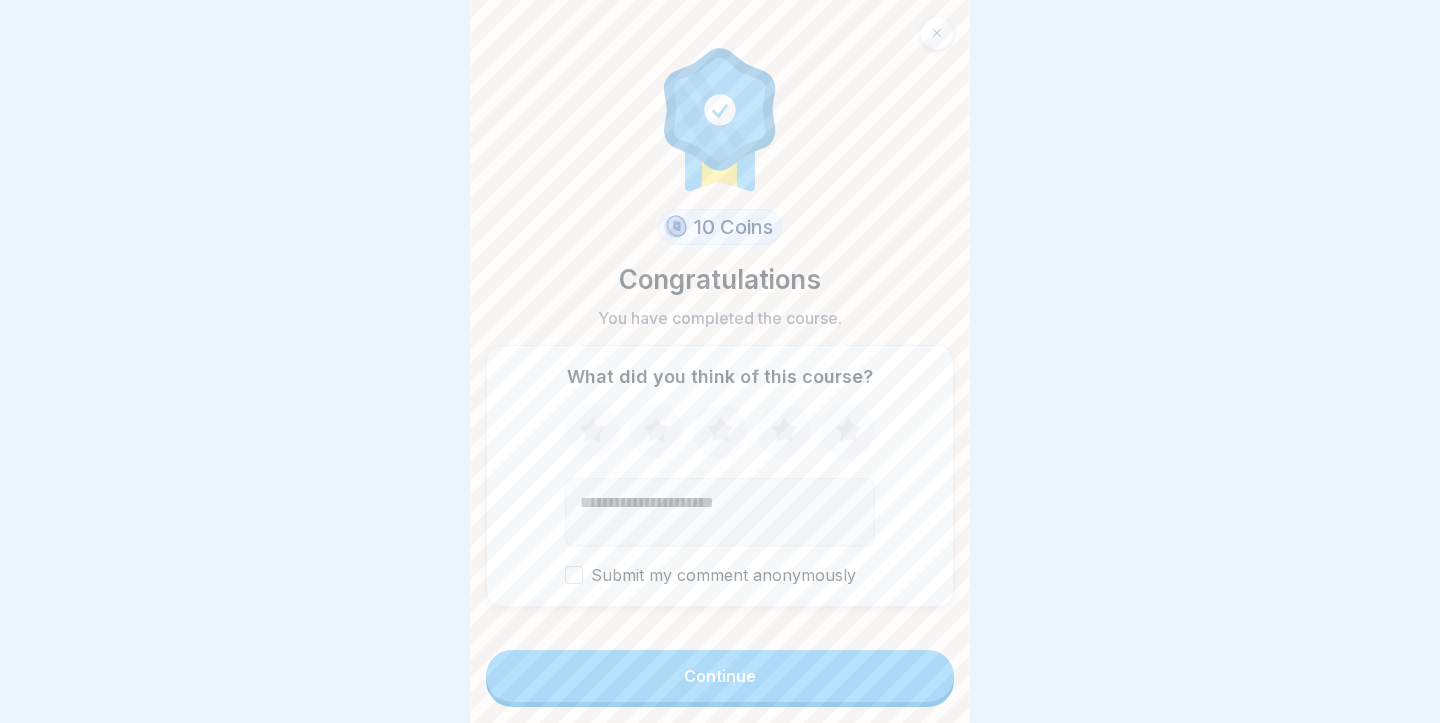 click on "Continue" at bounding box center (720, 676) 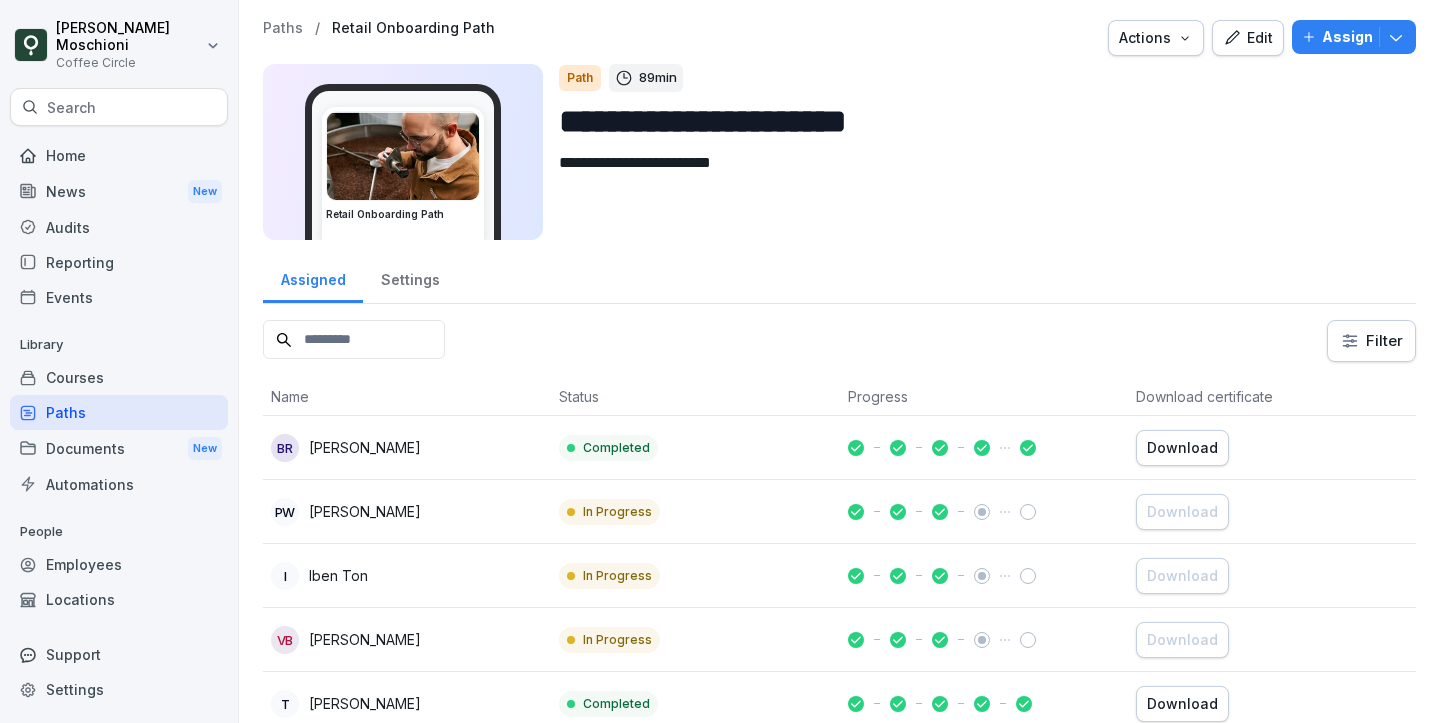 scroll, scrollTop: 0, scrollLeft: 0, axis: both 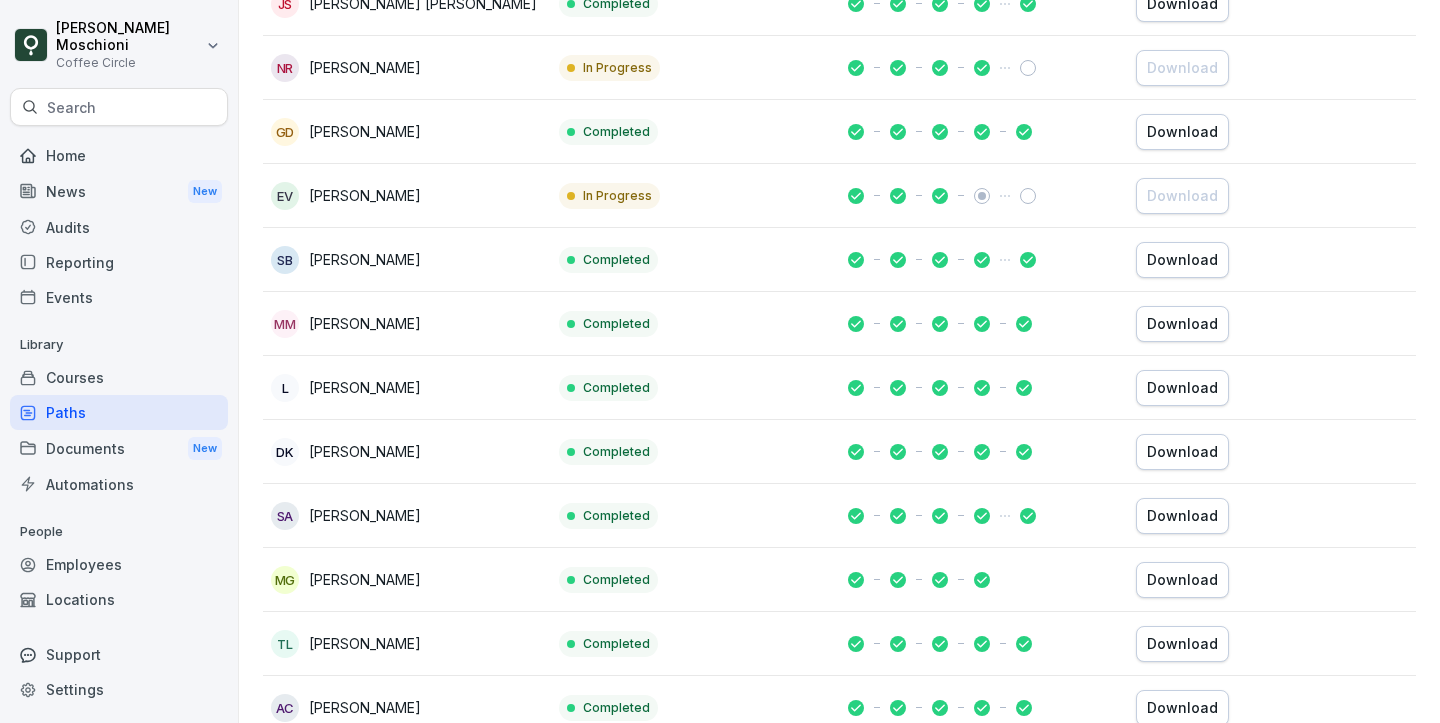 click on "Home" at bounding box center [119, 155] 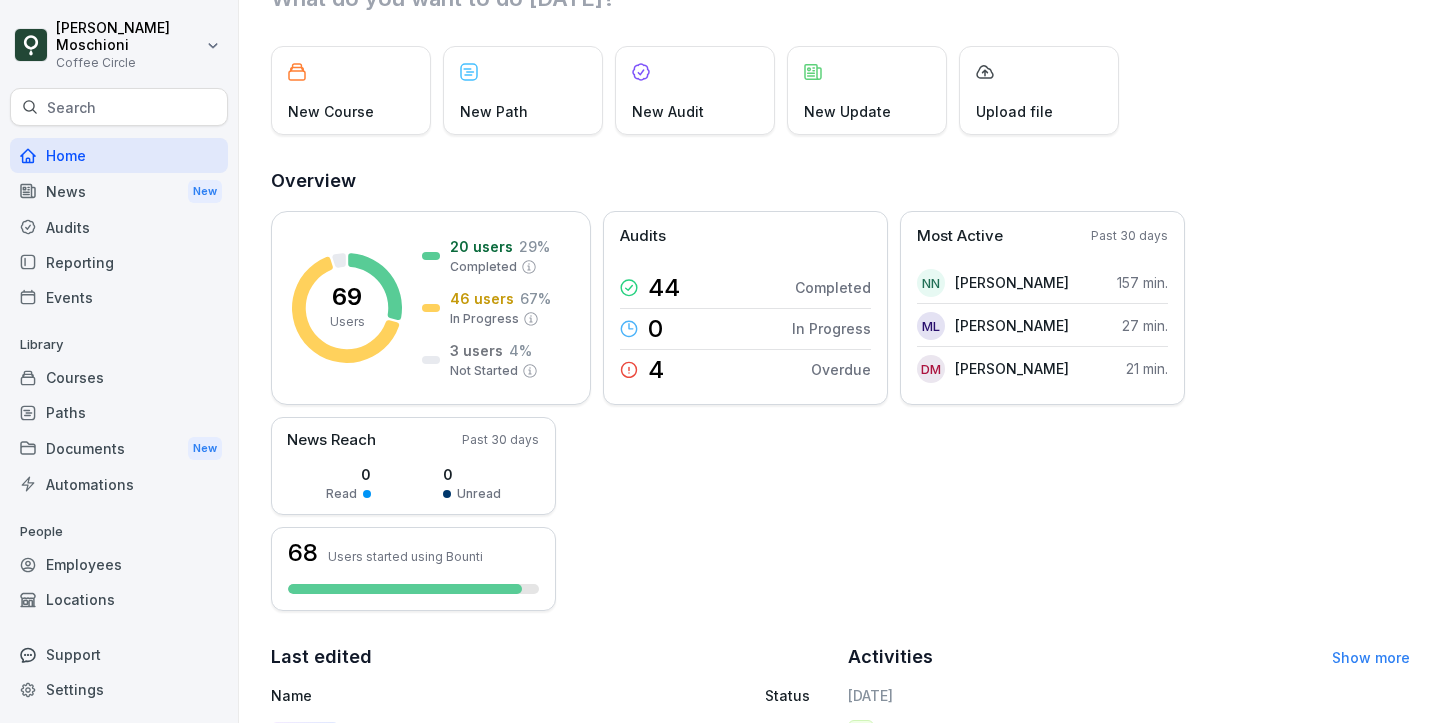scroll, scrollTop: 87, scrollLeft: 0, axis: vertical 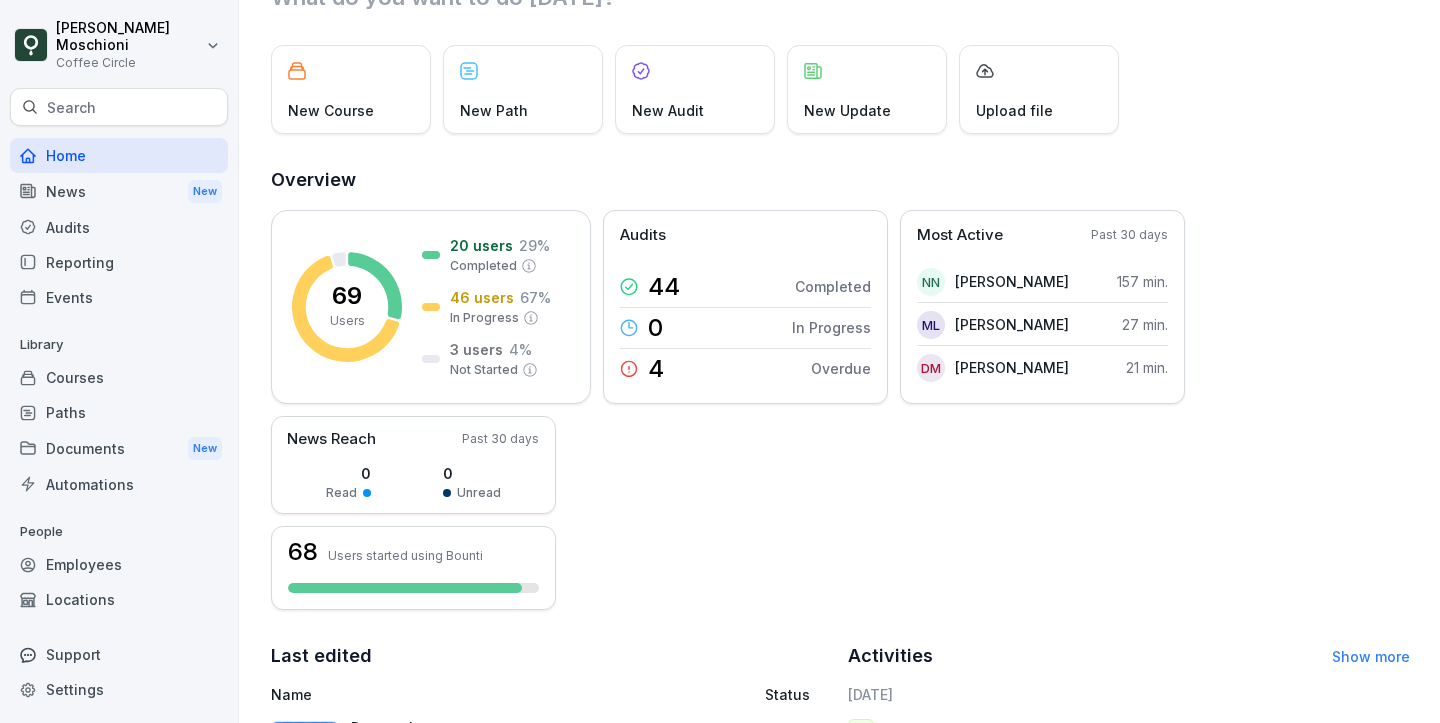 click on "Courses" at bounding box center [119, 377] 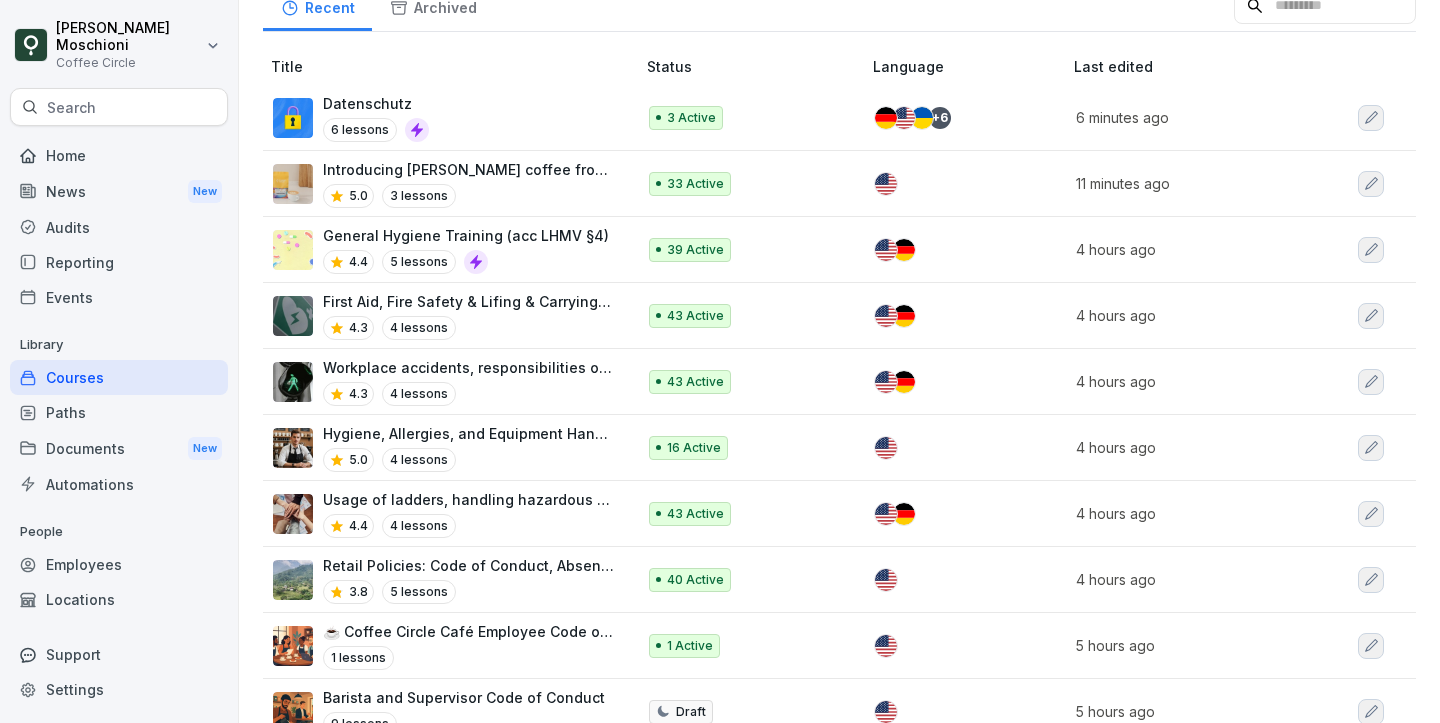 scroll, scrollTop: 211, scrollLeft: 0, axis: vertical 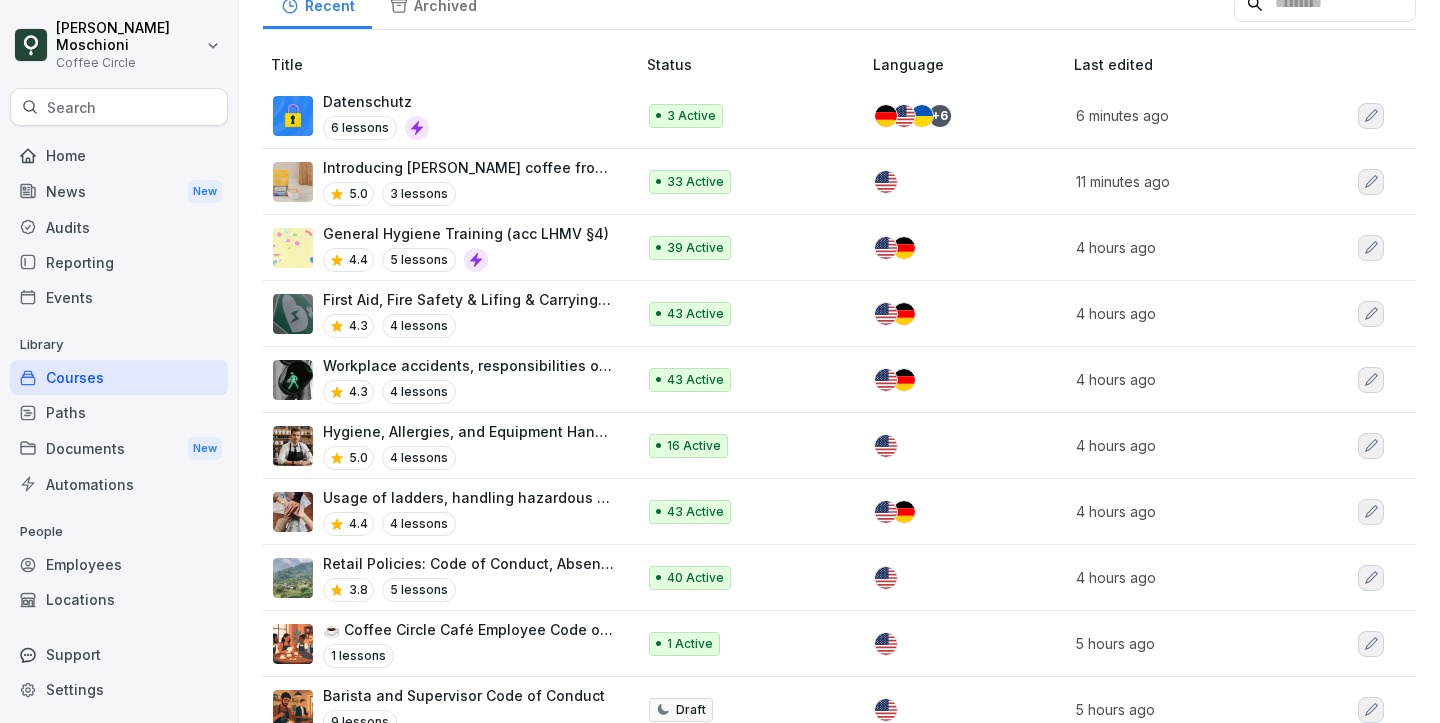 click on "4.4 5 lessons" at bounding box center (466, 260) 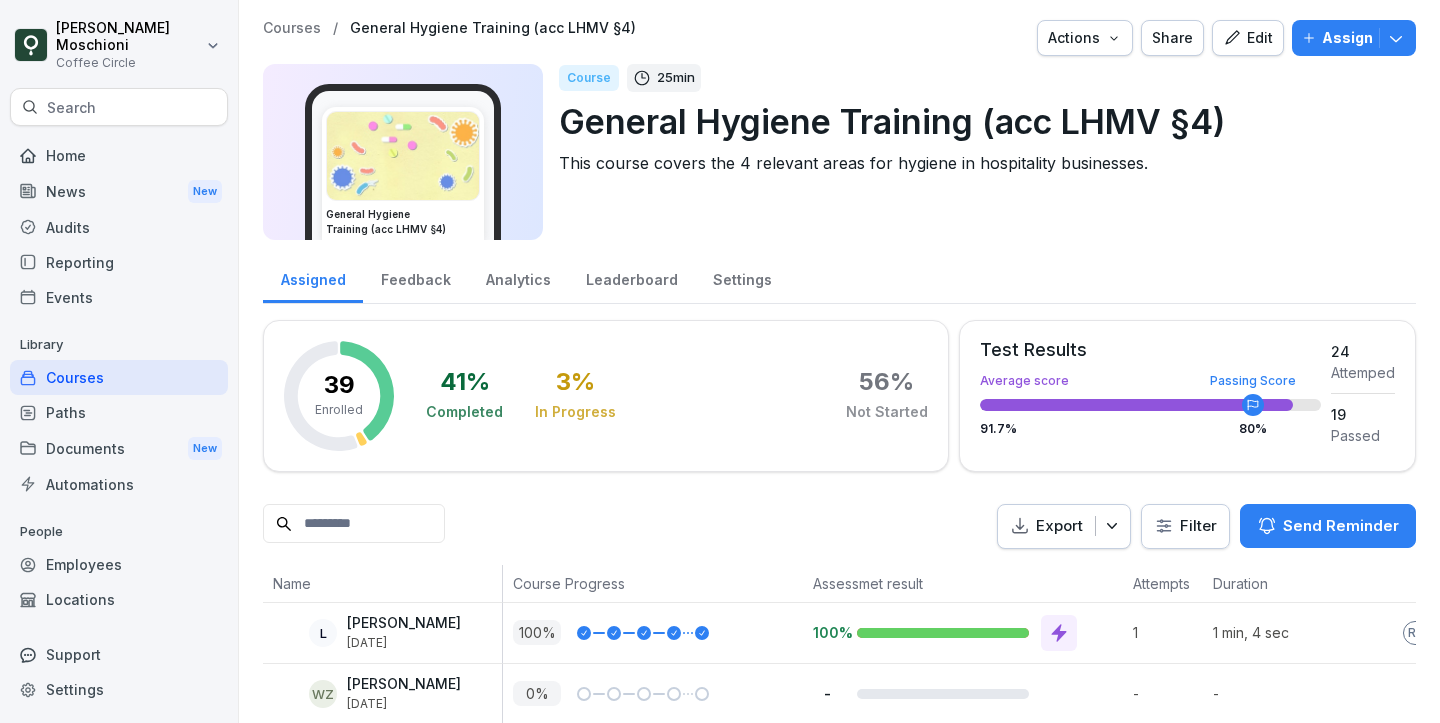 scroll, scrollTop: 0, scrollLeft: 0, axis: both 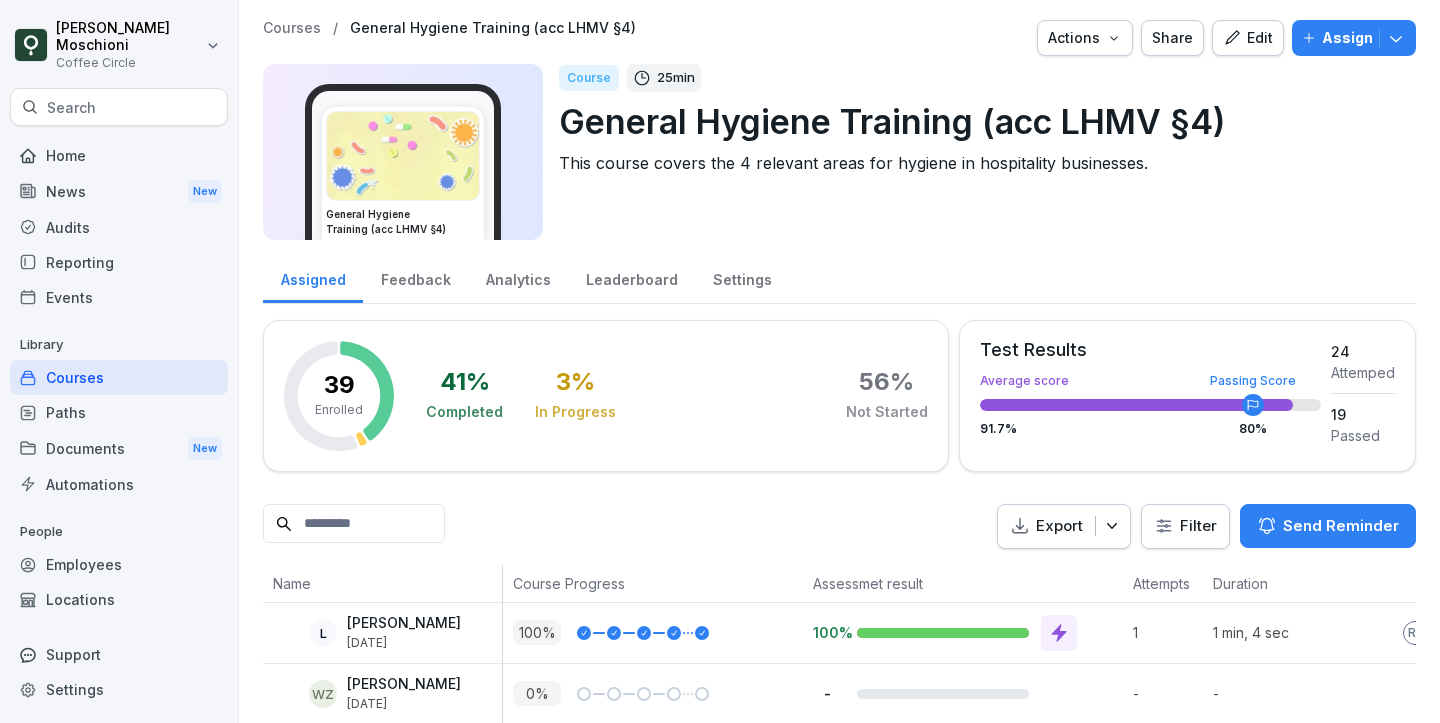 click on "Courses / General Hygiene Training (acc LHMV §4) Actions   Share Edit Assign General Hygiene Training (acc LHMV §4) Course 25  min General Hygiene Training (acc LHMV §4) This course covers the 4 relevant areas for hygiene in hospitality businesses. Assigned Feedback Analytics Leaderboard Settings 39 Enrolled 41 % Completed 3 % In Progress 56 % Not Started Test Results Average score Passing Score 91.7 % 80 % 24 Attemped 19 Passed Export Filter Send Reminder Name Course Progress Assessmet result Attempts Duration Last Activity L Lorena Schmidt  Dec 10, 2024 100 % 100% 1 1 min, 4 sec Responses 8 months ago WZ Wen Yi  Zhou Jul 10, 2025 0 % - - - Pending AC Antigoni  Chouri Dec 10, 2024 100 % 82% 1 1 min, 6 sec Responses 8 months ago MG Marco  Grioui Dec 10, 2024 100 % 82% 1 1 min, 52 sec Responses 7 months ago AK Albina Kaliekina Jul 10, 2025 0 % - - - Pending AG Anthony Gannon Dec 10, 2024 100 % 100% 1 2 min, 5 sec Responses 8 months ago MS Miguel Santome Jul 10, 2025 0 % - - - Pending SA Sonoko Ashida 100 %" at bounding box center [839, 1501] 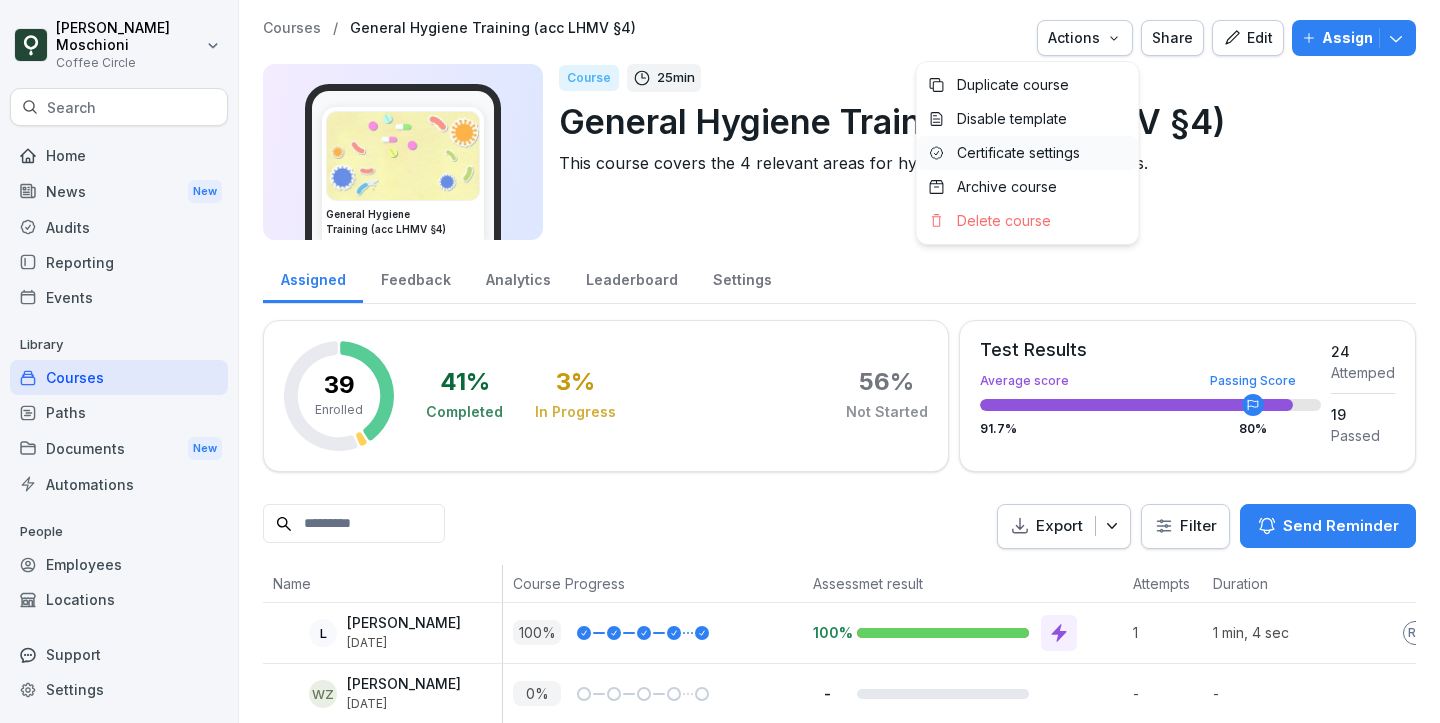 click on "Certificate settings" at bounding box center [1028, 153] 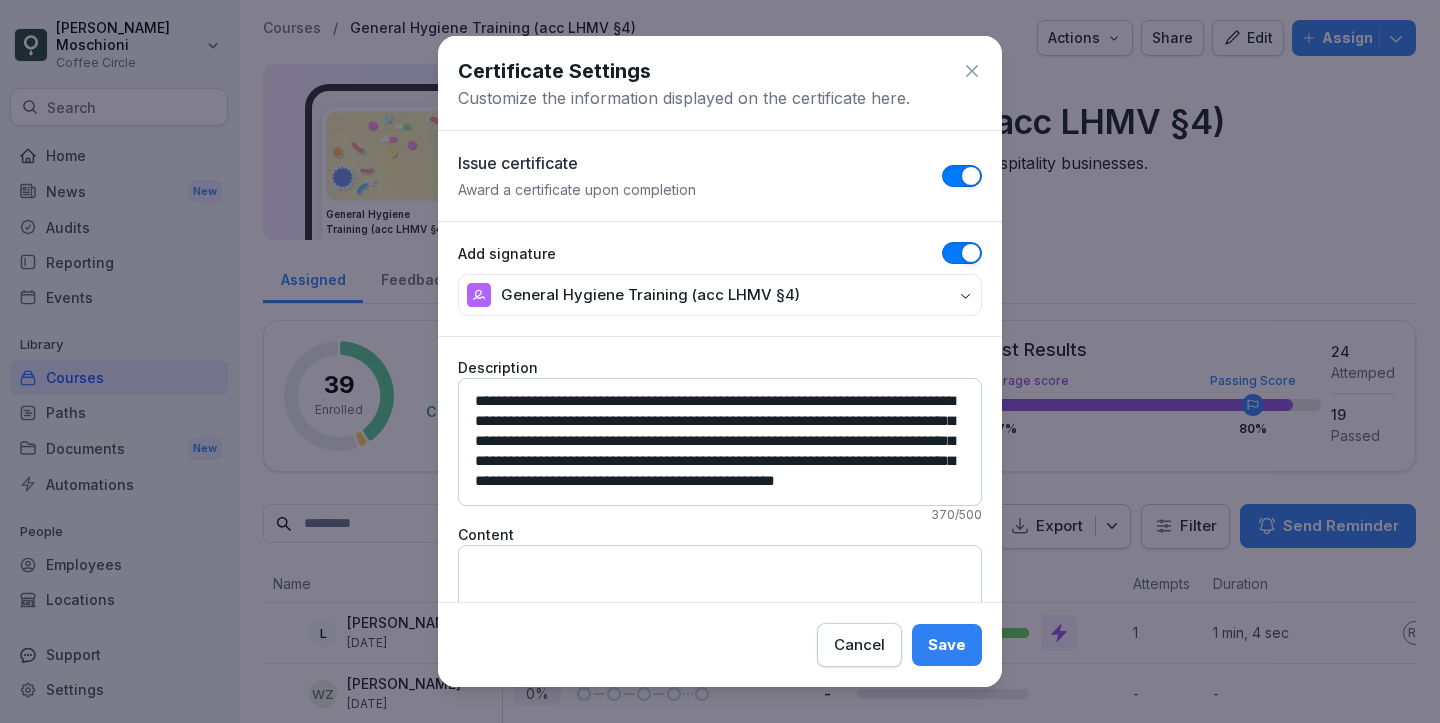 scroll, scrollTop: 0, scrollLeft: 0, axis: both 